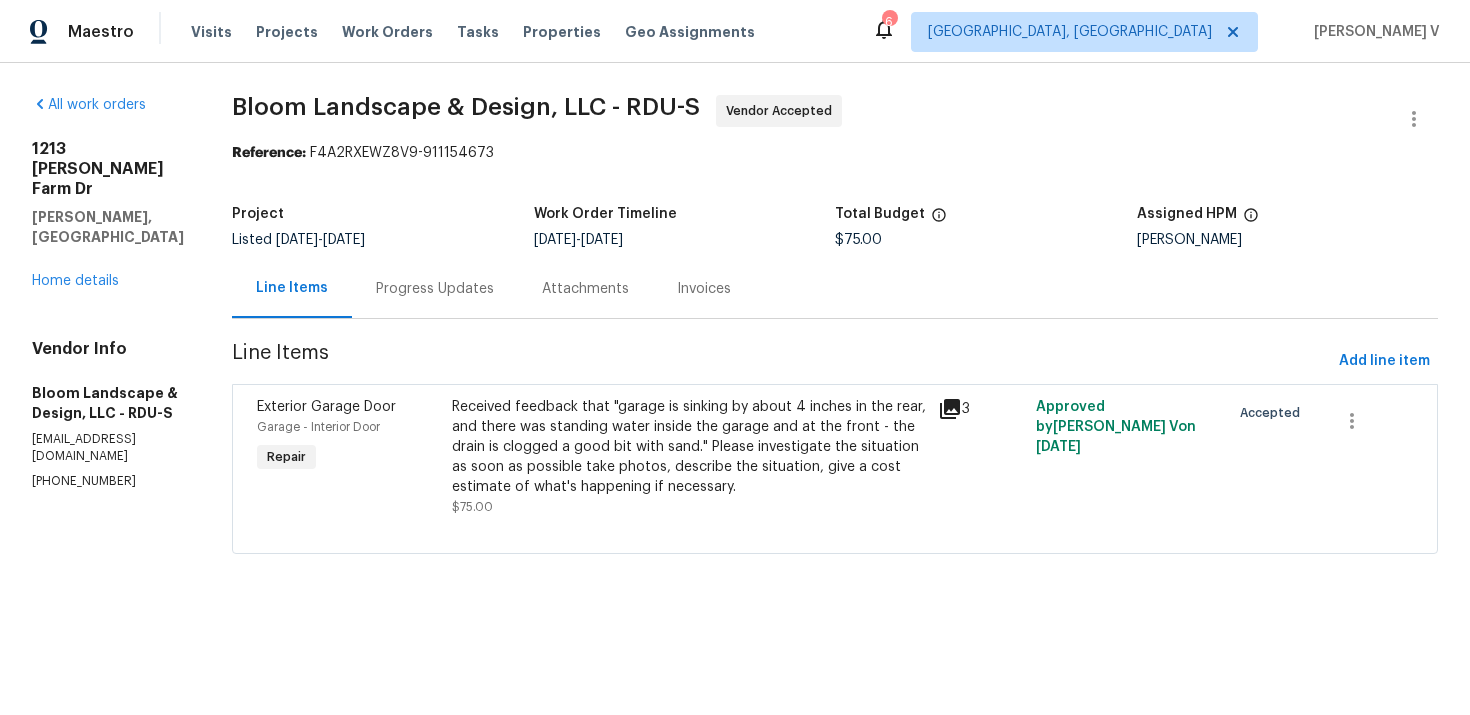 scroll, scrollTop: 0, scrollLeft: 0, axis: both 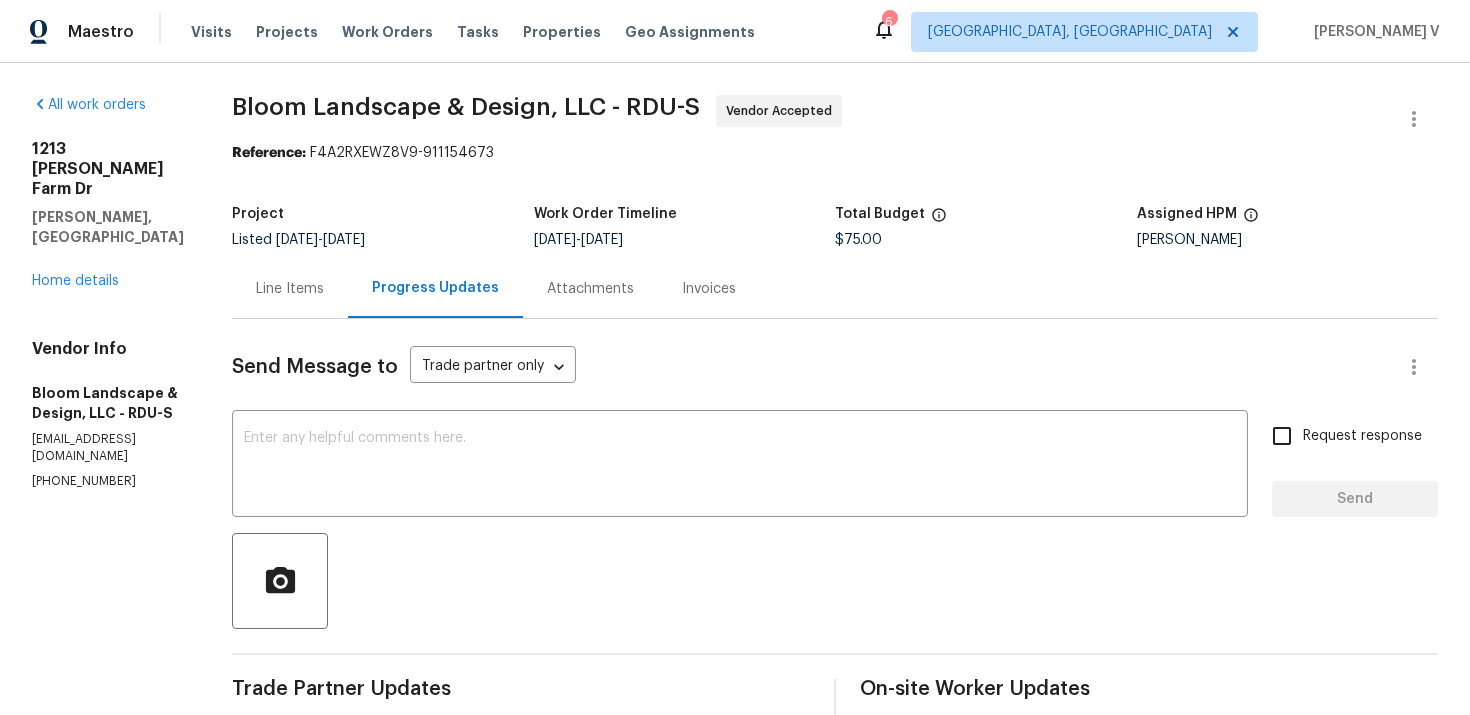 click on "Line Items" at bounding box center (290, 288) 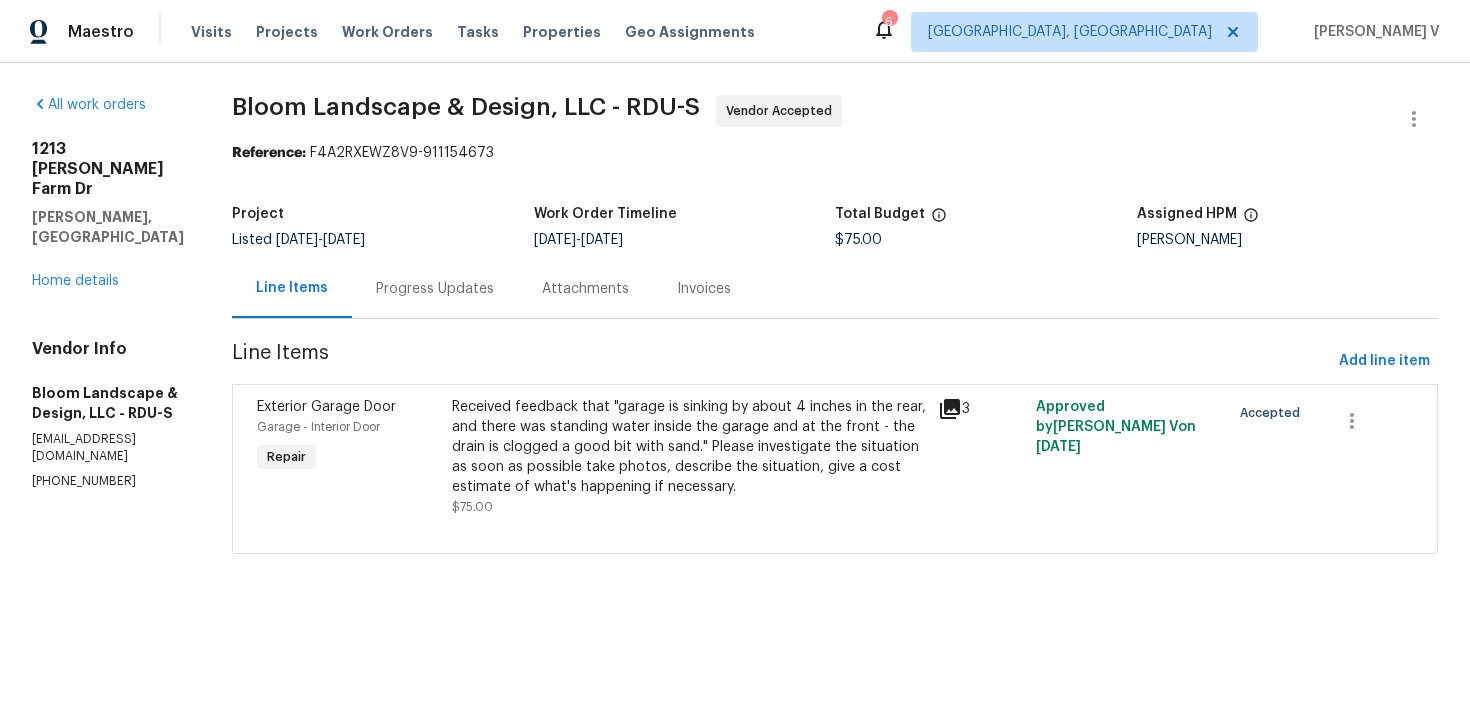 click on "Received feedback that "garage is sinking by about 4 inches in the rear, and there was standing water inside the garage and at the front - the drain is clogged a good bit with sand."
Please investigate the situation as soon as possible take photos, describe the situation, give a cost estimate of what's happening if necessary." at bounding box center [689, 447] 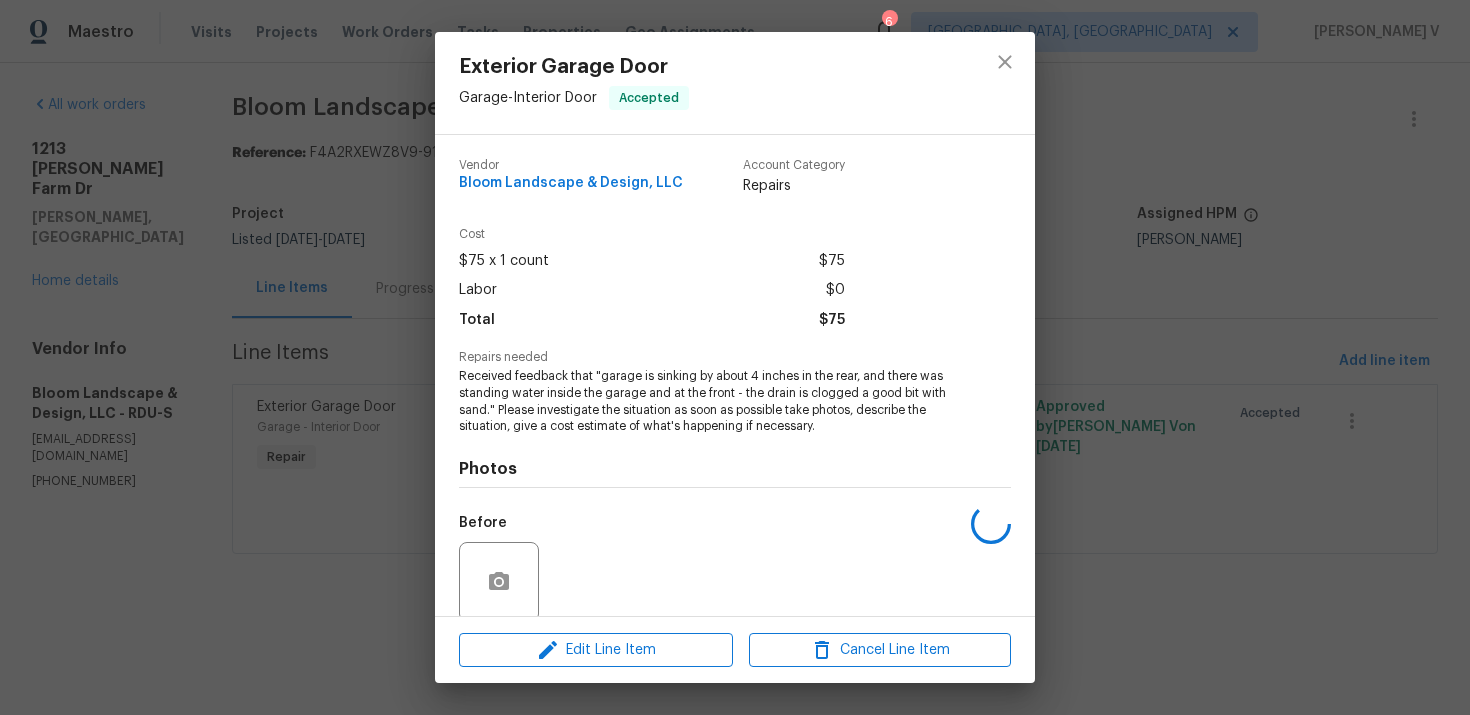 scroll, scrollTop: 156, scrollLeft: 0, axis: vertical 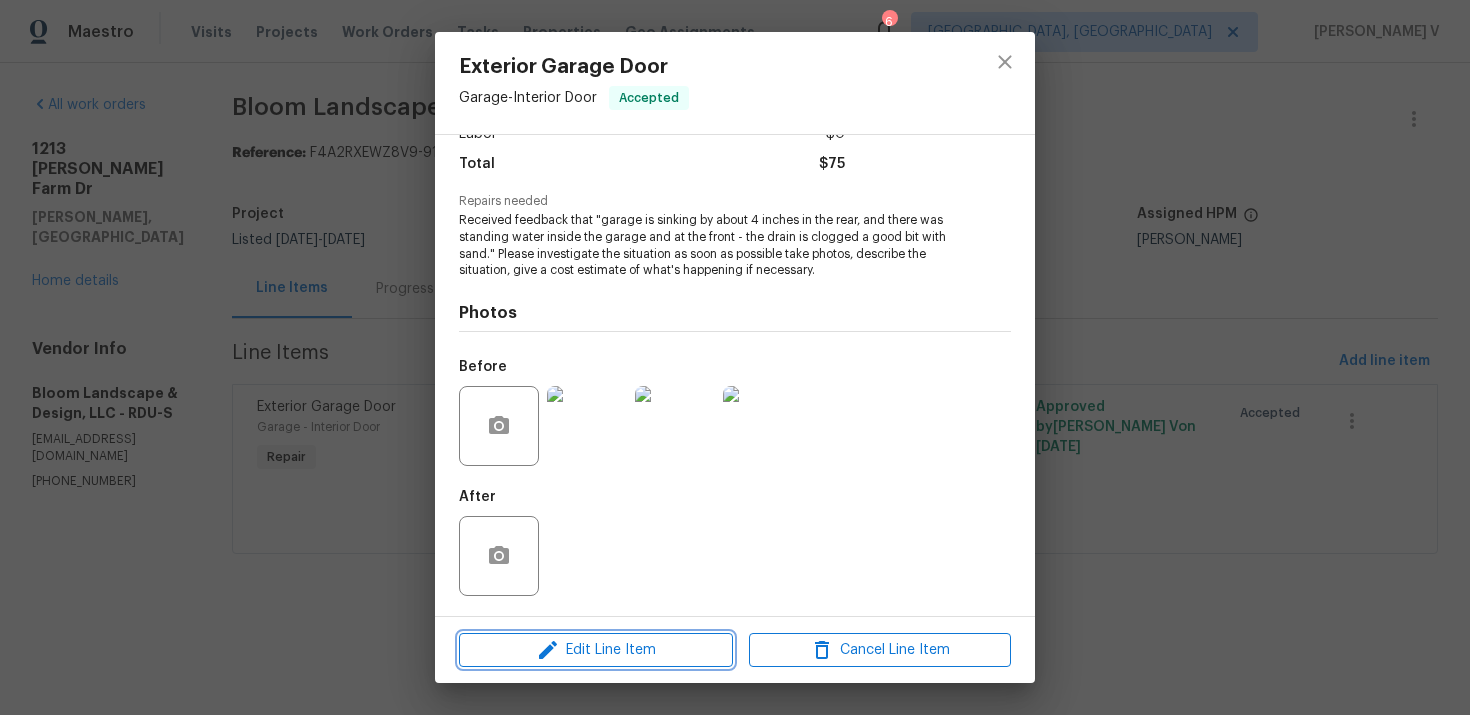 click 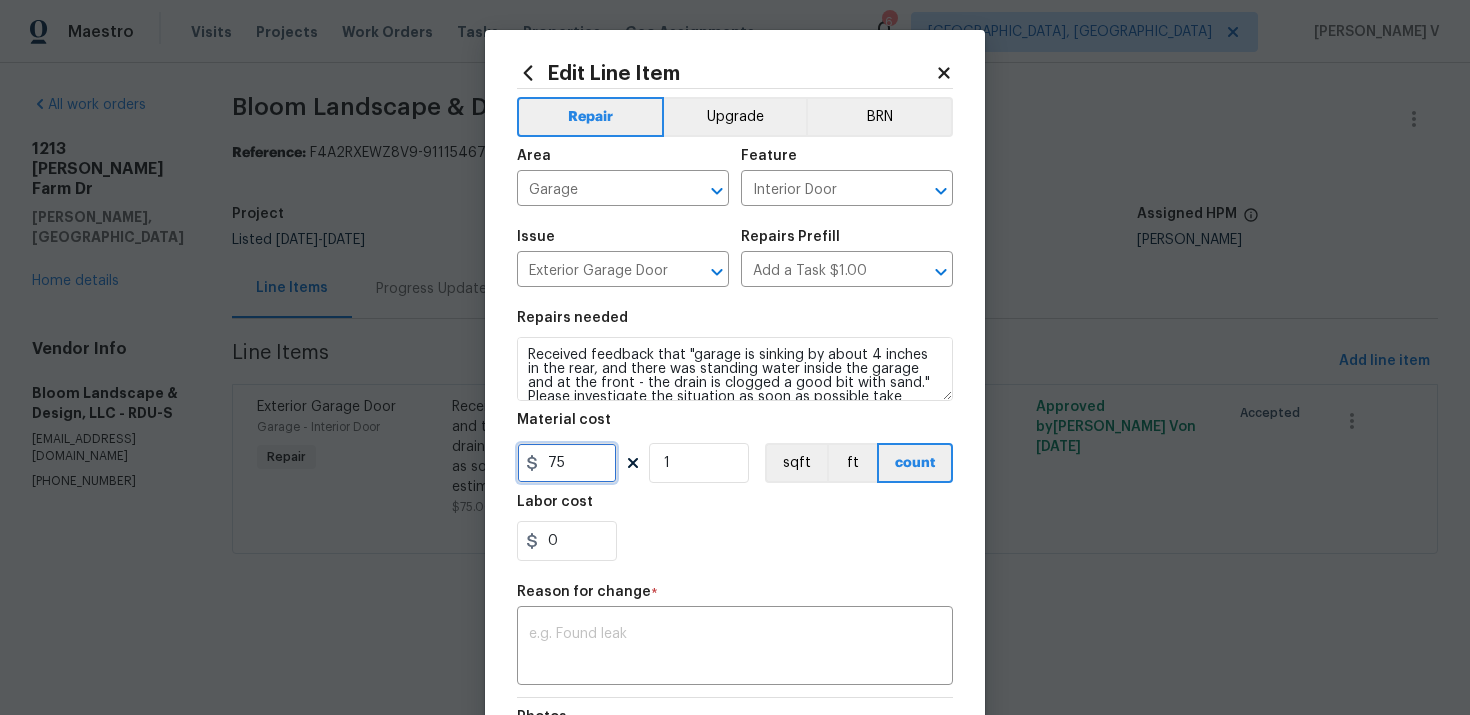 click on "75" at bounding box center [567, 463] 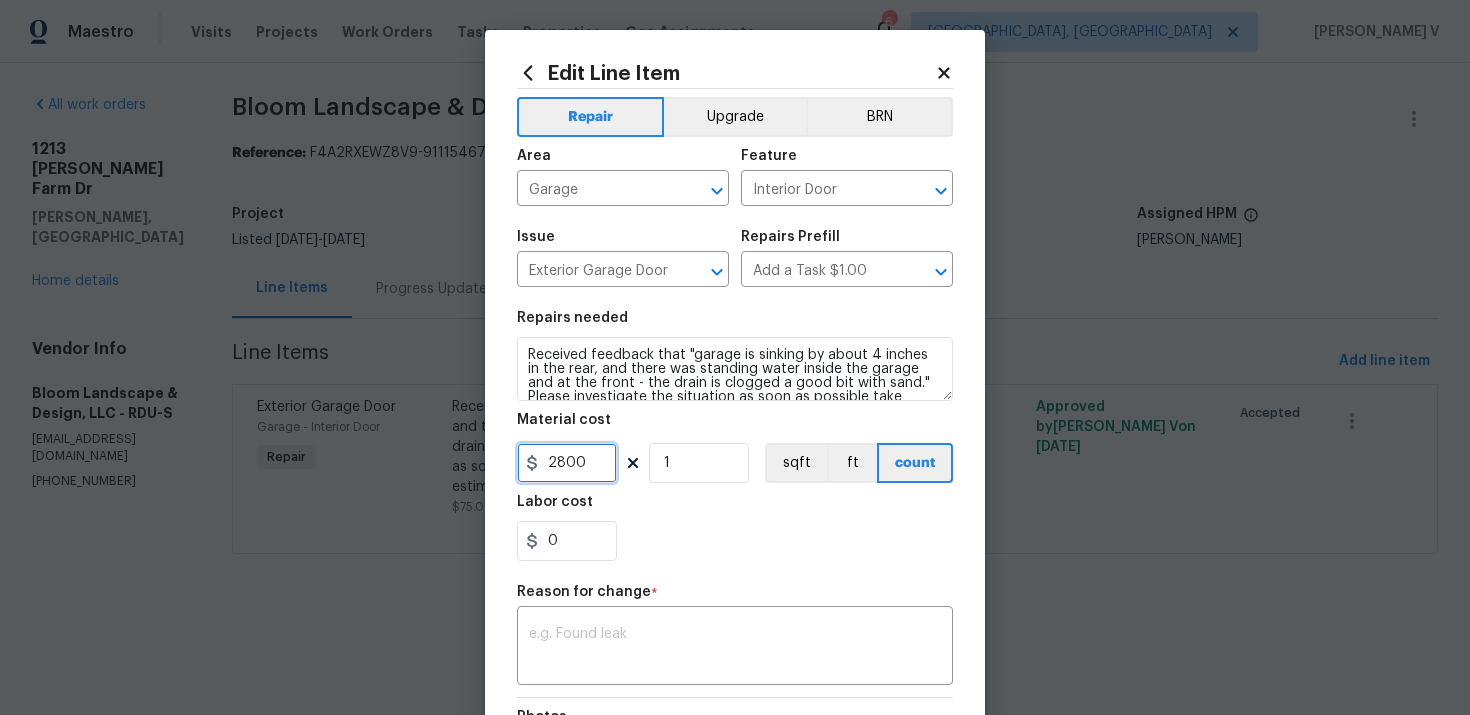 type on "2800" 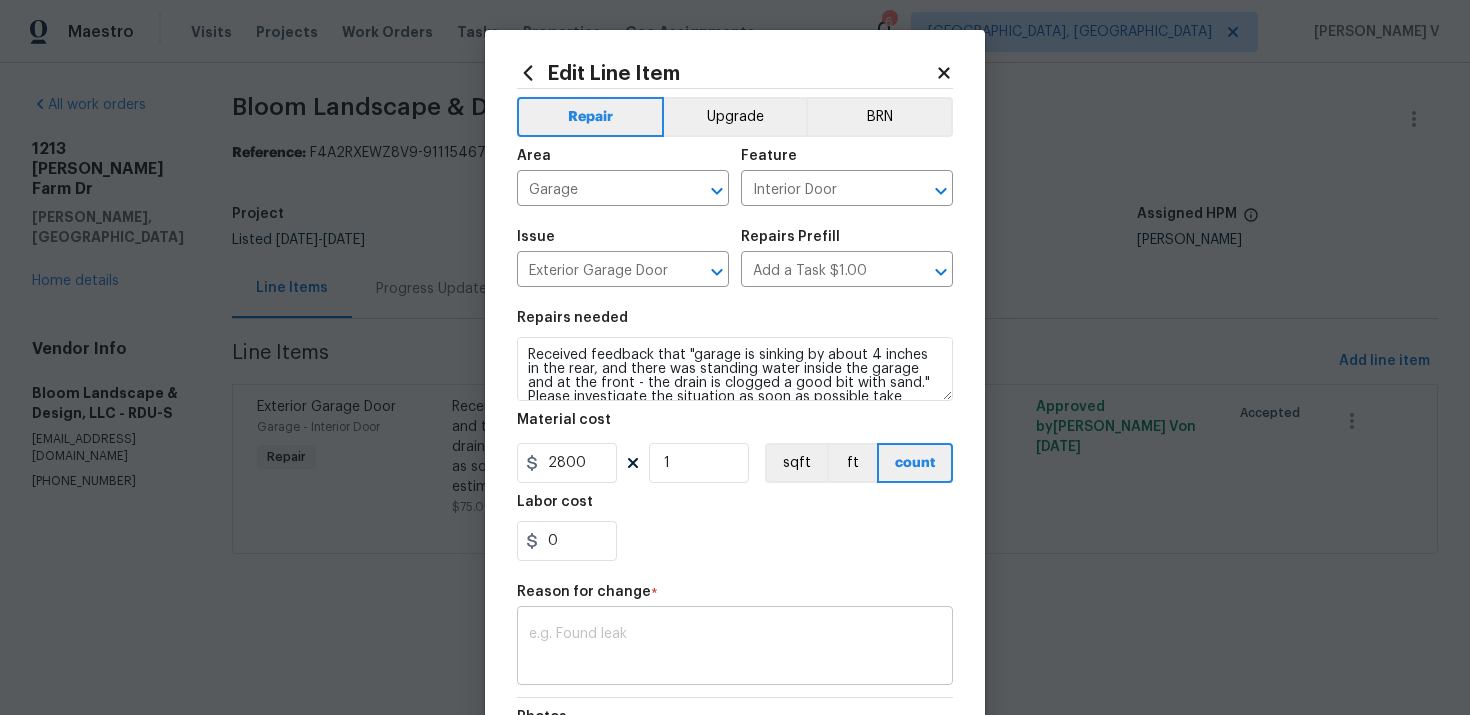 click at bounding box center [735, 648] 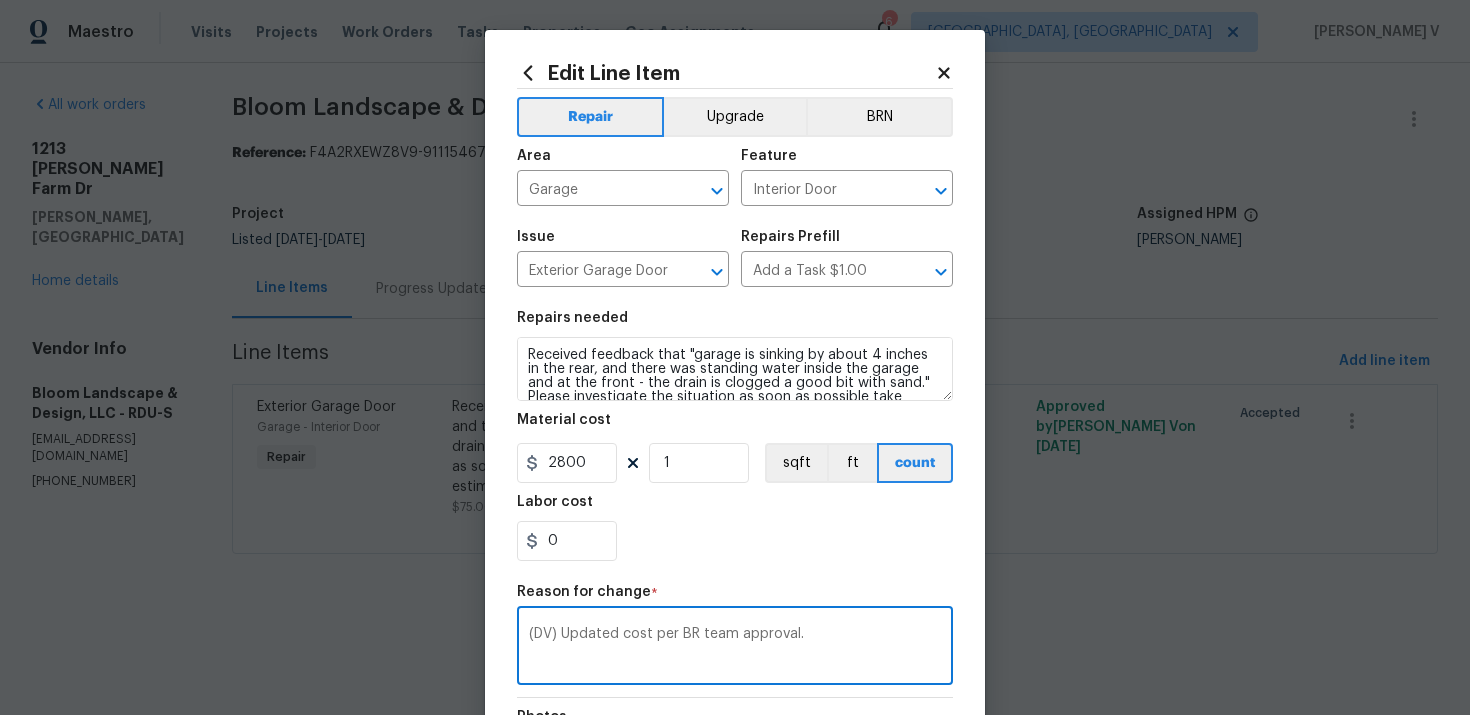 scroll, scrollTop: 271, scrollLeft: 0, axis: vertical 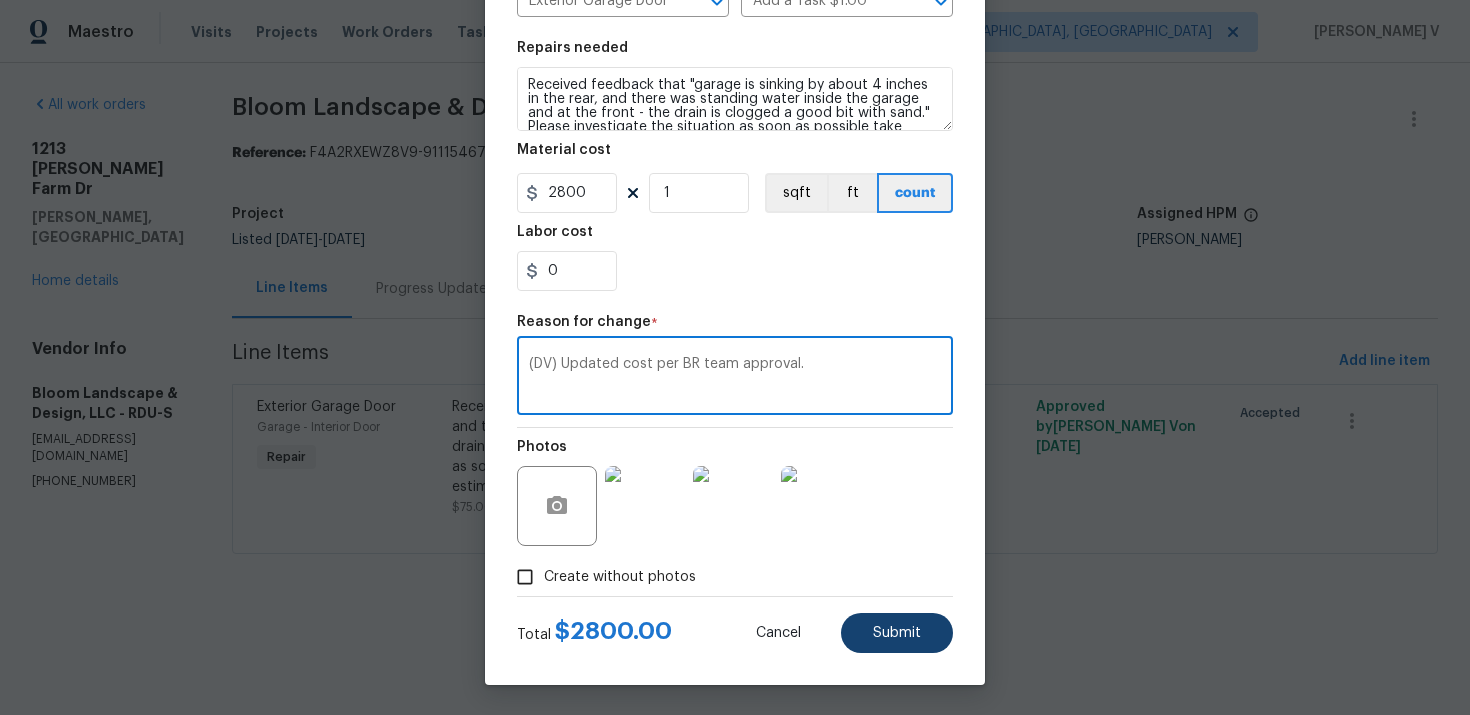 type on "(DV) Updated cost per BR team approval." 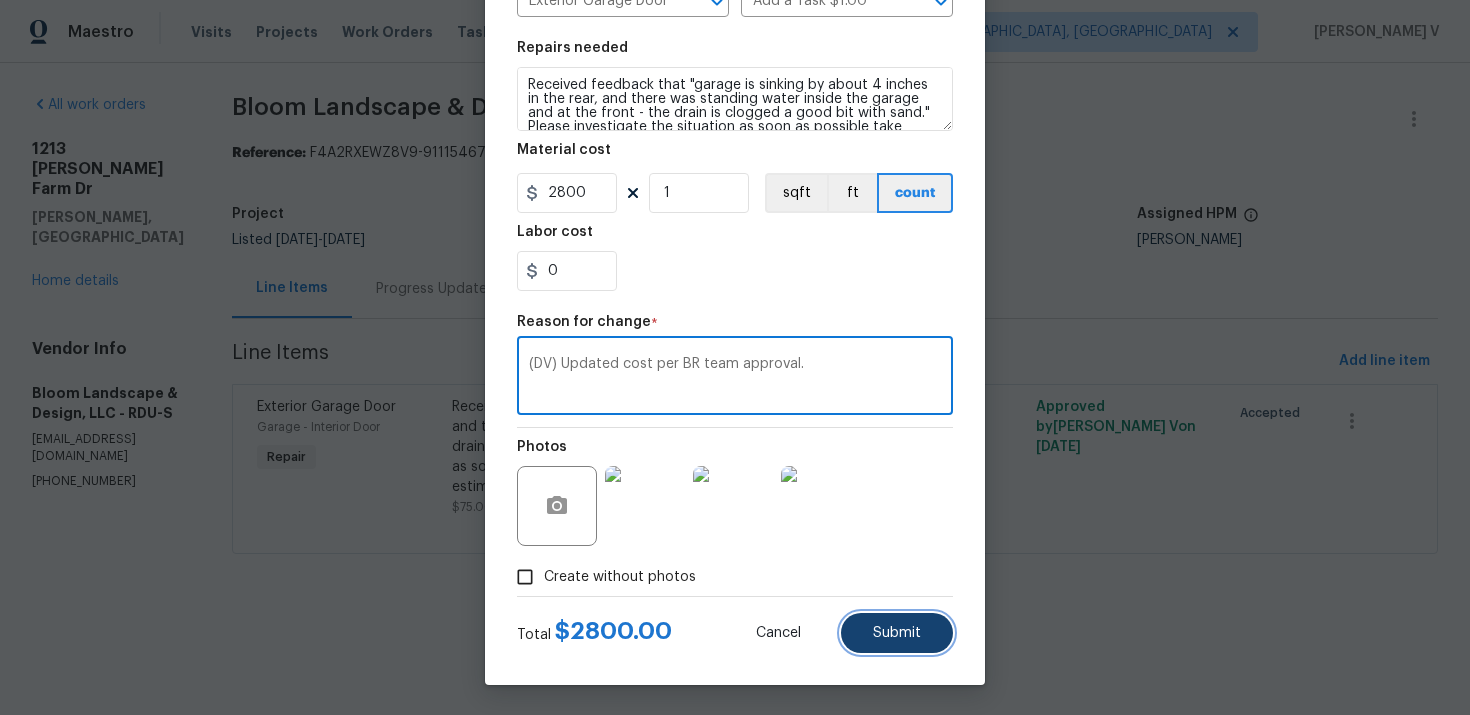 click on "Submit" at bounding box center (897, 633) 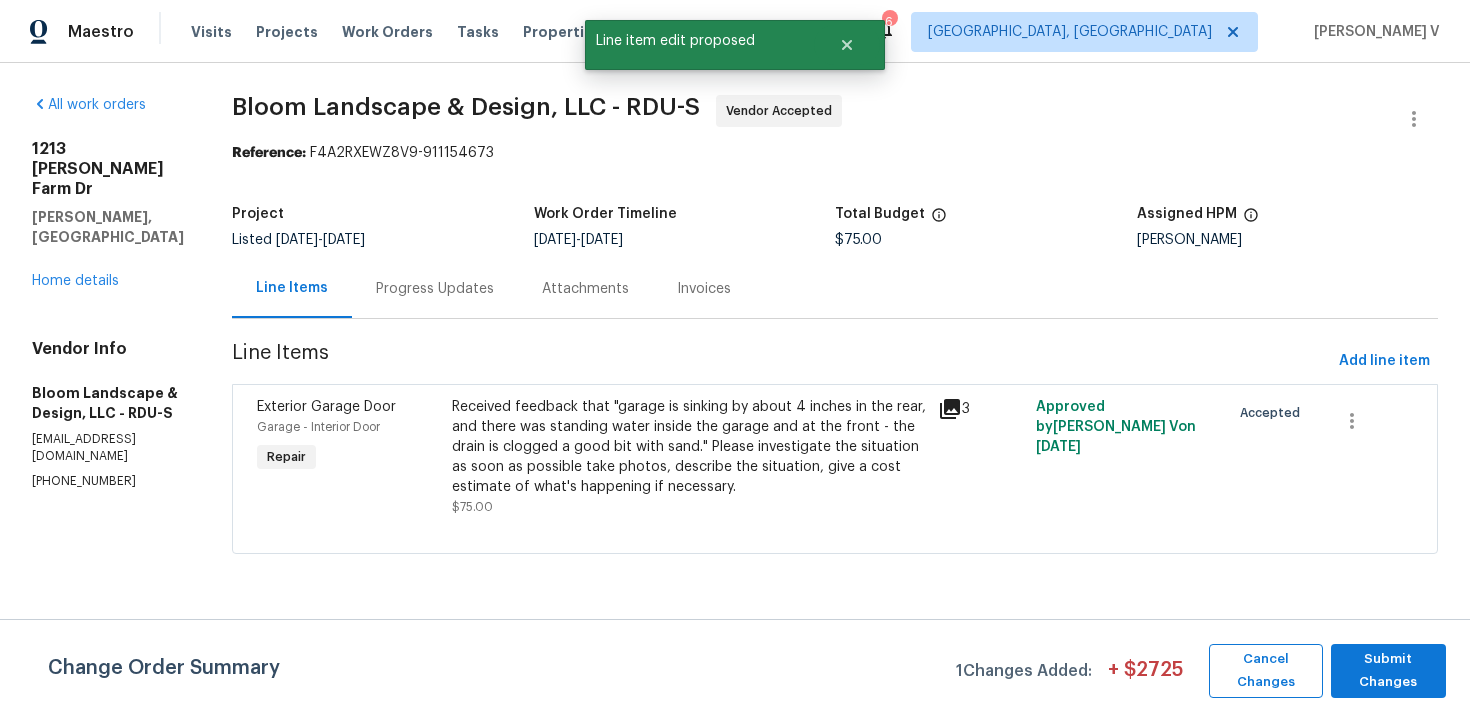 scroll, scrollTop: 0, scrollLeft: 0, axis: both 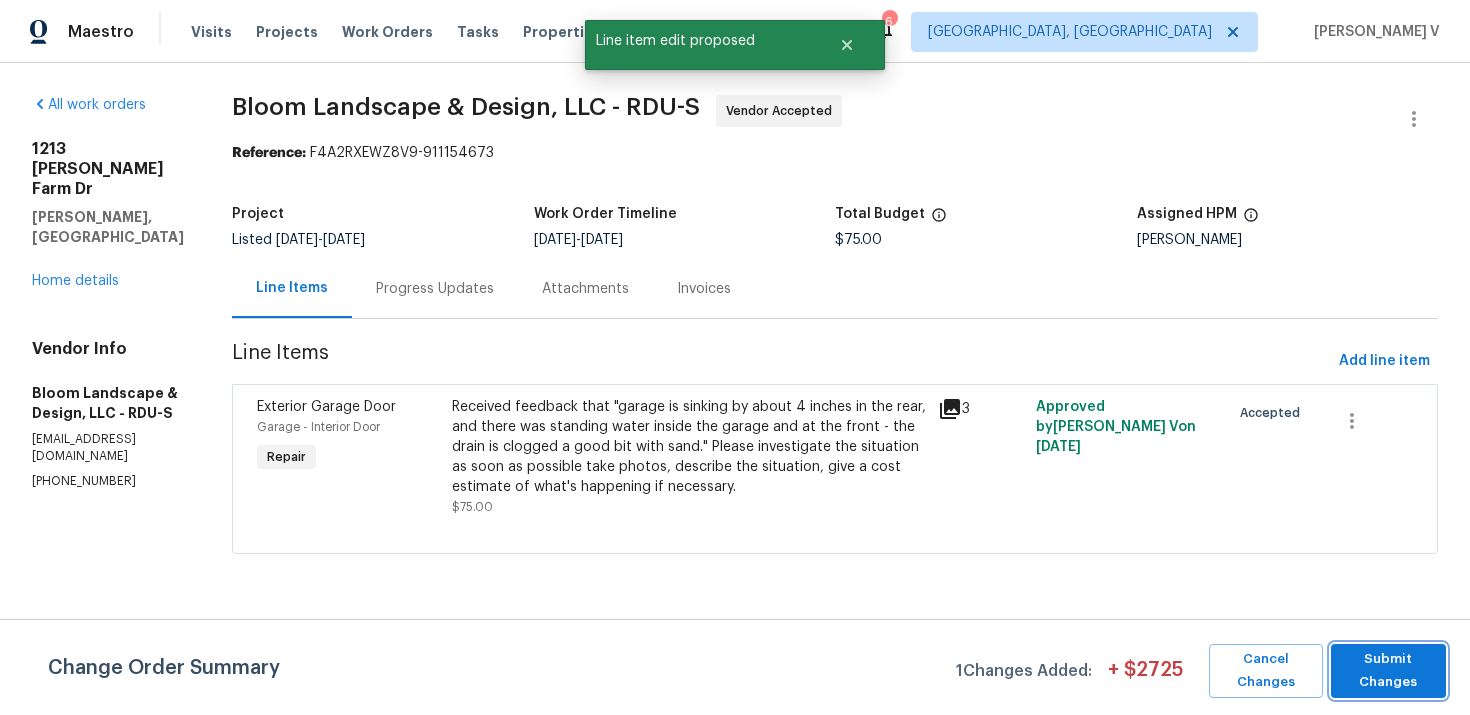 click on "Submit Changes" at bounding box center (1388, 671) 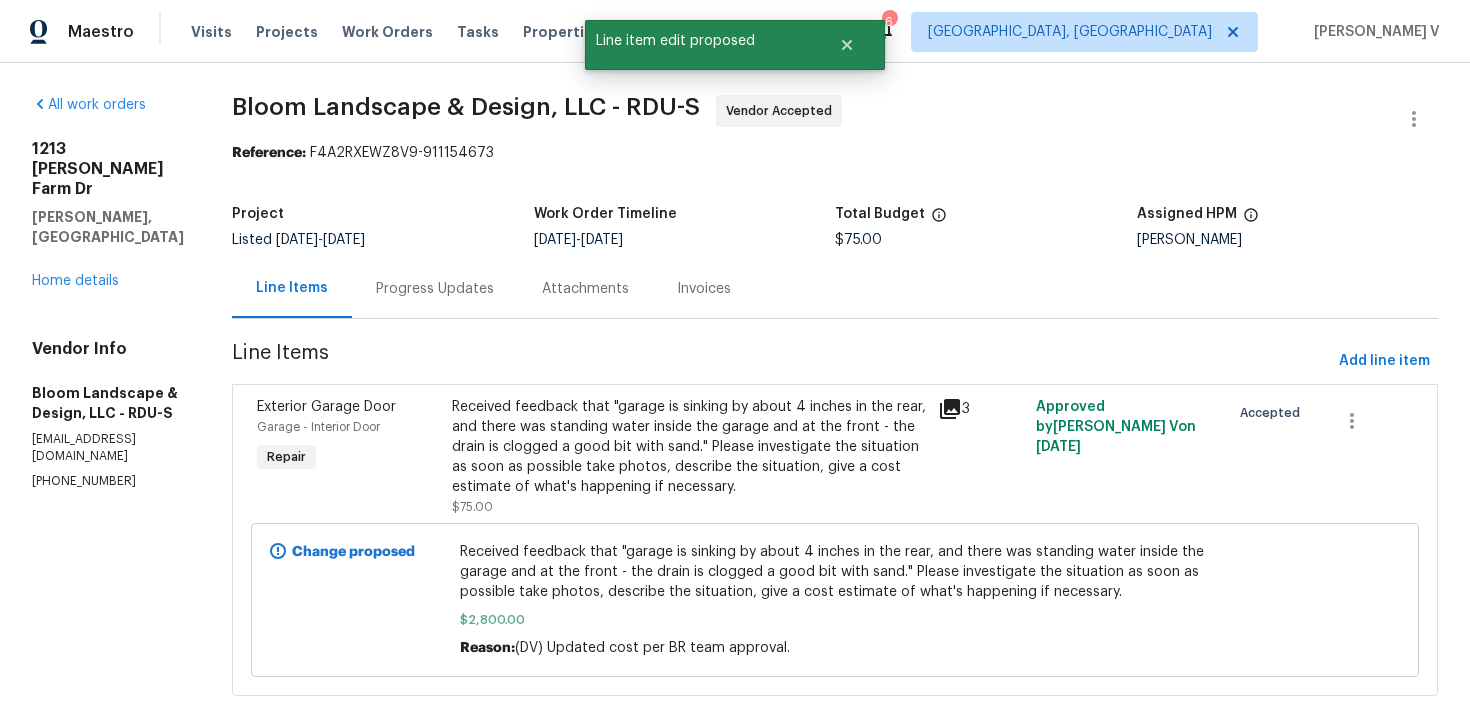 click on "Progress Updates" at bounding box center (435, 288) 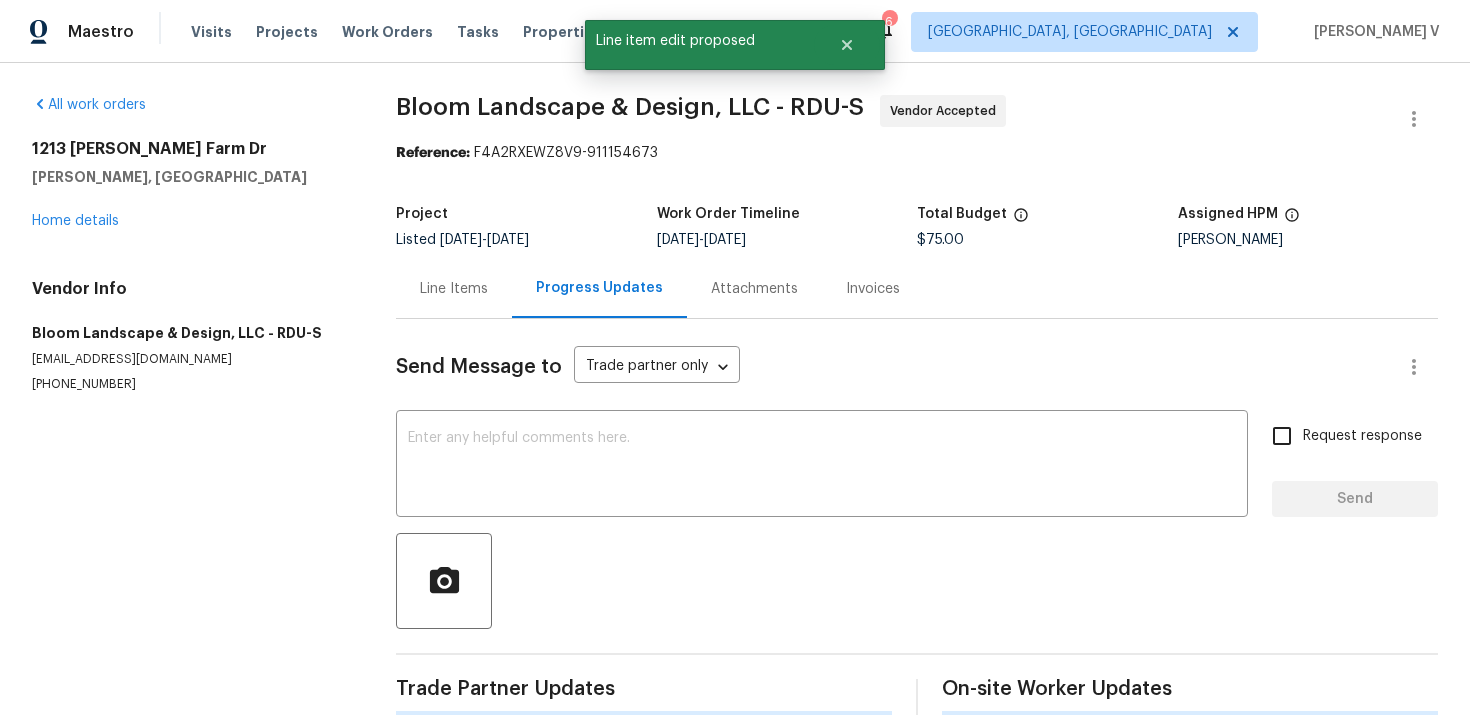 scroll, scrollTop: 32, scrollLeft: 0, axis: vertical 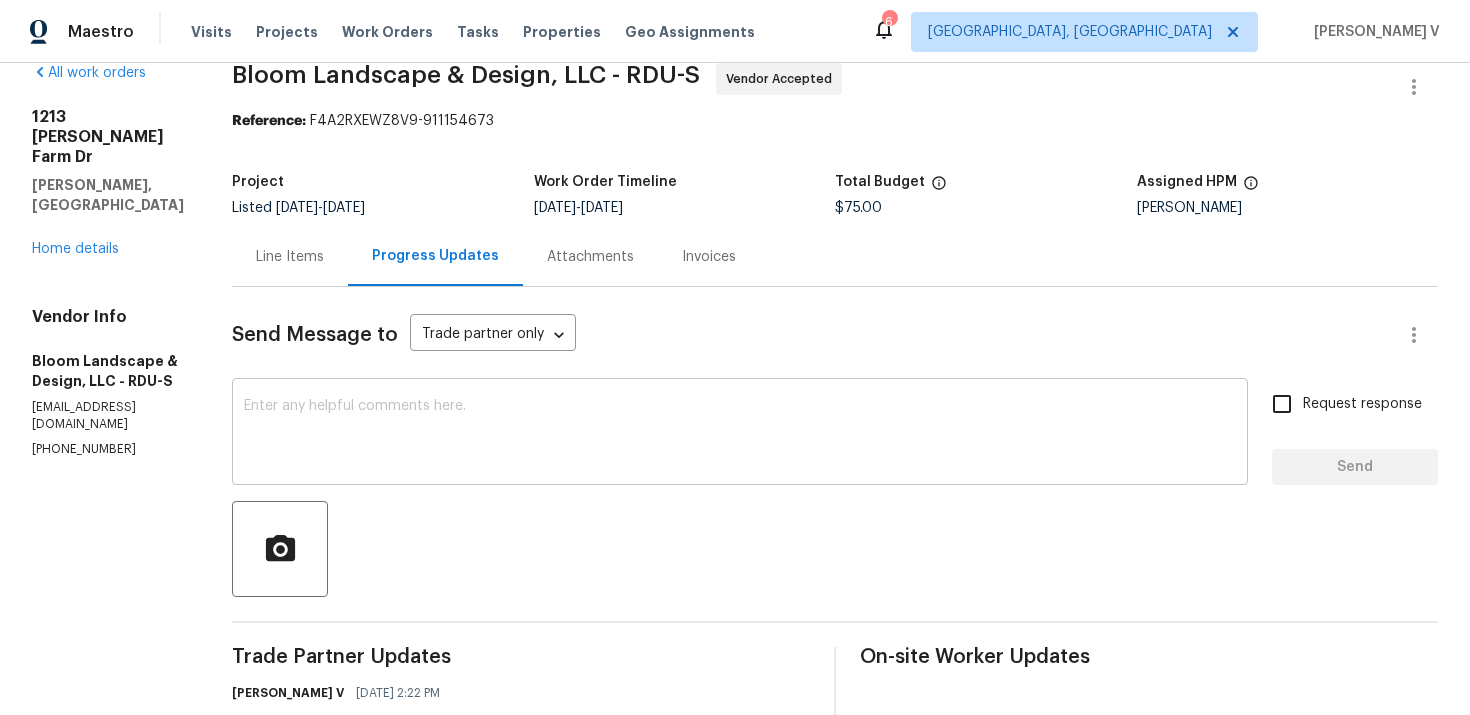click on "x ​" at bounding box center (740, 434) 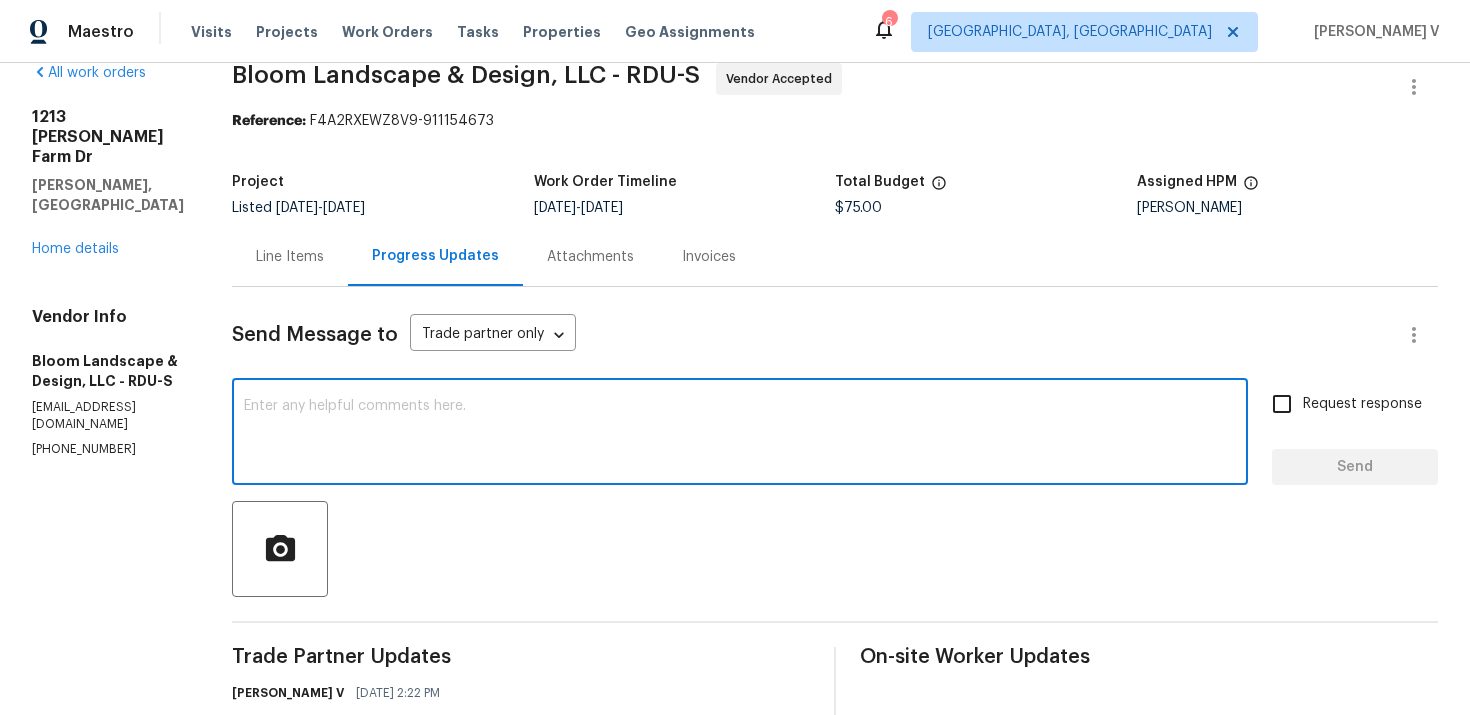 paste on "Hey, this is approved; we have updated the cost to $. Please let us know the completion date. Thanks." 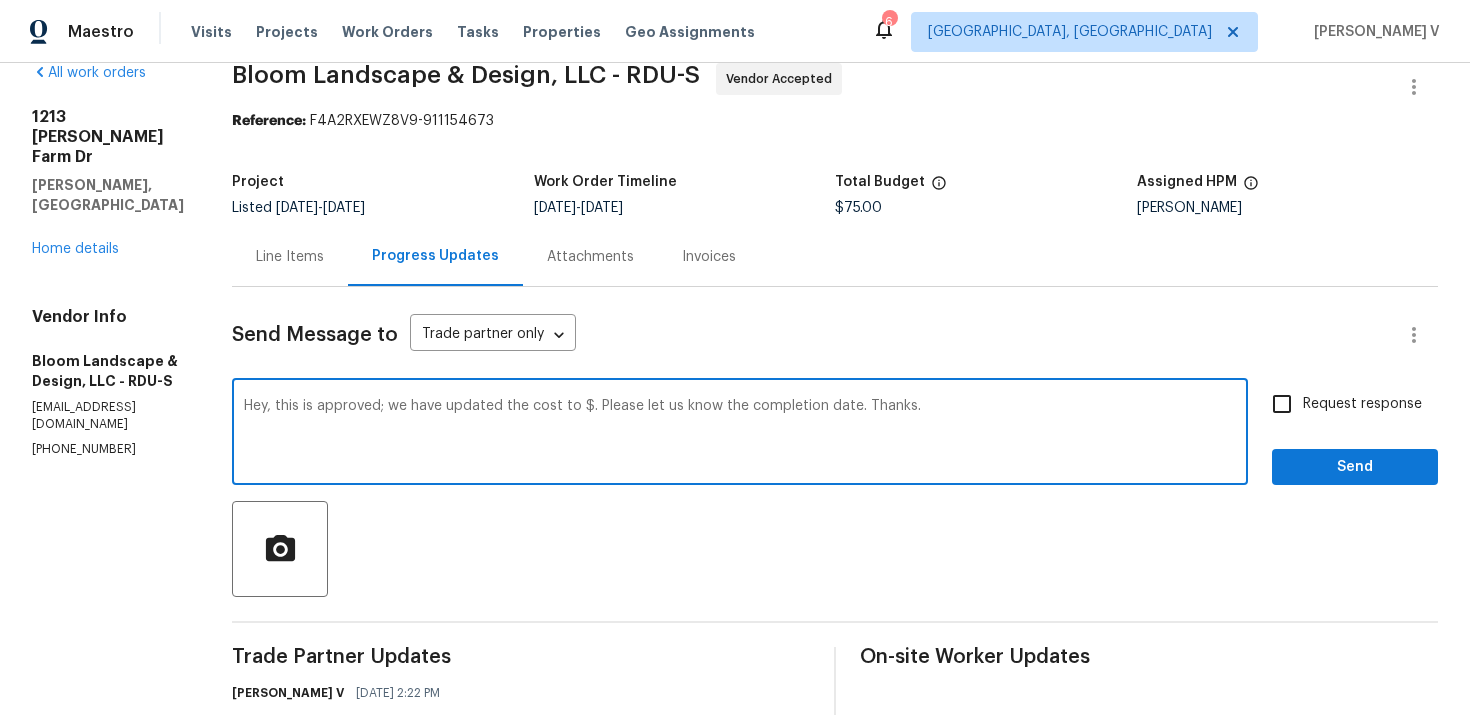 click on "Hey, this is approved; we have updated the cost to $. Please let us know the completion date. Thanks." at bounding box center [740, 434] 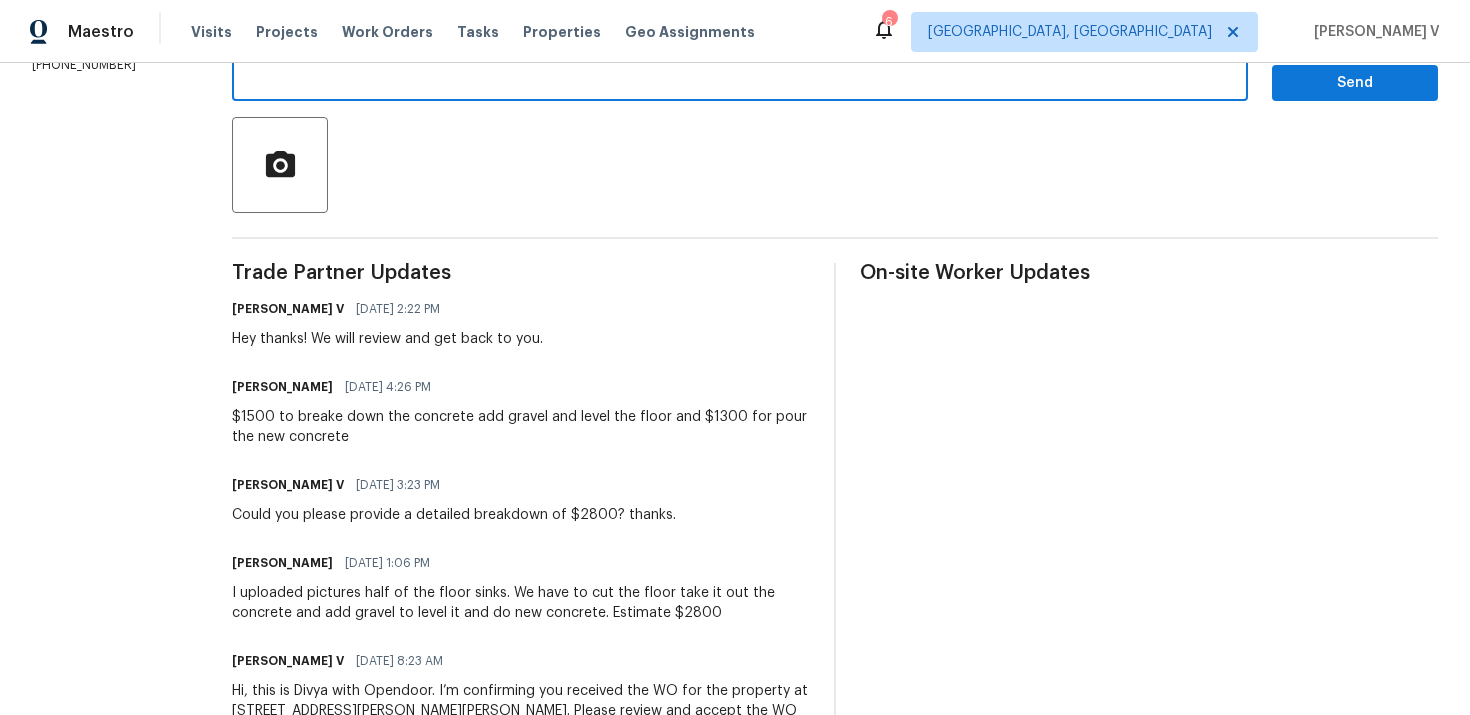 scroll, scrollTop: 115, scrollLeft: 0, axis: vertical 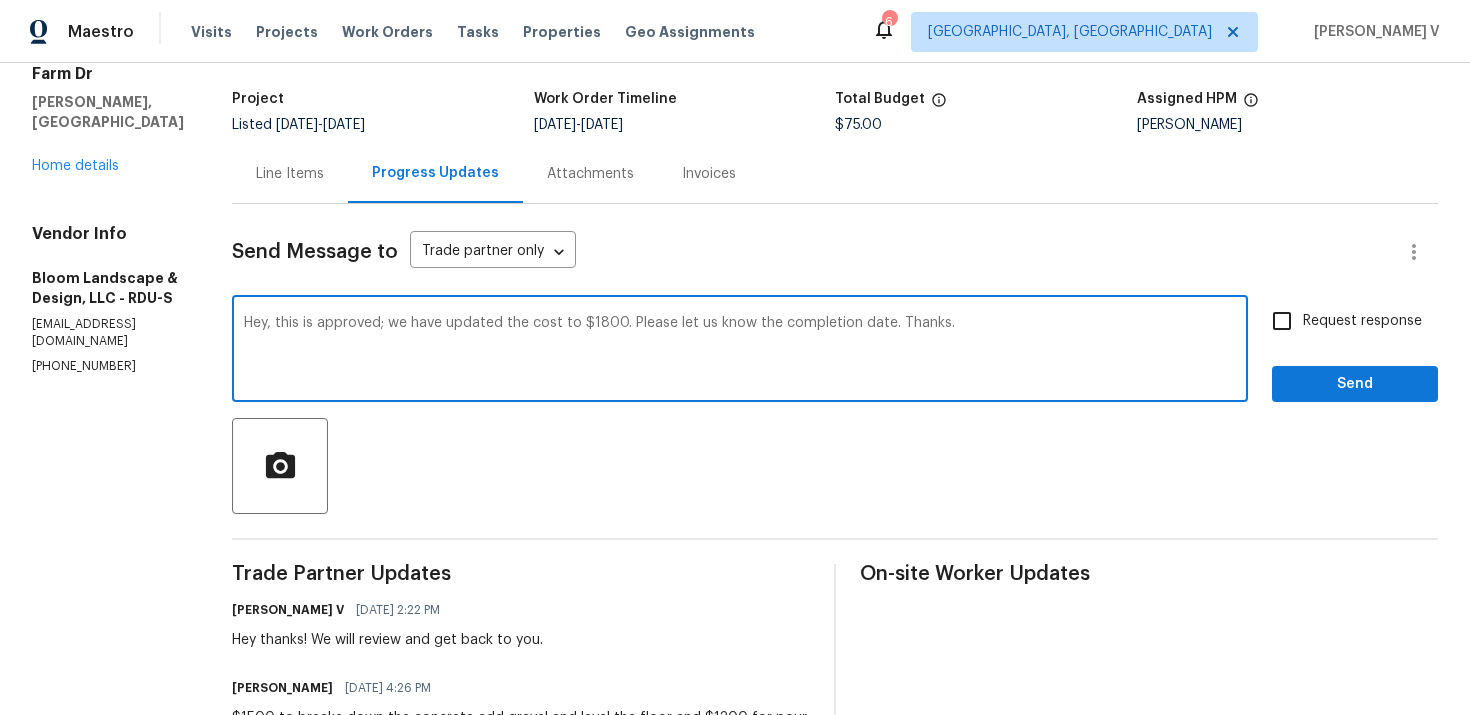 click on "Hey, this is approved; we have updated the cost to $1800. Please let us know the completion date. Thanks." at bounding box center [740, 351] 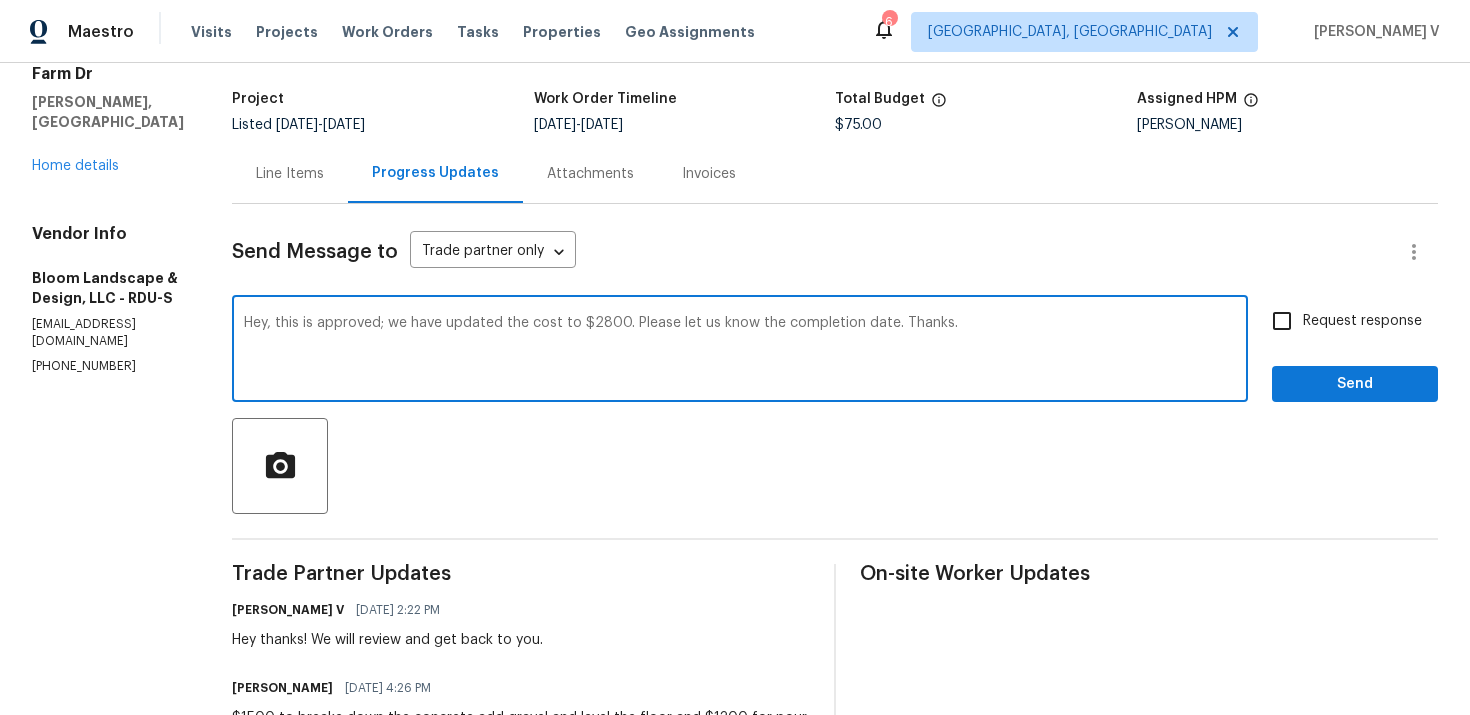 type on "Hey, this is approved; we have updated the cost to $2800. Please let us know the completion date. Thanks." 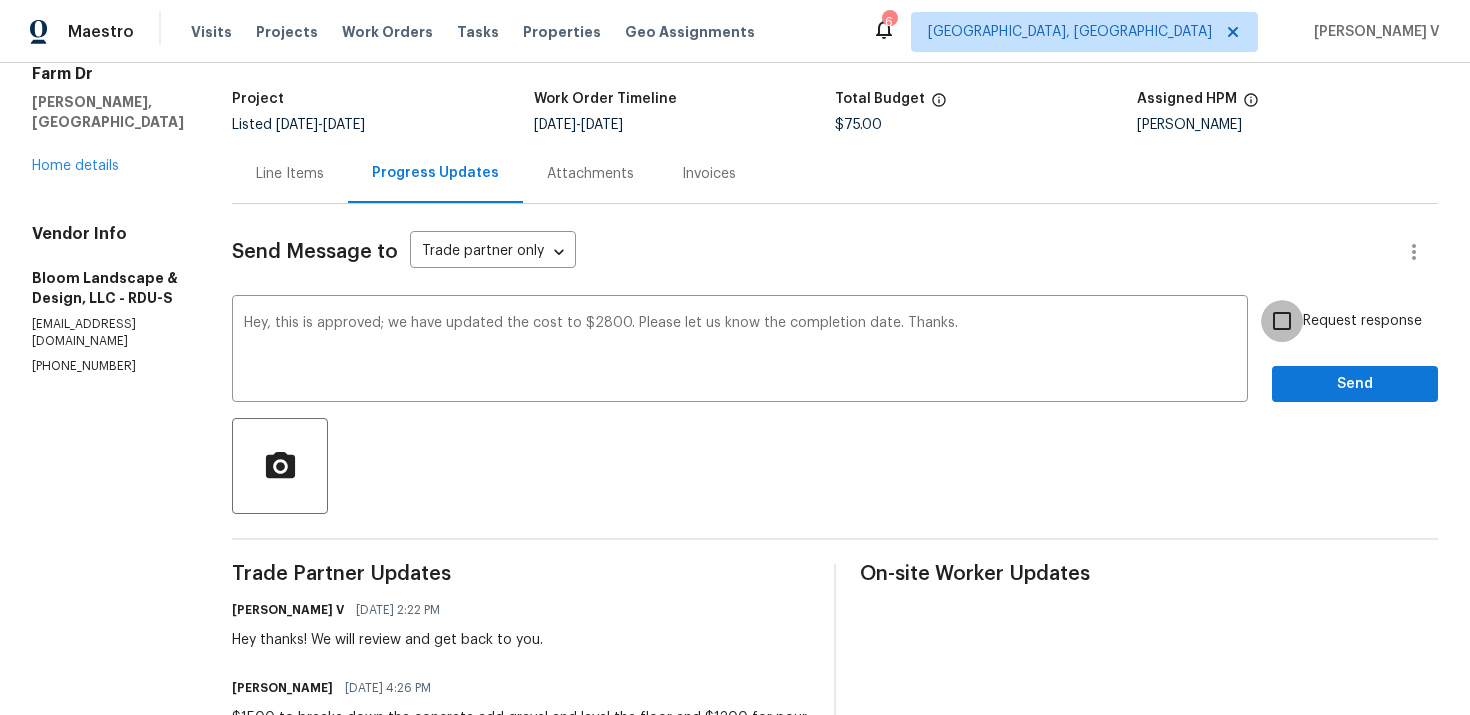 click on "Request response" at bounding box center (1282, 321) 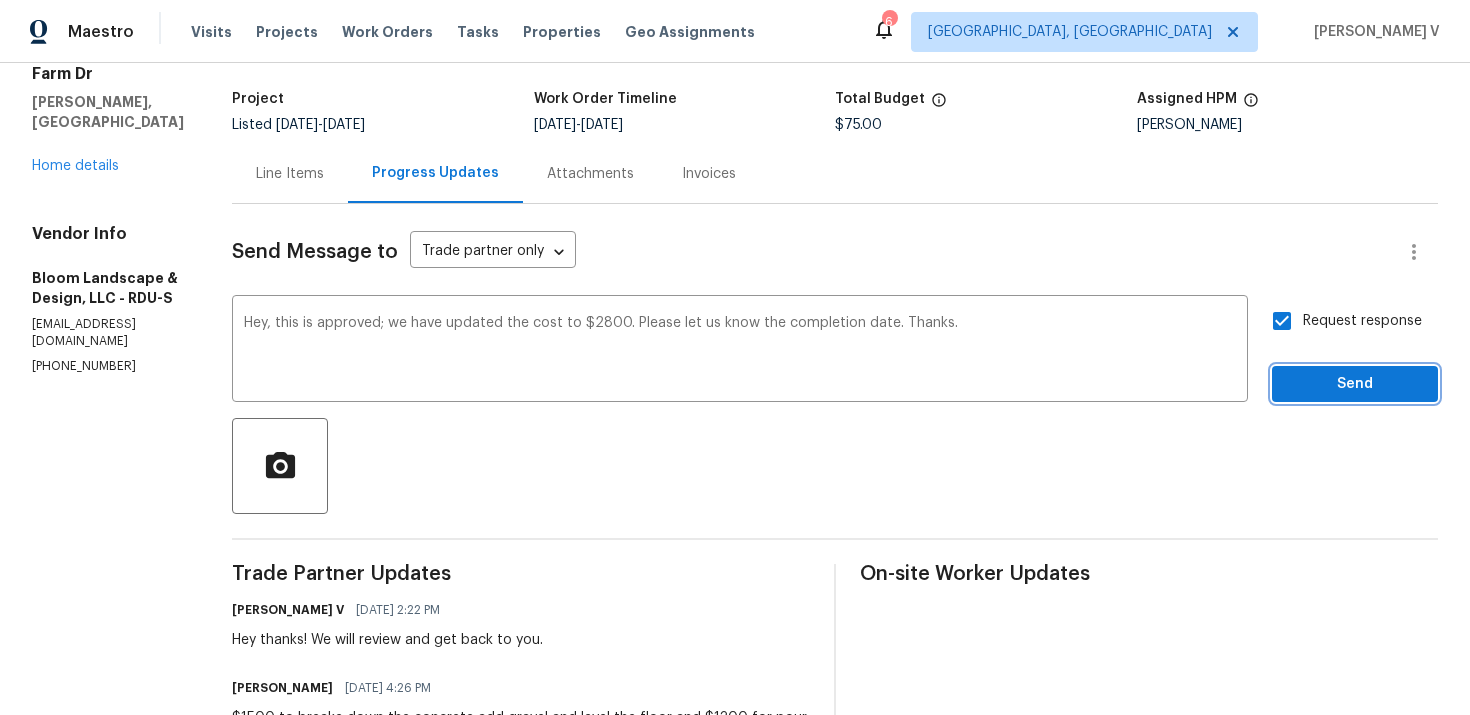 click on "Send" at bounding box center (1355, 384) 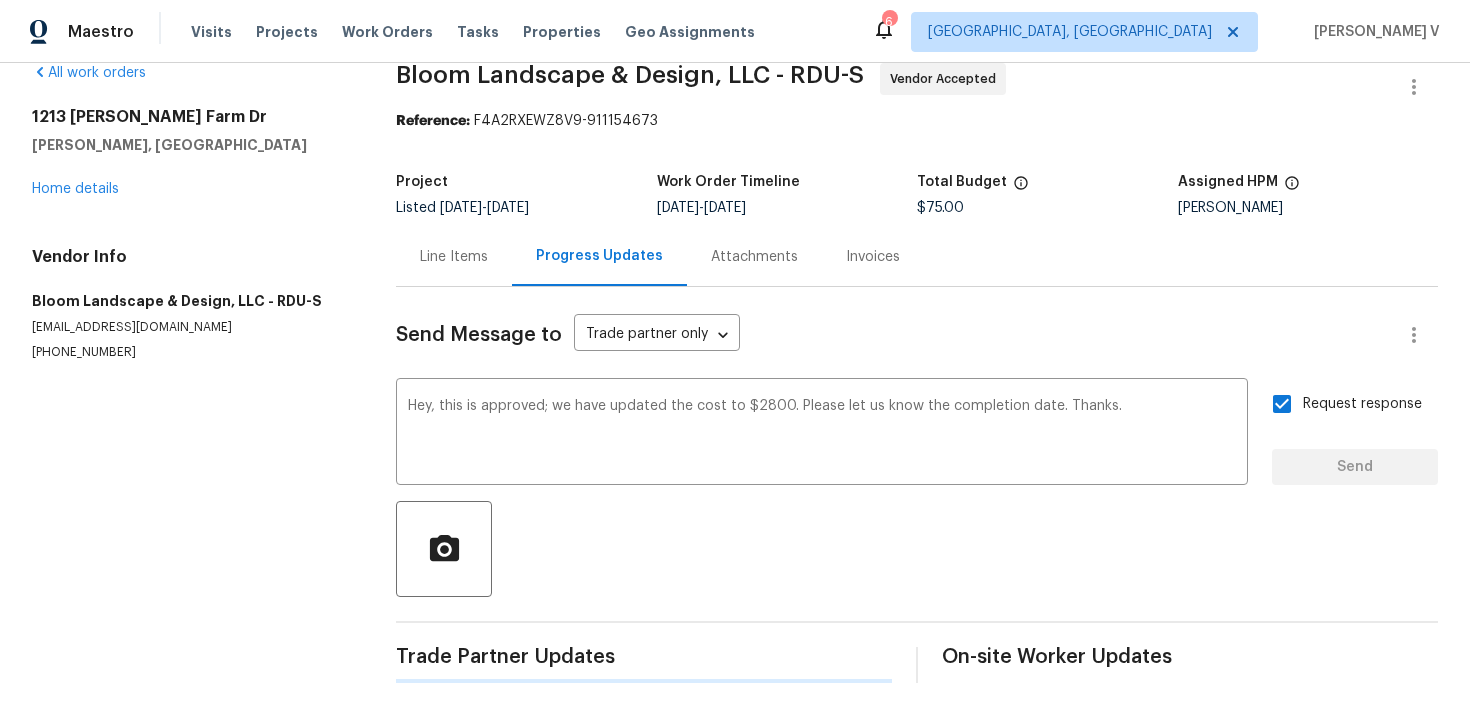 type 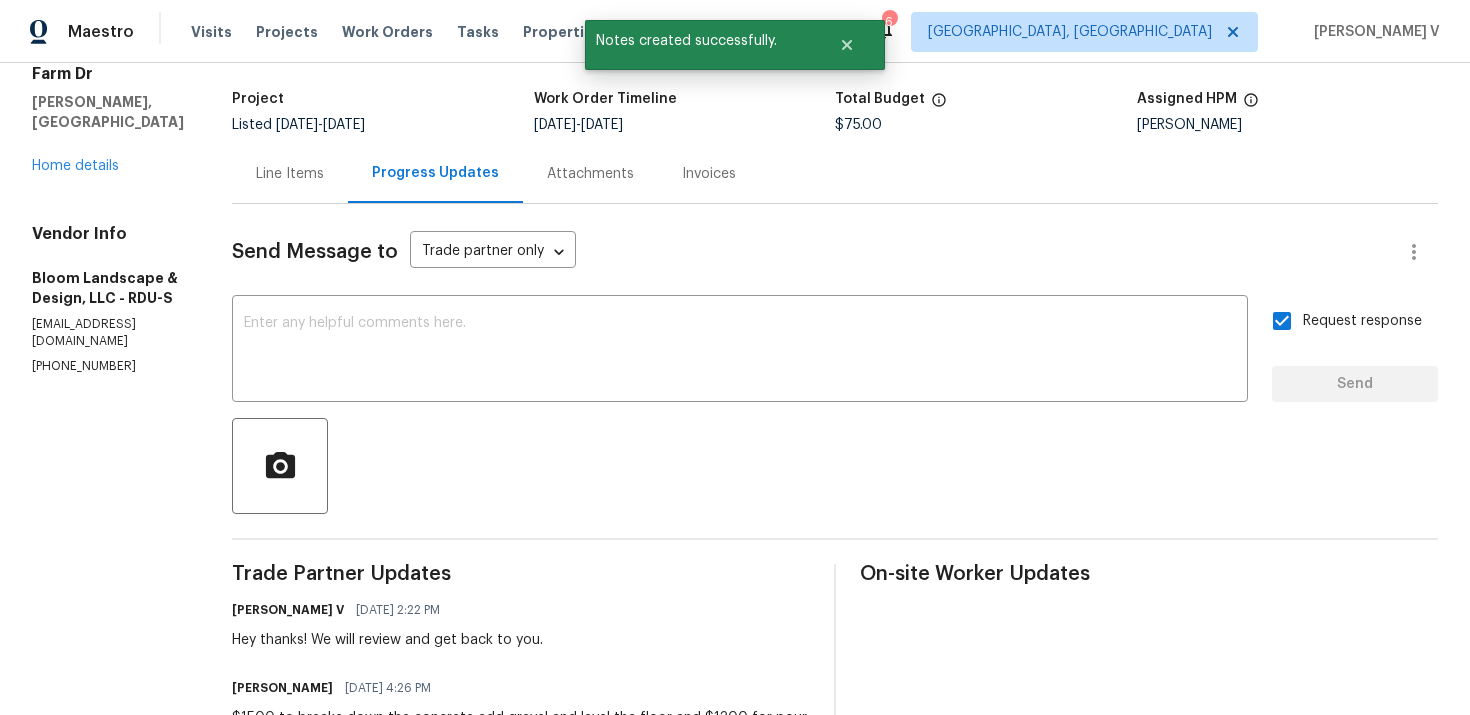 click on "Line Items" at bounding box center [290, 173] 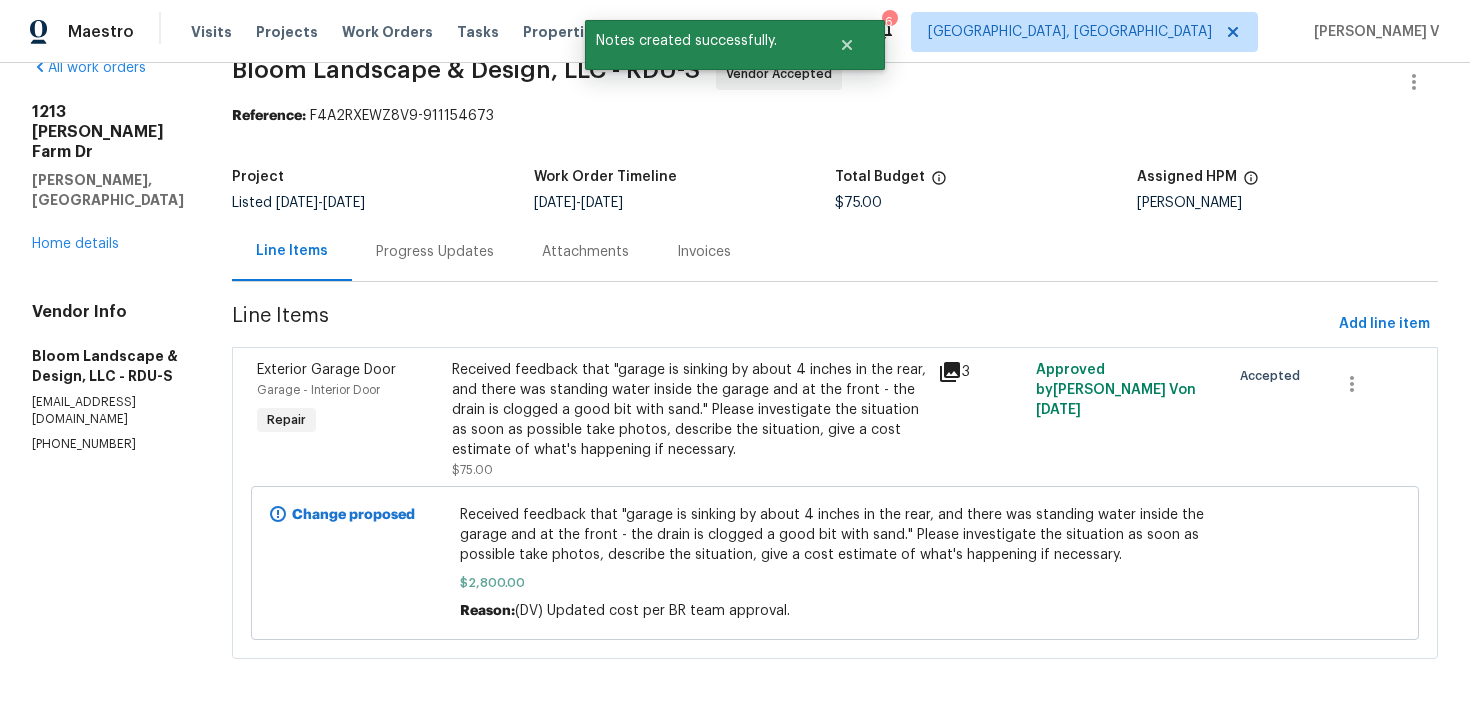 scroll, scrollTop: 38, scrollLeft: 0, axis: vertical 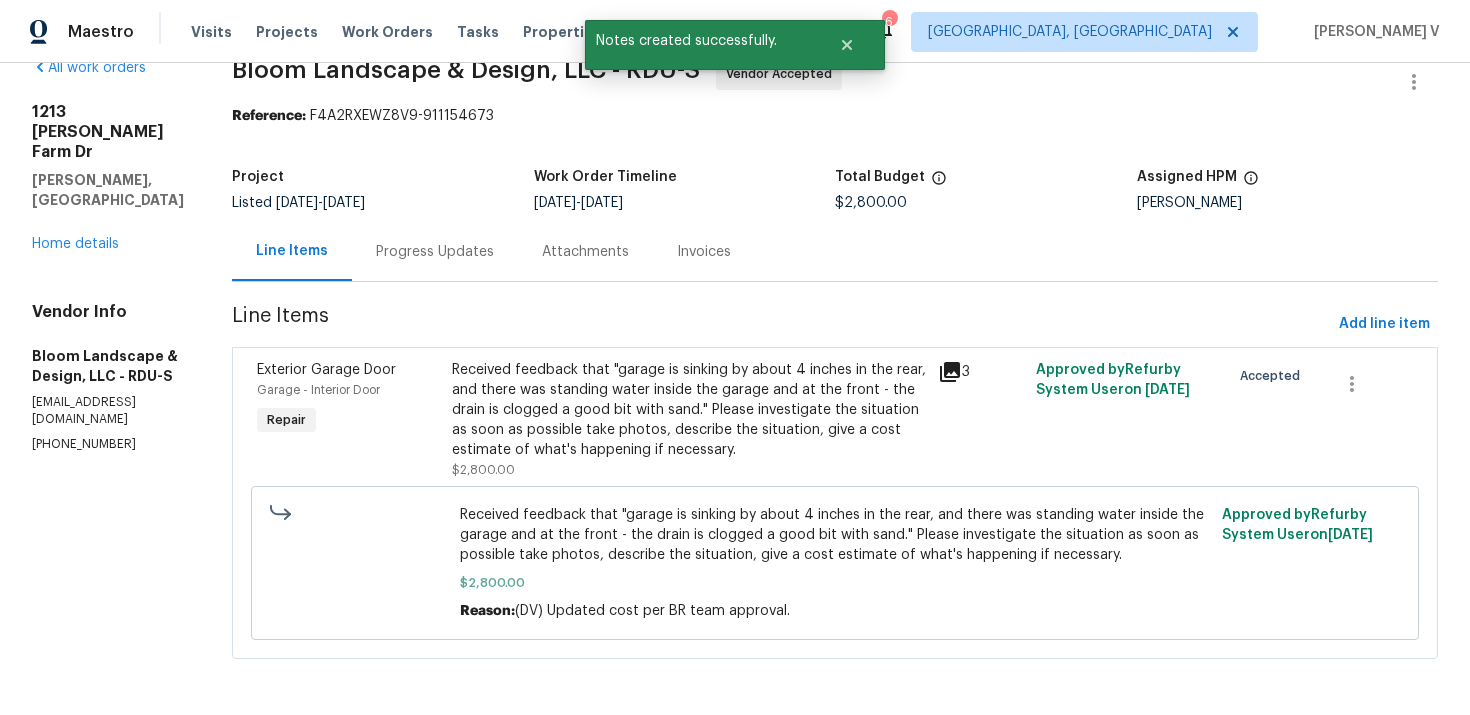 click on "Progress Updates" at bounding box center [435, 252] 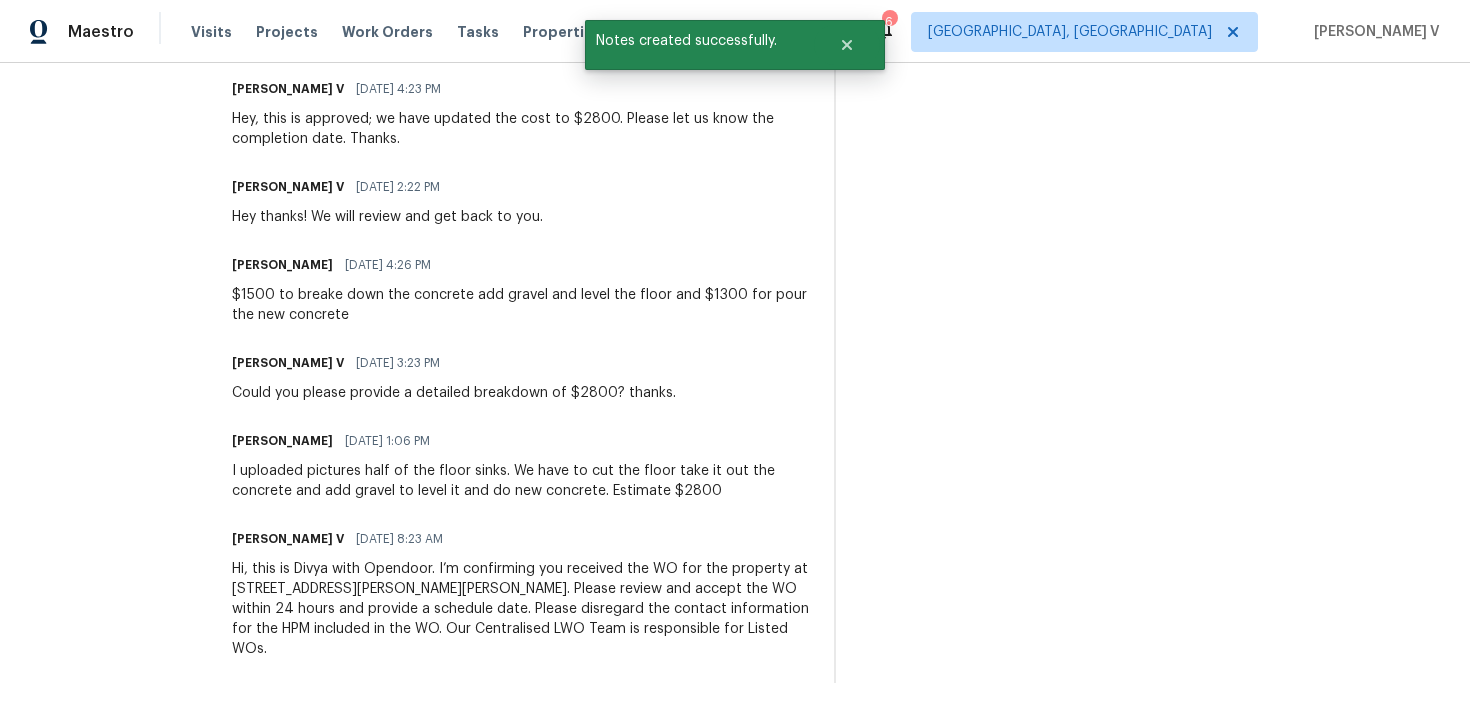scroll, scrollTop: 357, scrollLeft: 0, axis: vertical 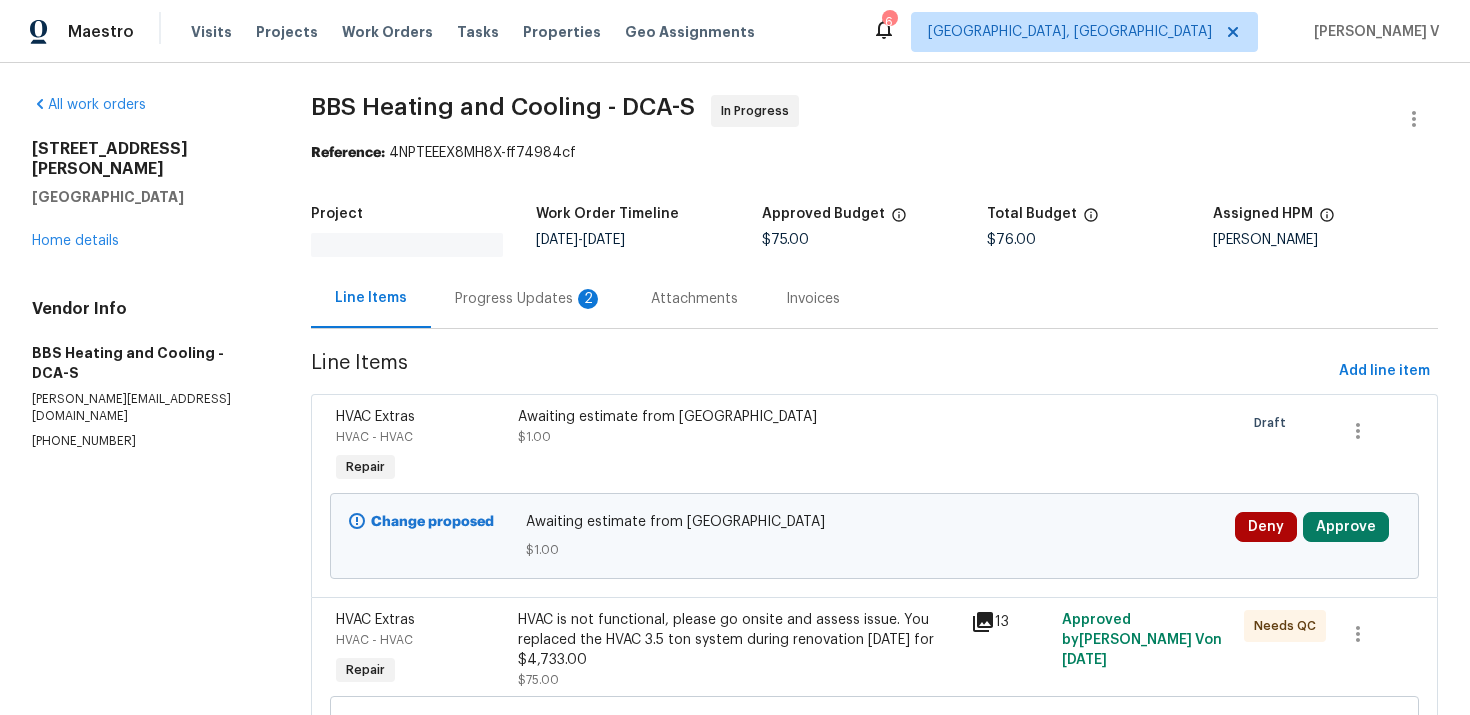 click on "Project Work Order Timeline 7/3/2025  -  7/7/2025 Approved Budget $75.00 Total Budget $76.00 Assigned HPM Nicolas Campuzano" at bounding box center [874, 232] 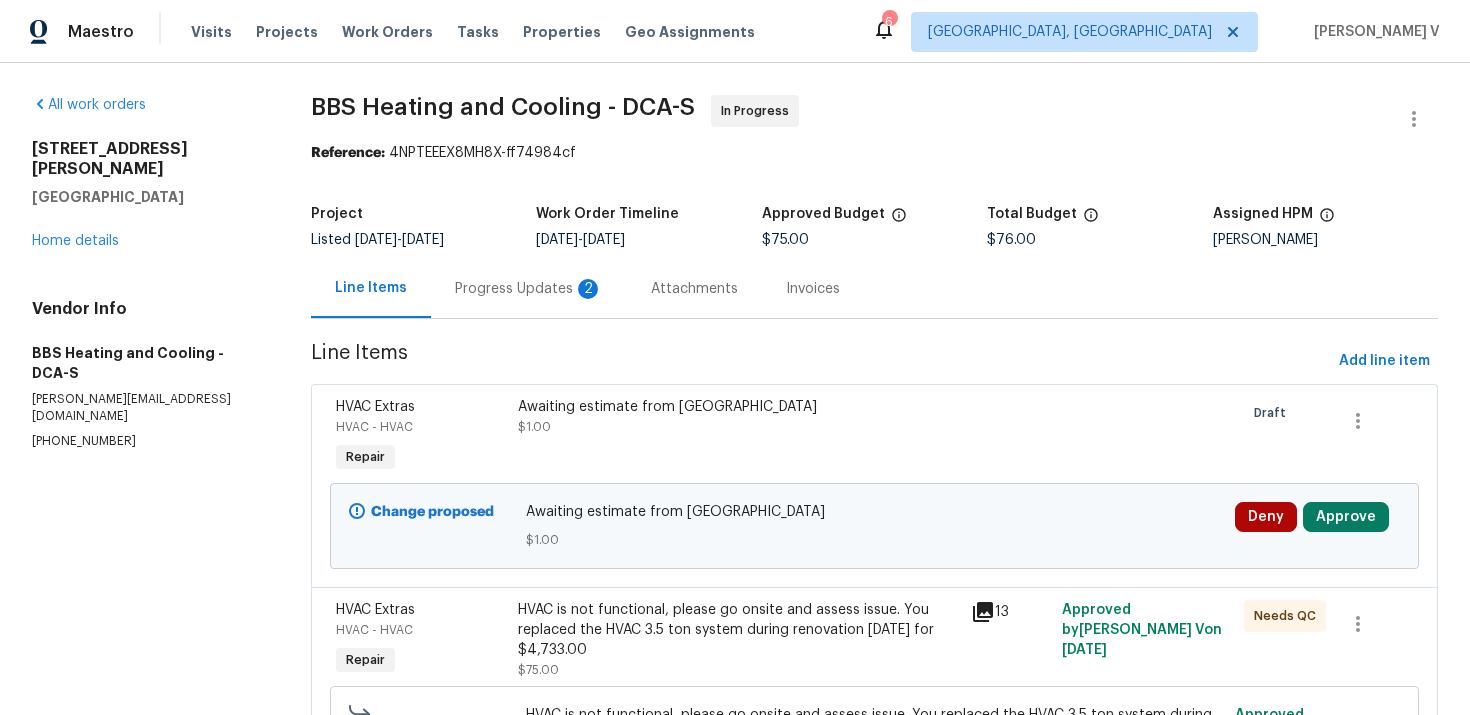 click on "Progress Updates 2" at bounding box center (529, 288) 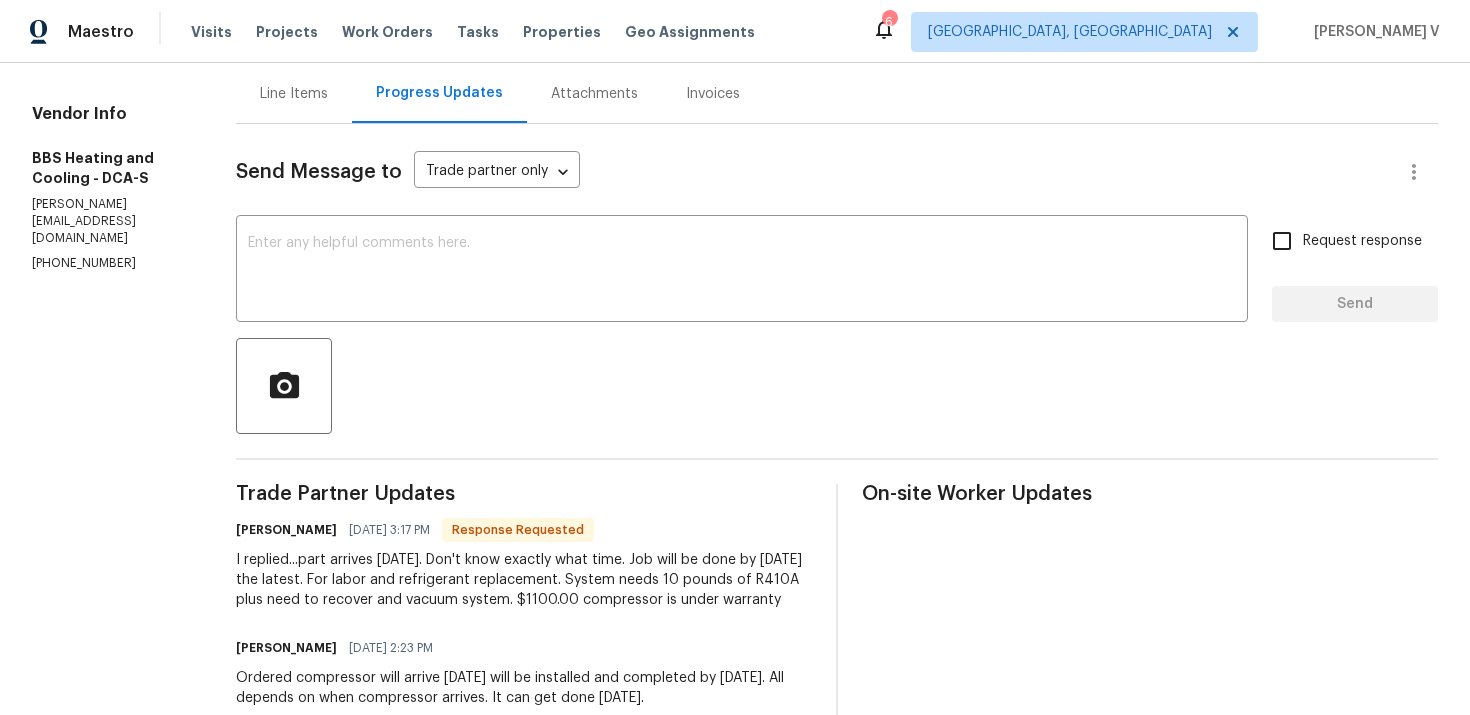 scroll, scrollTop: 93, scrollLeft: 0, axis: vertical 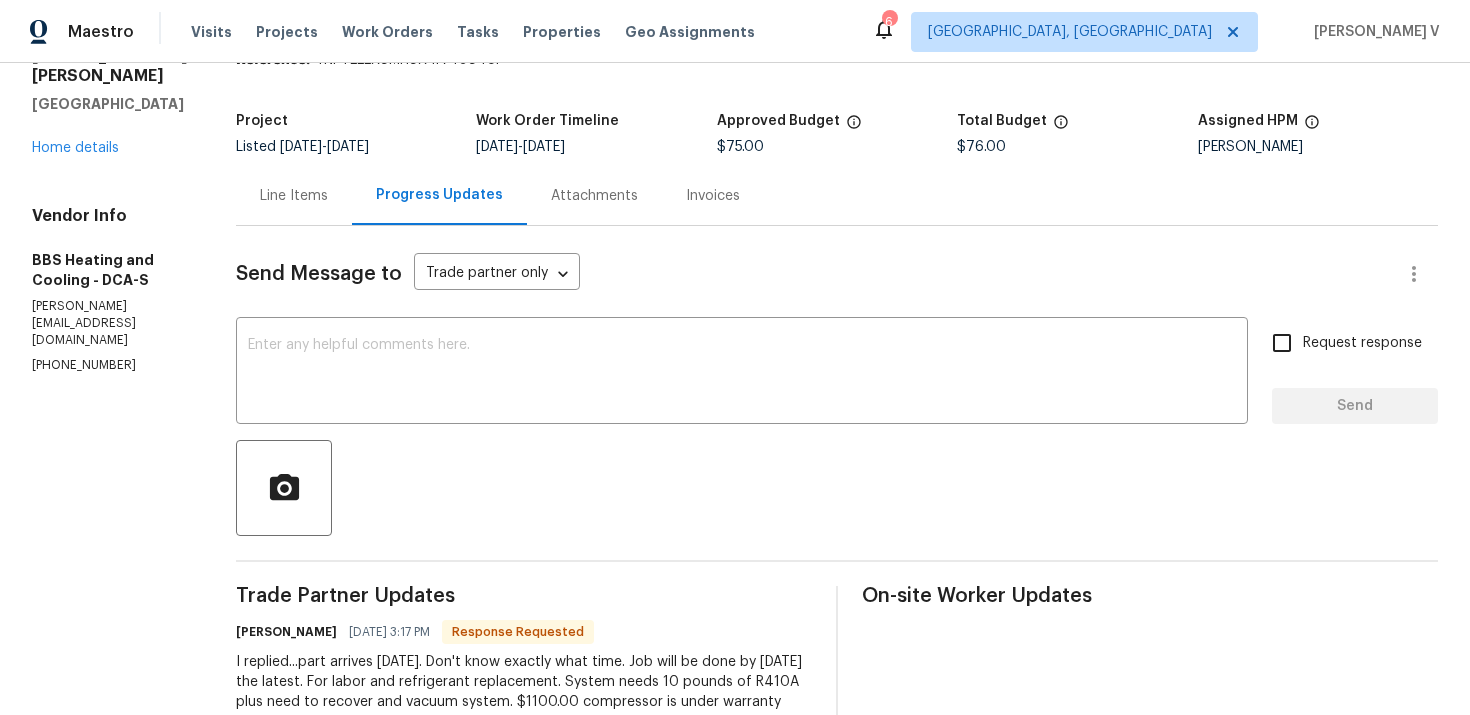 click on "Line Items" at bounding box center [294, 195] 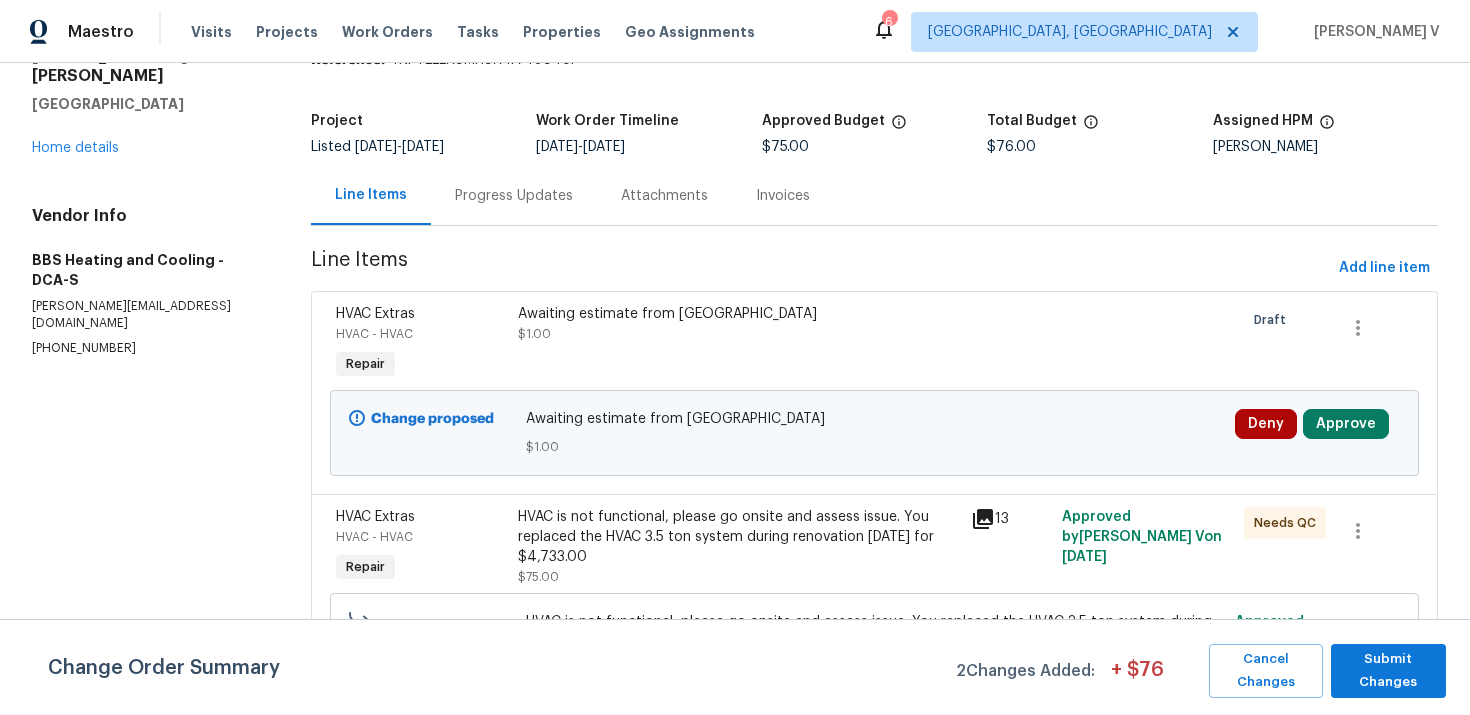 click on "BBS Heating and Cooling - DCA-S In Progress Reference:   4NPTEEEX8MH8X-ff74984cf Project Listed   3/25/2025  -  7/7/2025 Work Order Timeline 7/3/2025  -  7/7/2025 Approved Budget $75.00 Total Budget $76.00 Assigned HPM Nicolas Campuzano Line Items Progress Updates Attachments Invoices Line Items Add line item HVAC Extras HVAC - HVAC Repair Awaiting estimate from TP $1.00 Draft Change proposed Awaiting estimate from TP $1.00 Deny Approve HVAC Extras HVAC - HVAC Repair HVAC is not functional, please go onsite and assess issue.
You replaced the HVAC 3.5 ton system during renovation 1/23/25 for $4,733.00 $75.00   13 Approved by  Divya Dharshini V  on   7/3/2025 Needs QC HVAC is not functional, please go onsite and assess issue.
You replaced the HVAC 3.5 ton system during renovation 1/23/25 for $4,733.00 $75.00 Approved by  Divya Dharshini V  on  7/3/2025 Change Order Summary 2  Changes Added: + $ 76 Cancel Changes Submit Changes" at bounding box center [874, 372] 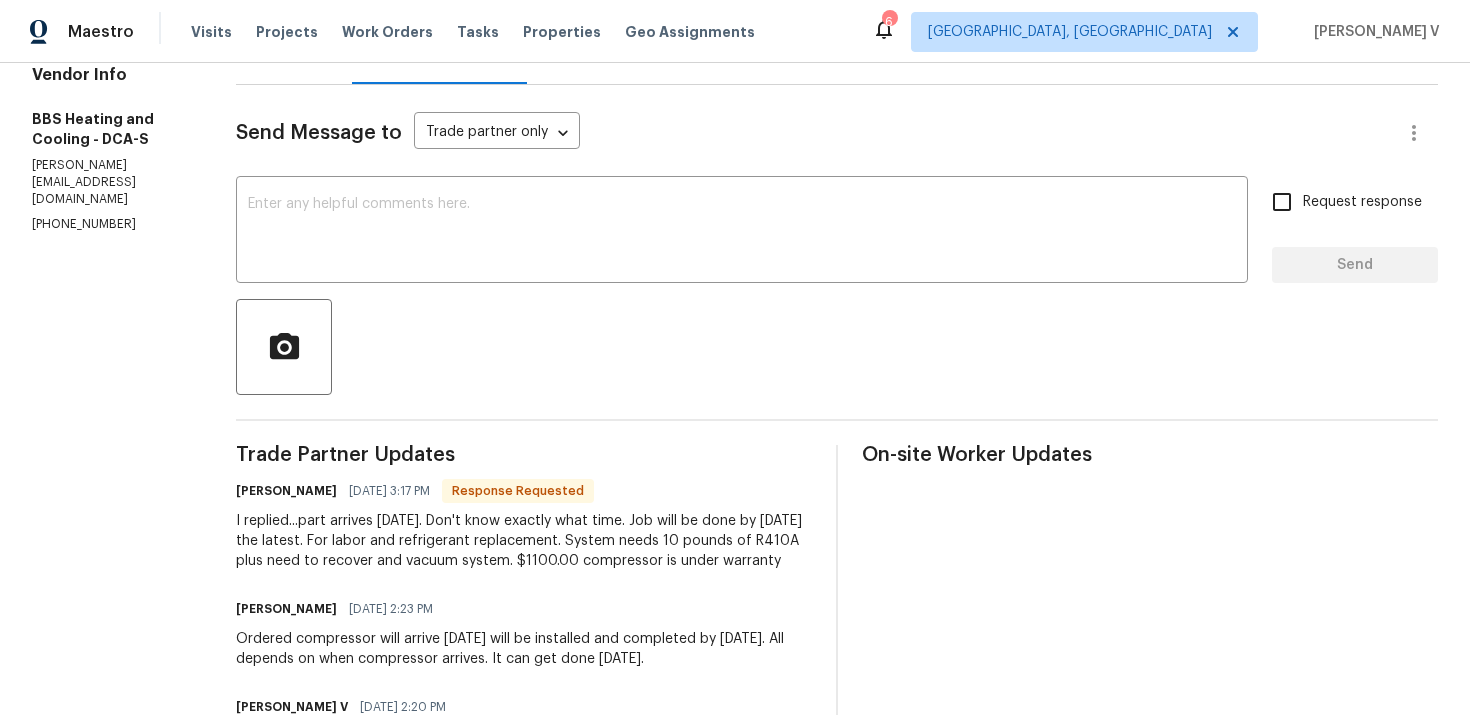 scroll, scrollTop: 0, scrollLeft: 0, axis: both 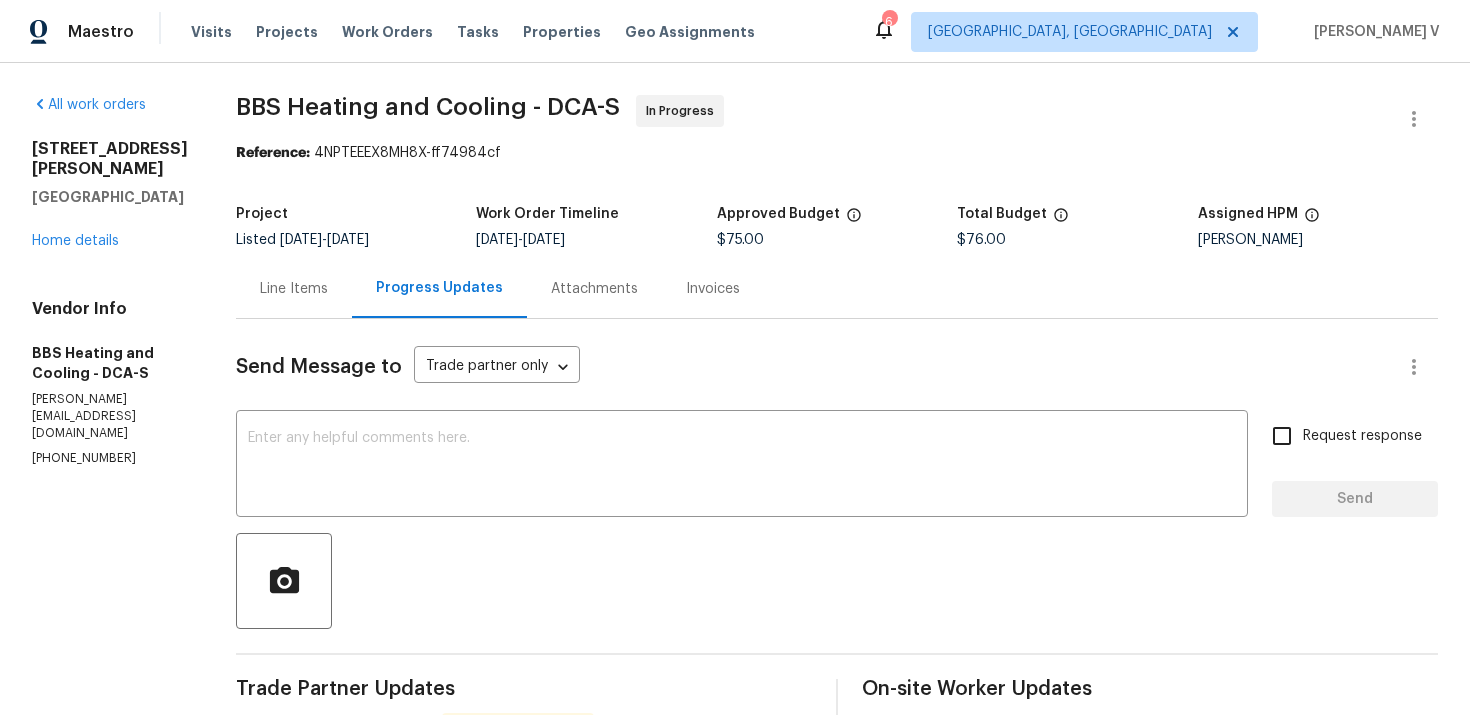 click on "Send Message to Trade partner only Trade partner only ​" at bounding box center [813, 367] 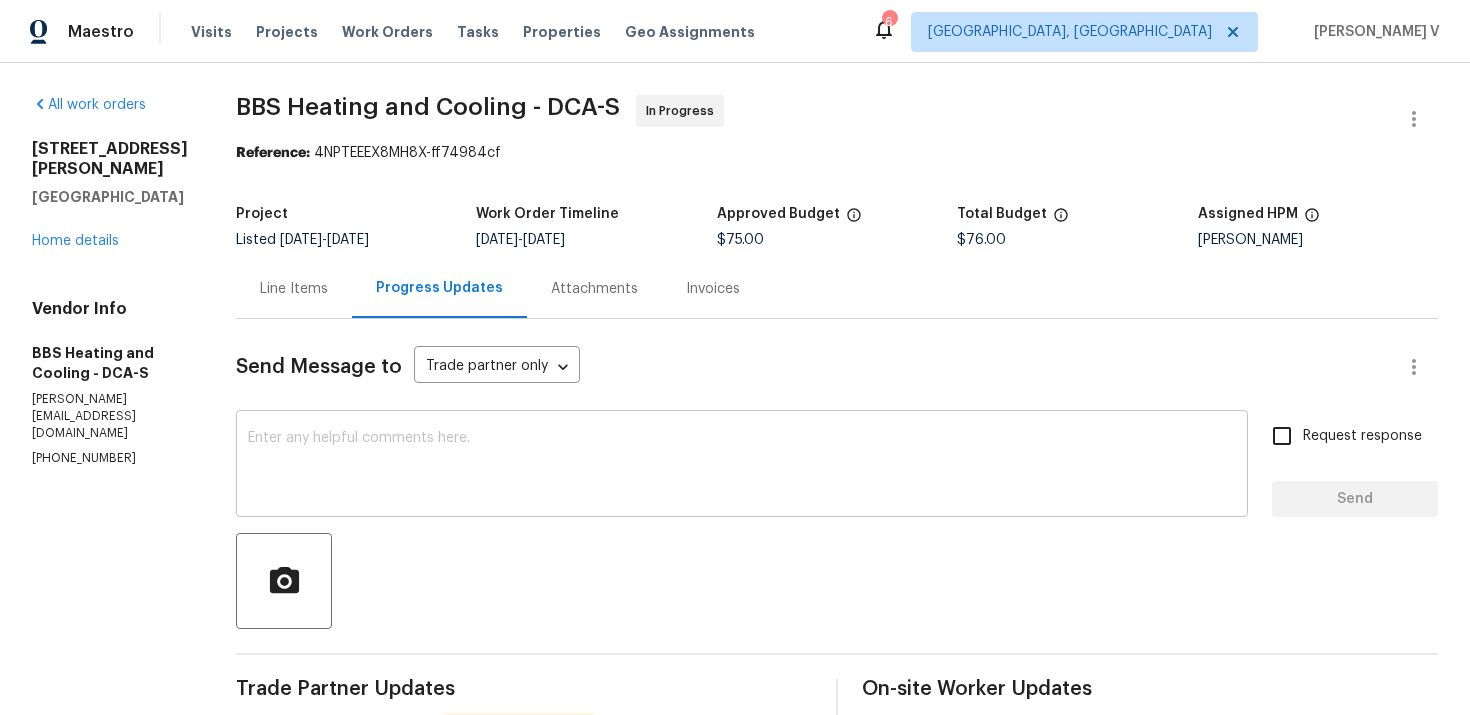 click at bounding box center (742, 466) 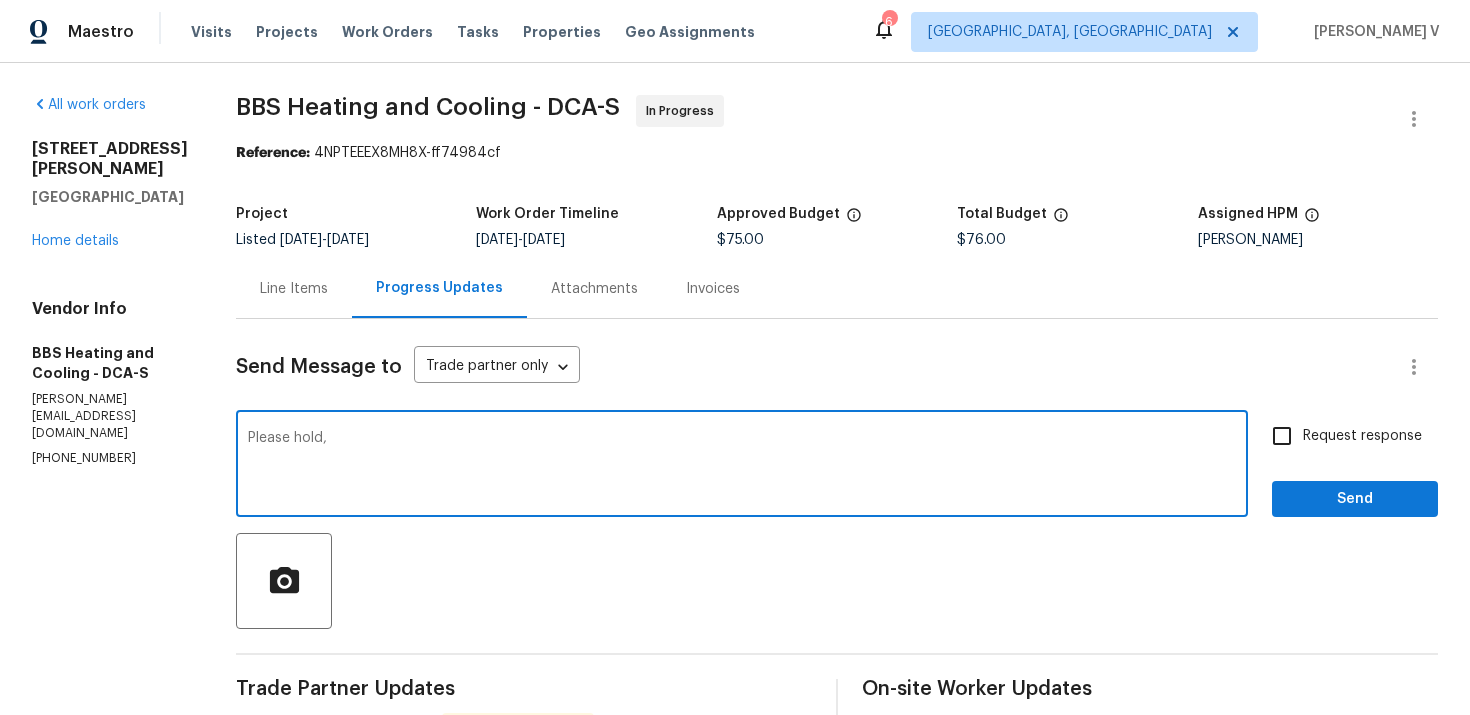 paste on "Hey thanks! We will review and get back to you." 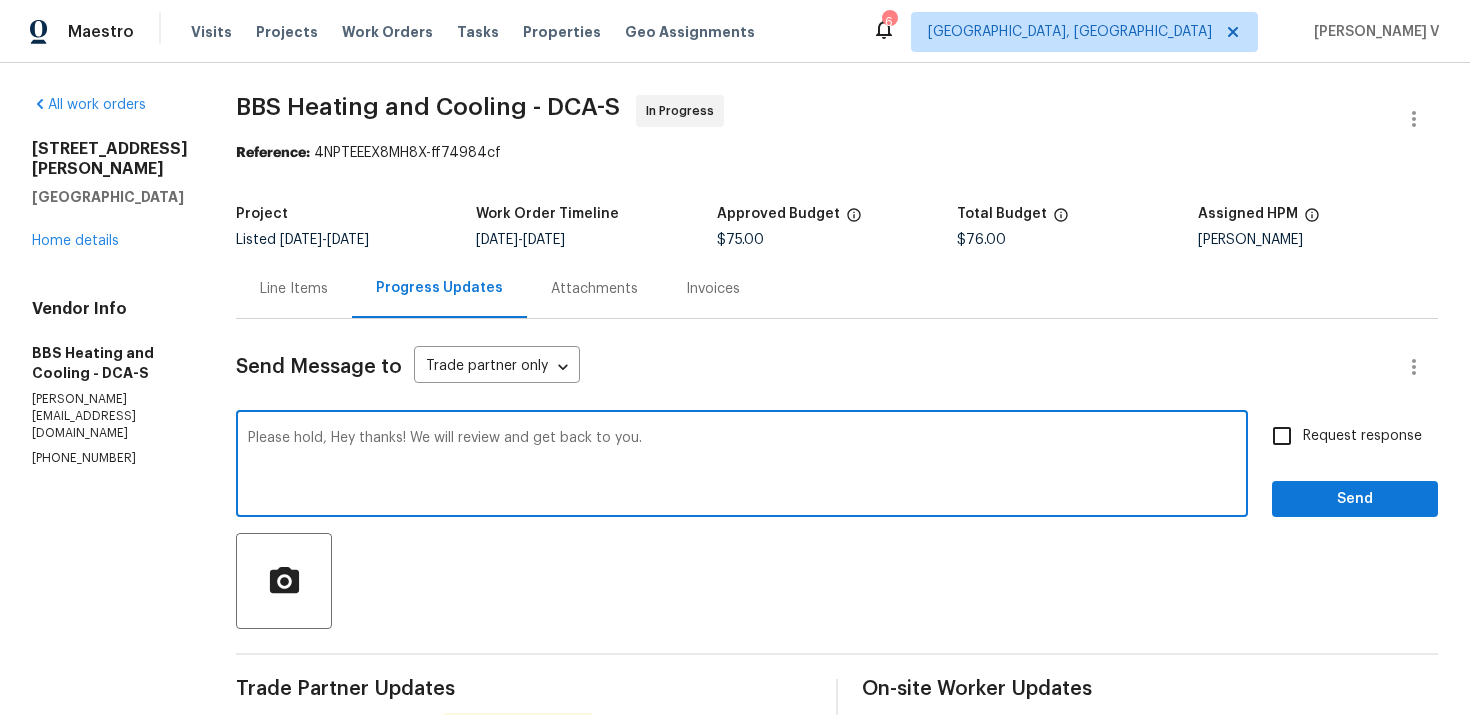 drag, startPoint x: 370, startPoint y: 440, endPoint x: 445, endPoint y: 434, distance: 75.23962 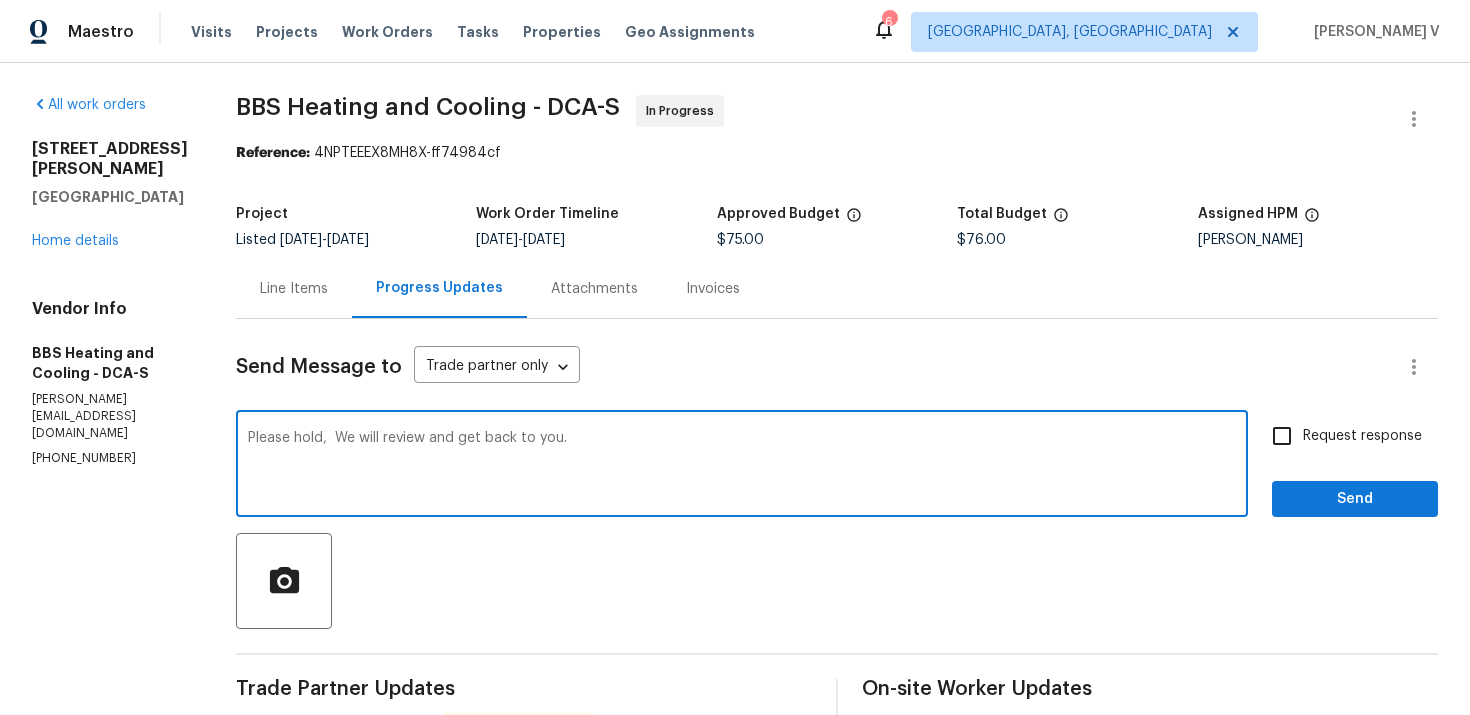 click on "Please hold,  We will review and get back to you." at bounding box center (742, 466) 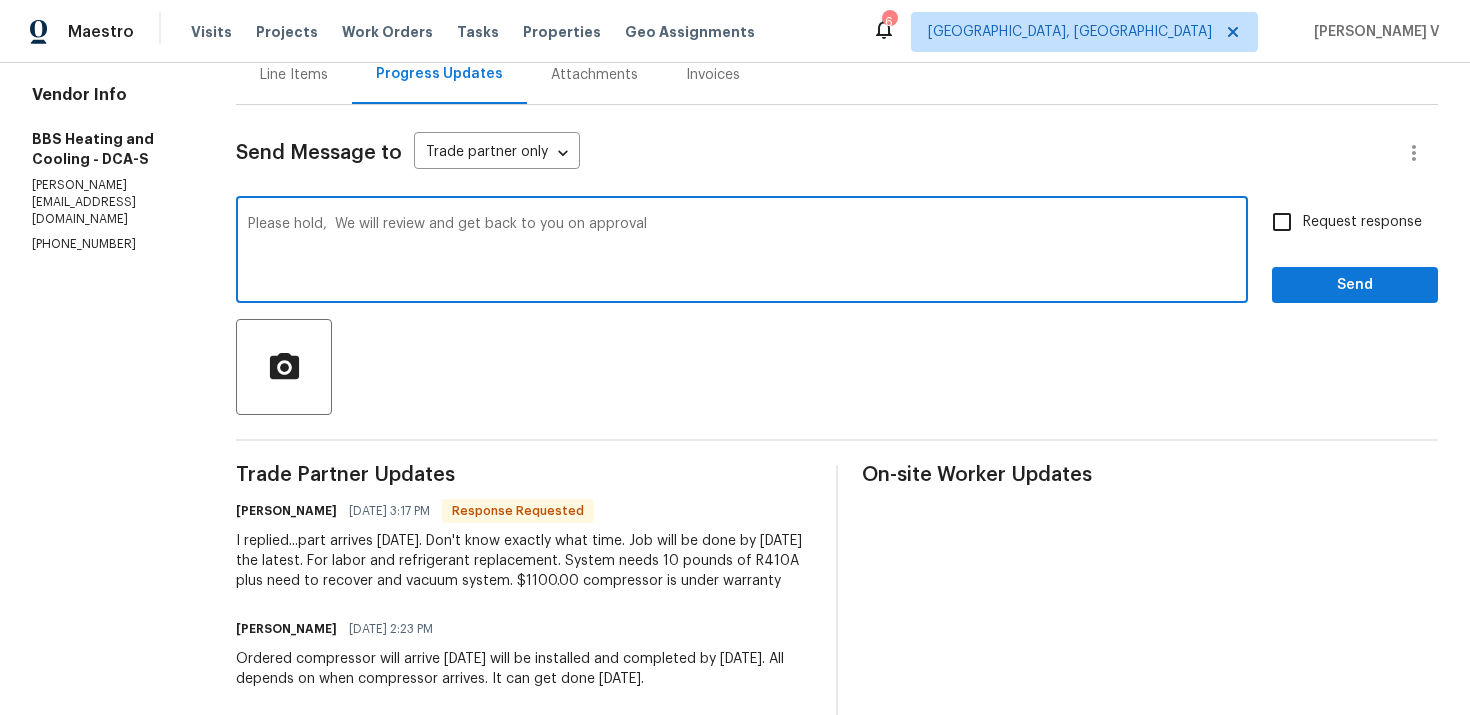 scroll, scrollTop: 238, scrollLeft: 0, axis: vertical 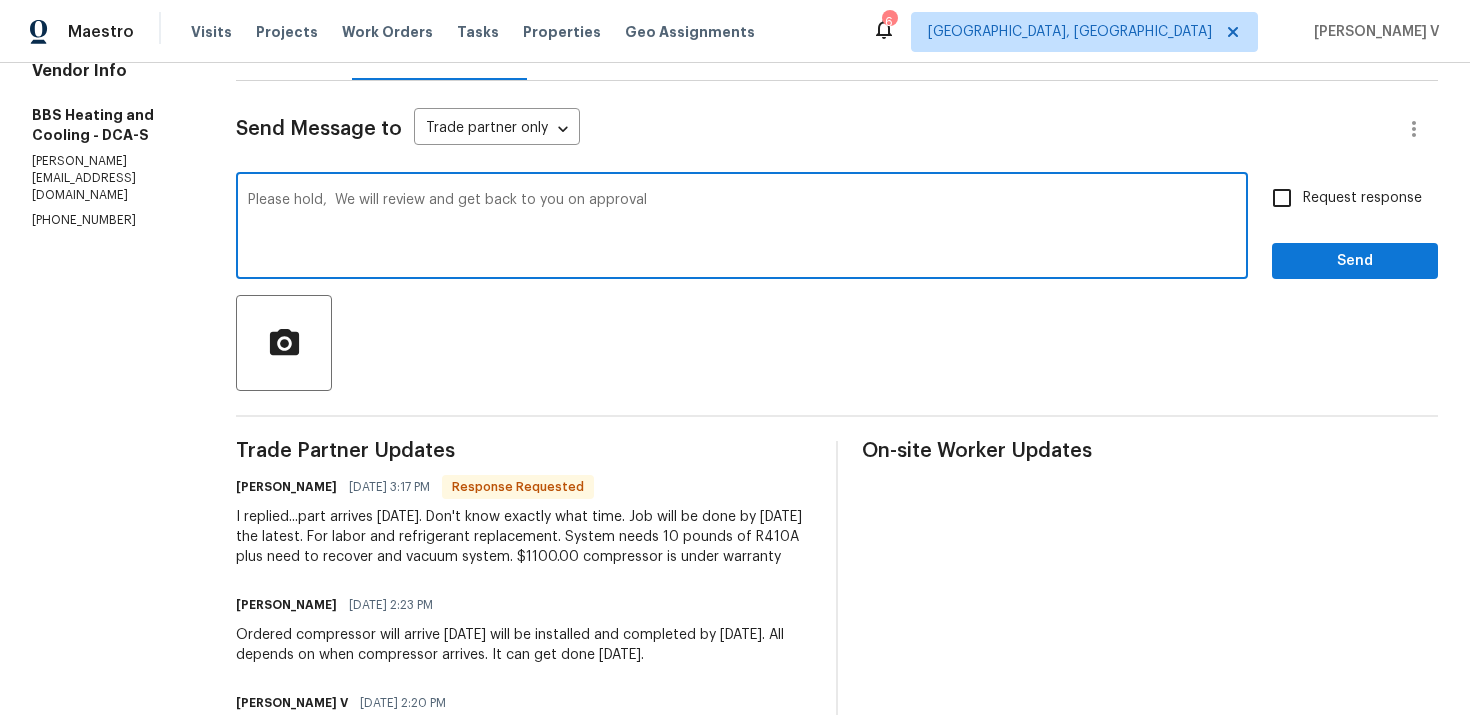 type on "Please hold,  We will review and get back to you on approval" 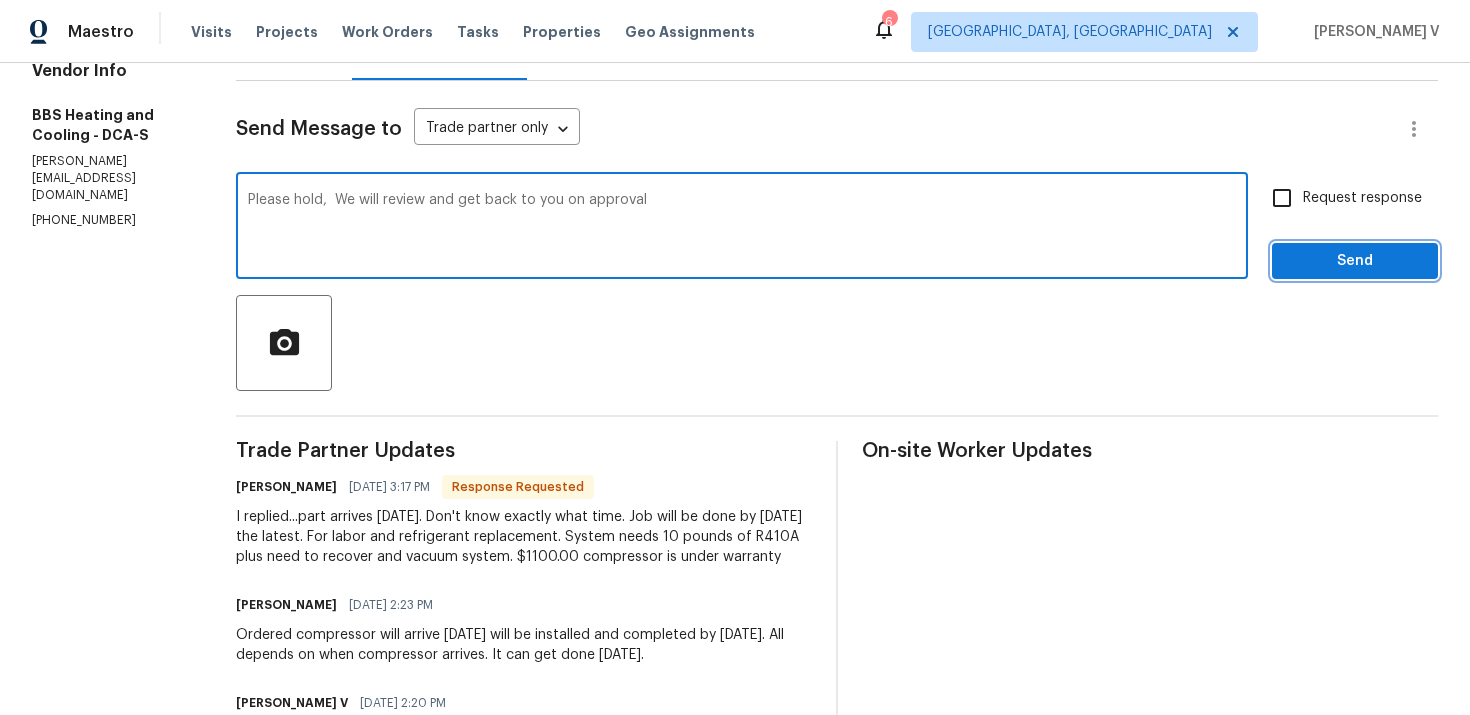 click on "Send" at bounding box center [1355, 261] 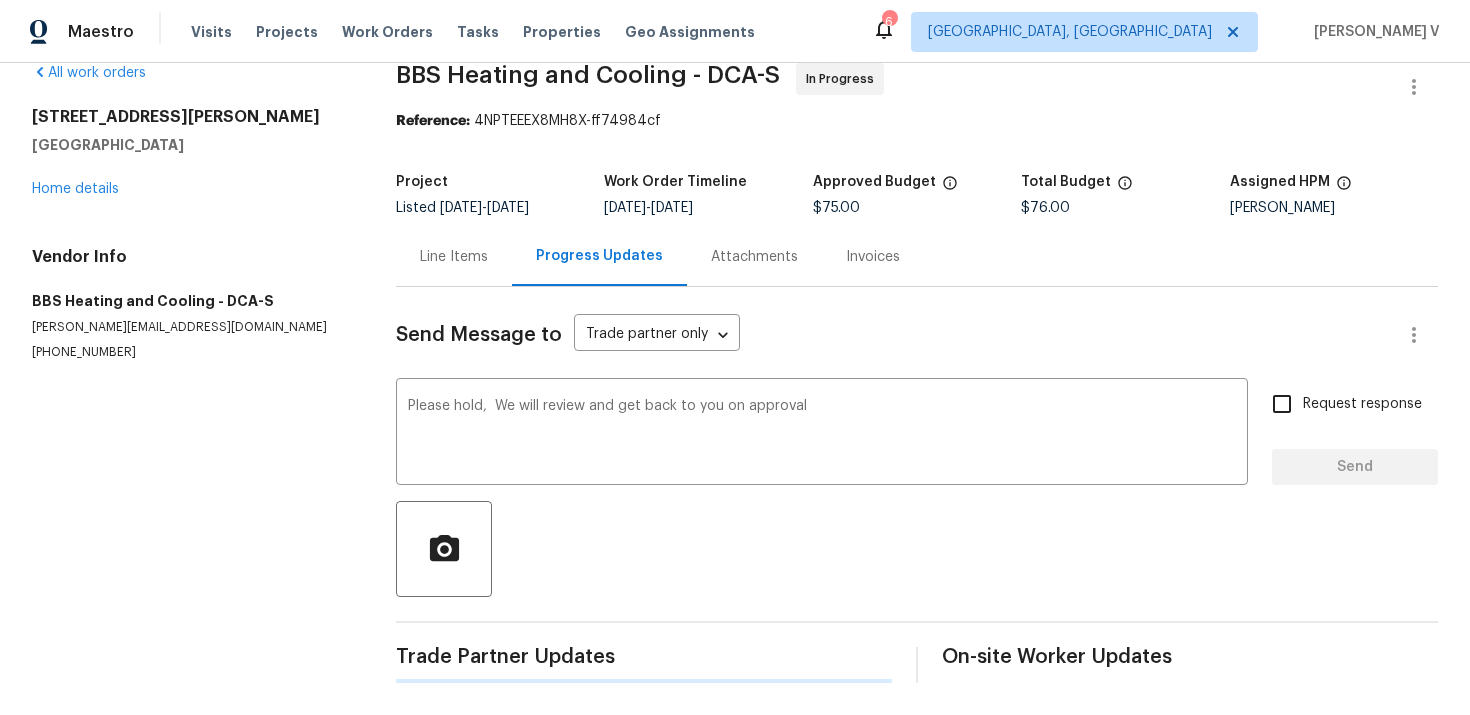 type 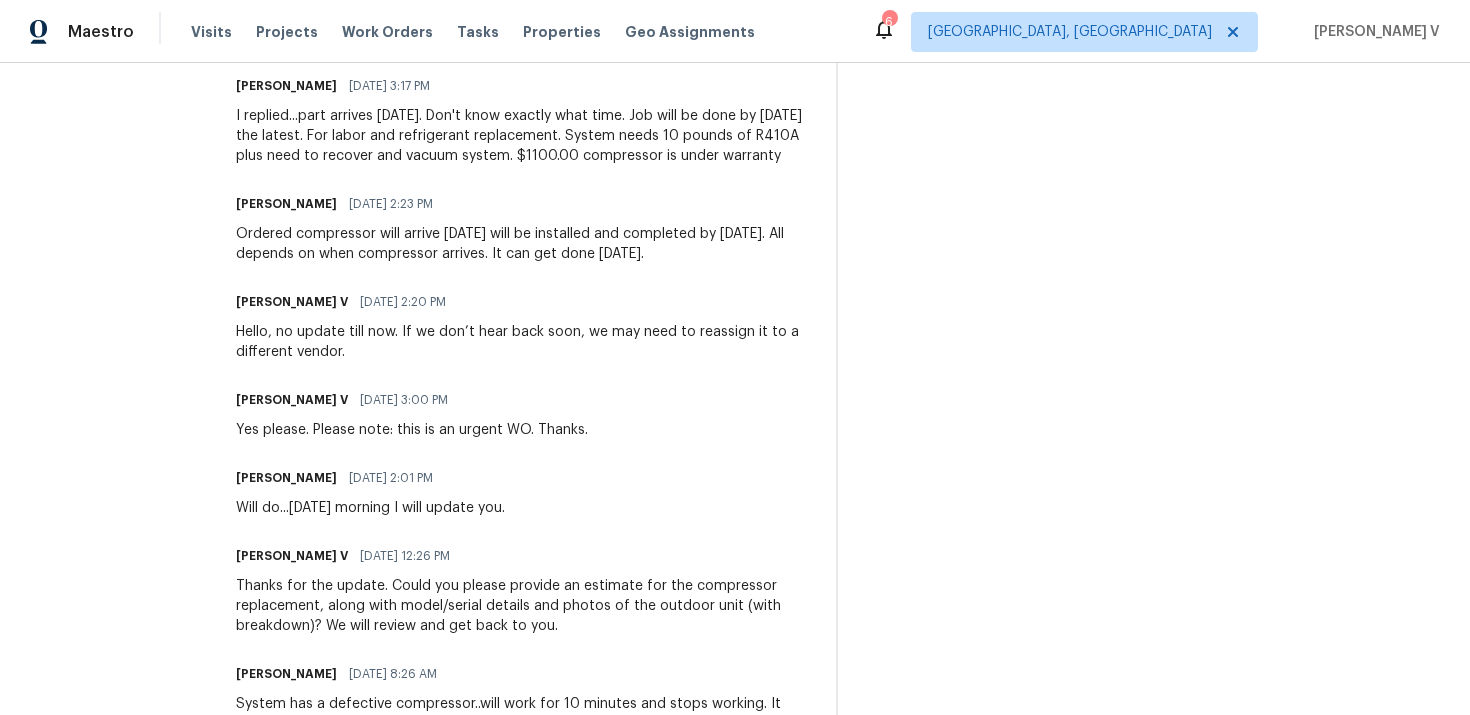 scroll, scrollTop: 736, scrollLeft: 0, axis: vertical 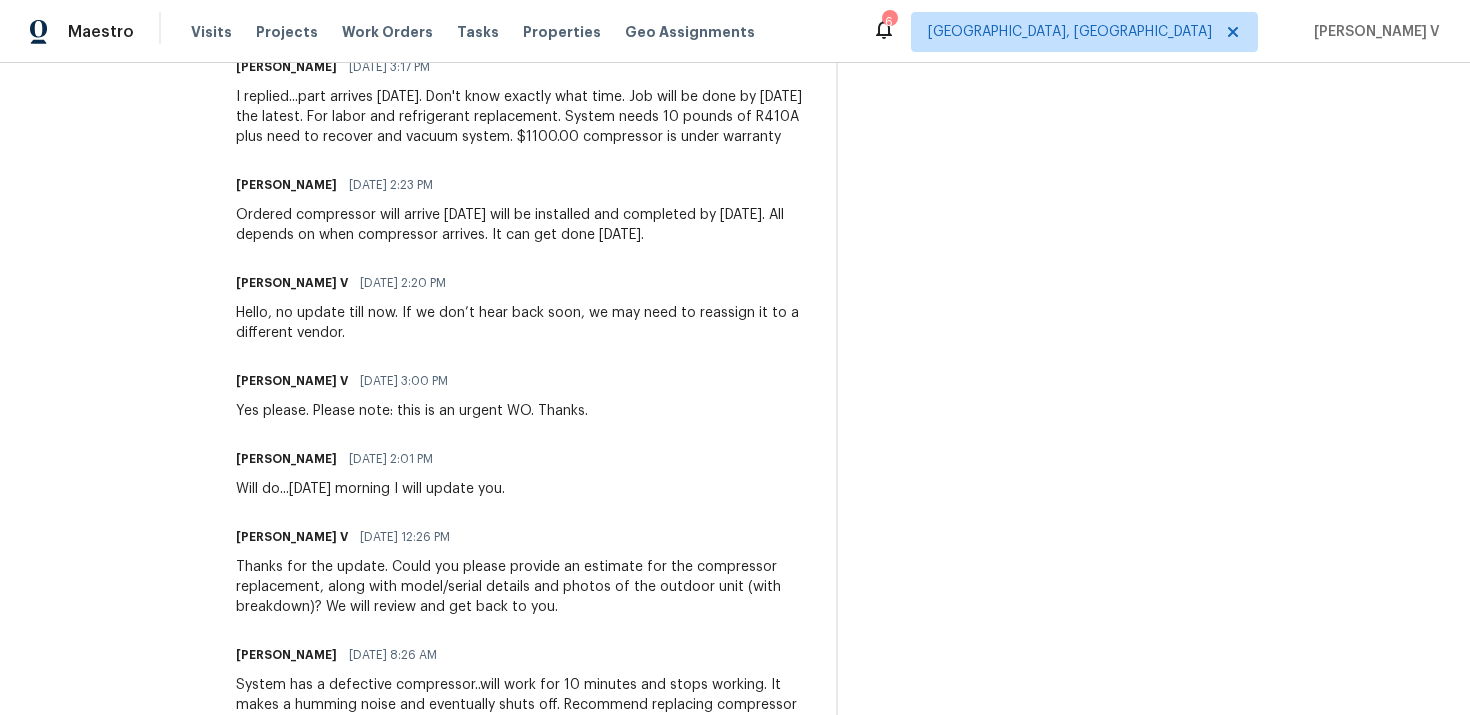 click on "Ordered compressor will arrive tomorrow will be installed and completed by Friday. All depends on when compressor arrives. It can get done tomorrow." at bounding box center [524, 225] 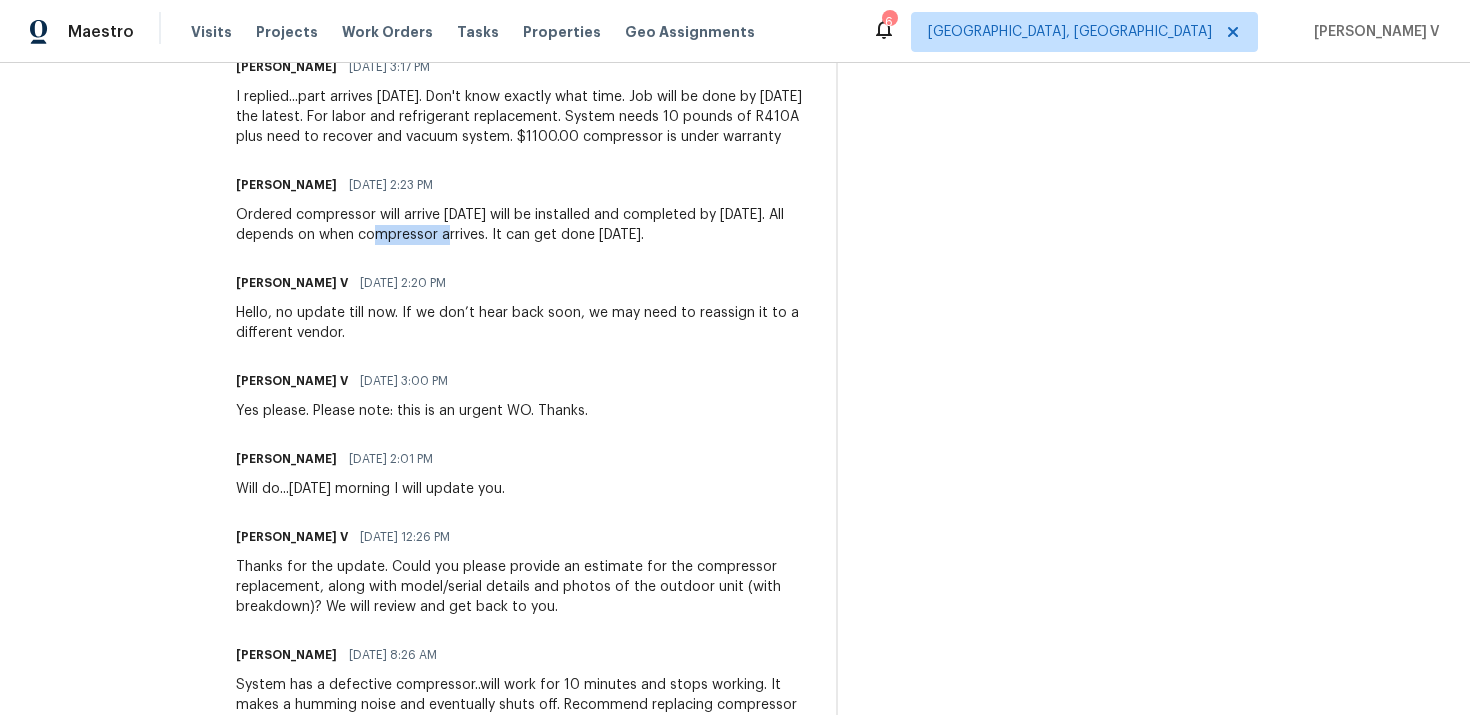 click on "Ordered compressor will arrive tomorrow will be installed and completed by Friday. All depends on when compressor arrives. It can get done tomorrow." at bounding box center (524, 225) 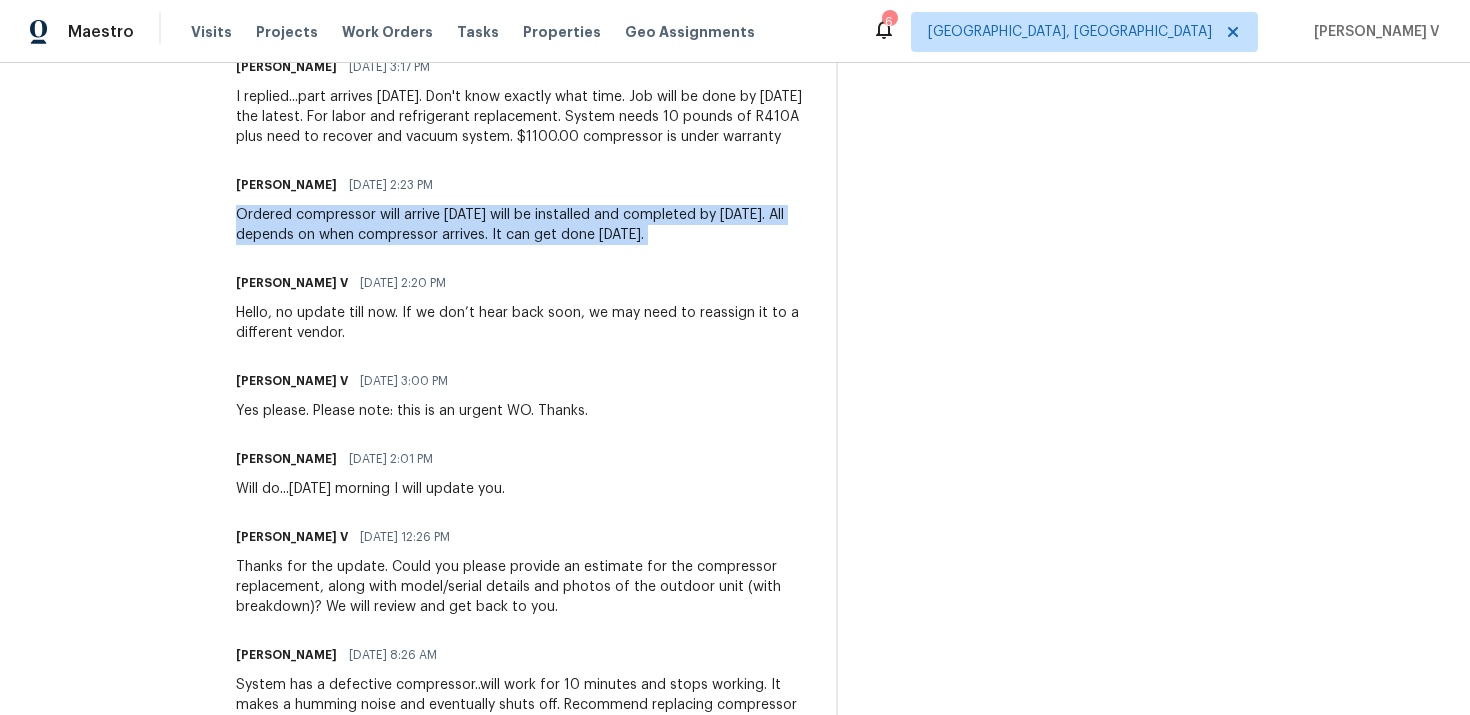 copy on "Ordered compressor will arrive tomorrow will be installed and completed by Friday. All depends on when compressor arrives. It can get done tomorrow." 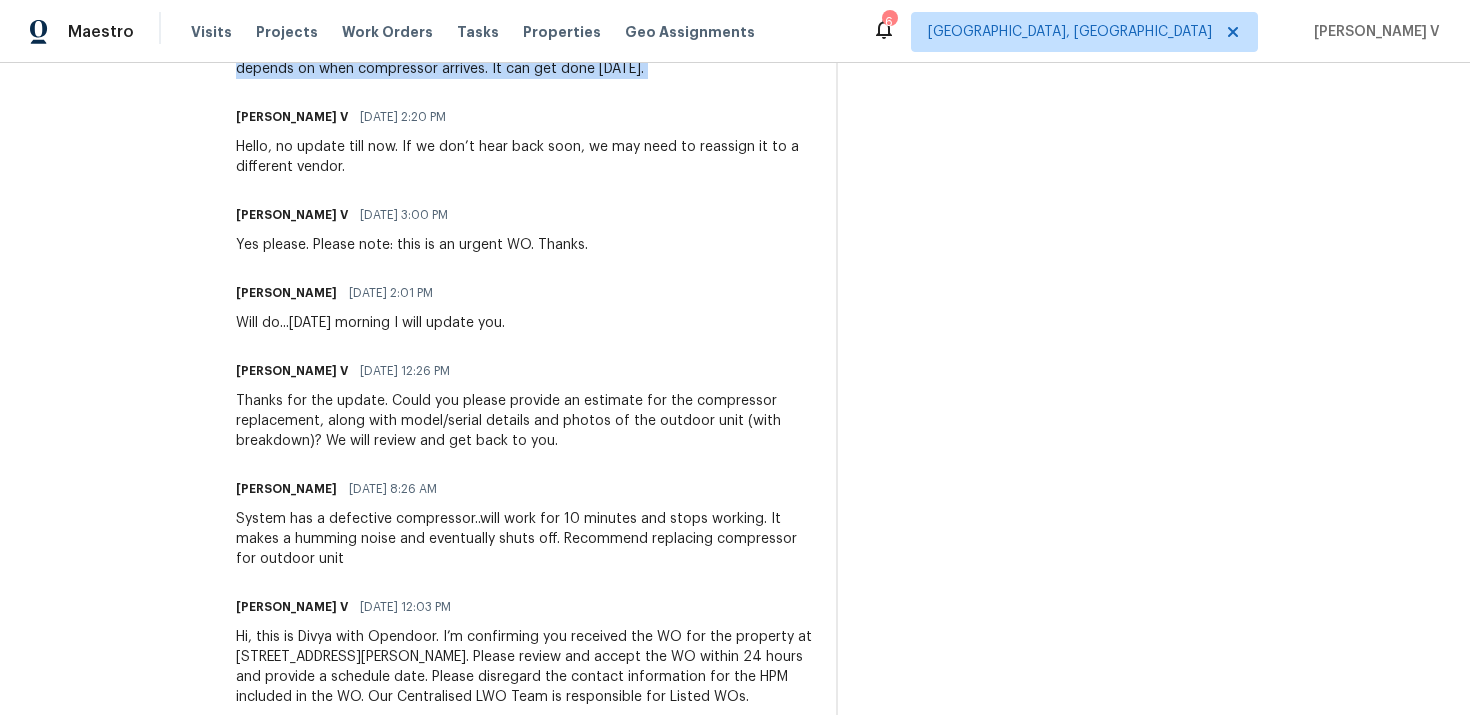 scroll, scrollTop: 918, scrollLeft: 0, axis: vertical 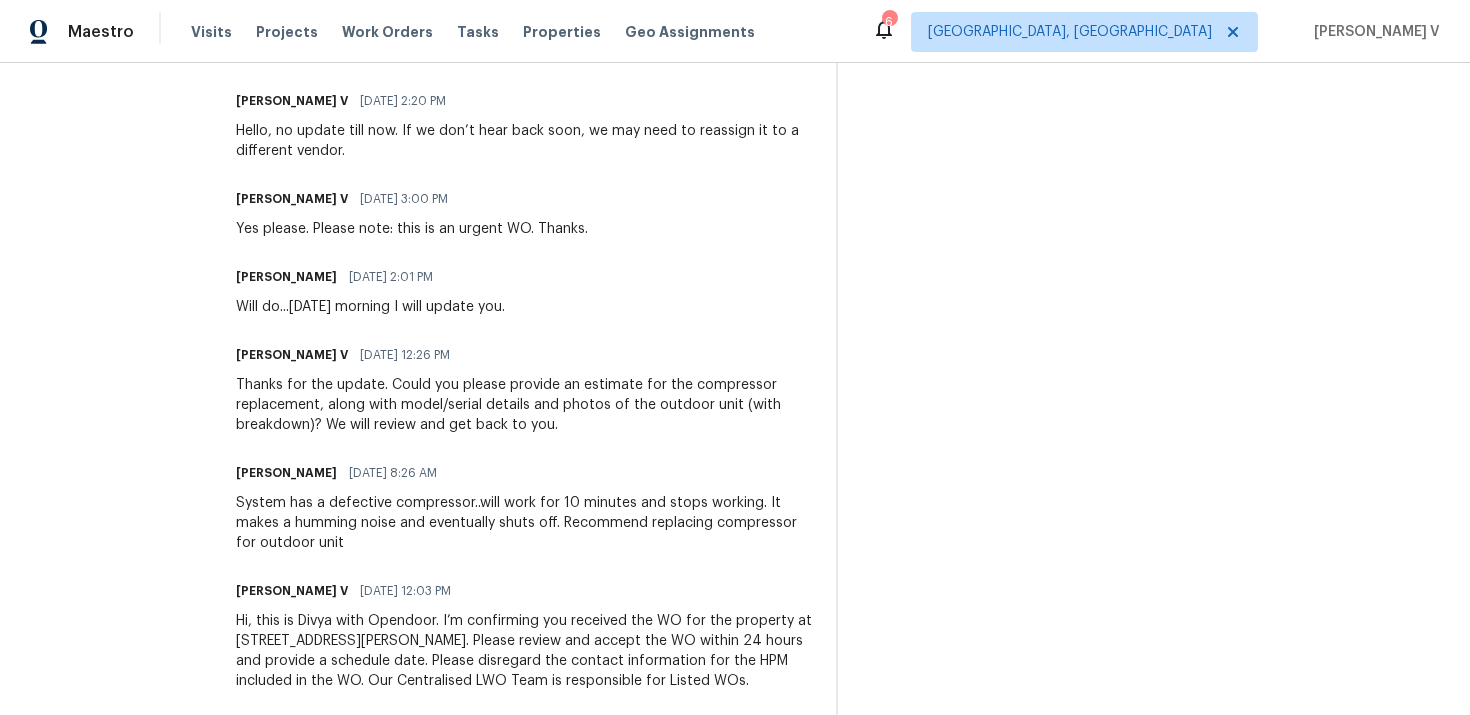 click on "System has a defective compressor..will work for 10 minutes and stops working. It makes a humming noise and eventually shuts off. Recommend replacing compressor for outdoor unit" at bounding box center (524, 523) 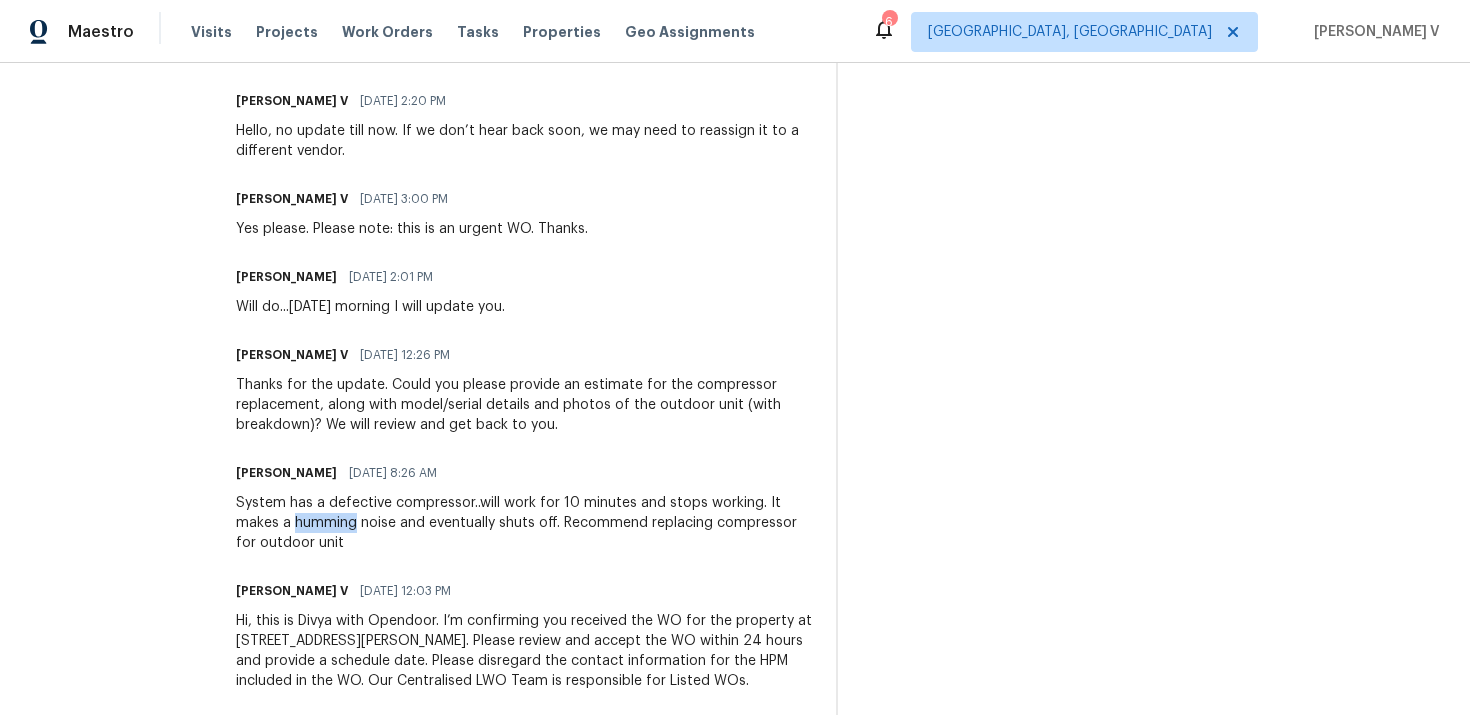 click on "System has a defective compressor..will work for 10 minutes and stops working. It makes a humming noise and eventually shuts off. Recommend replacing compressor for outdoor unit" at bounding box center (524, 523) 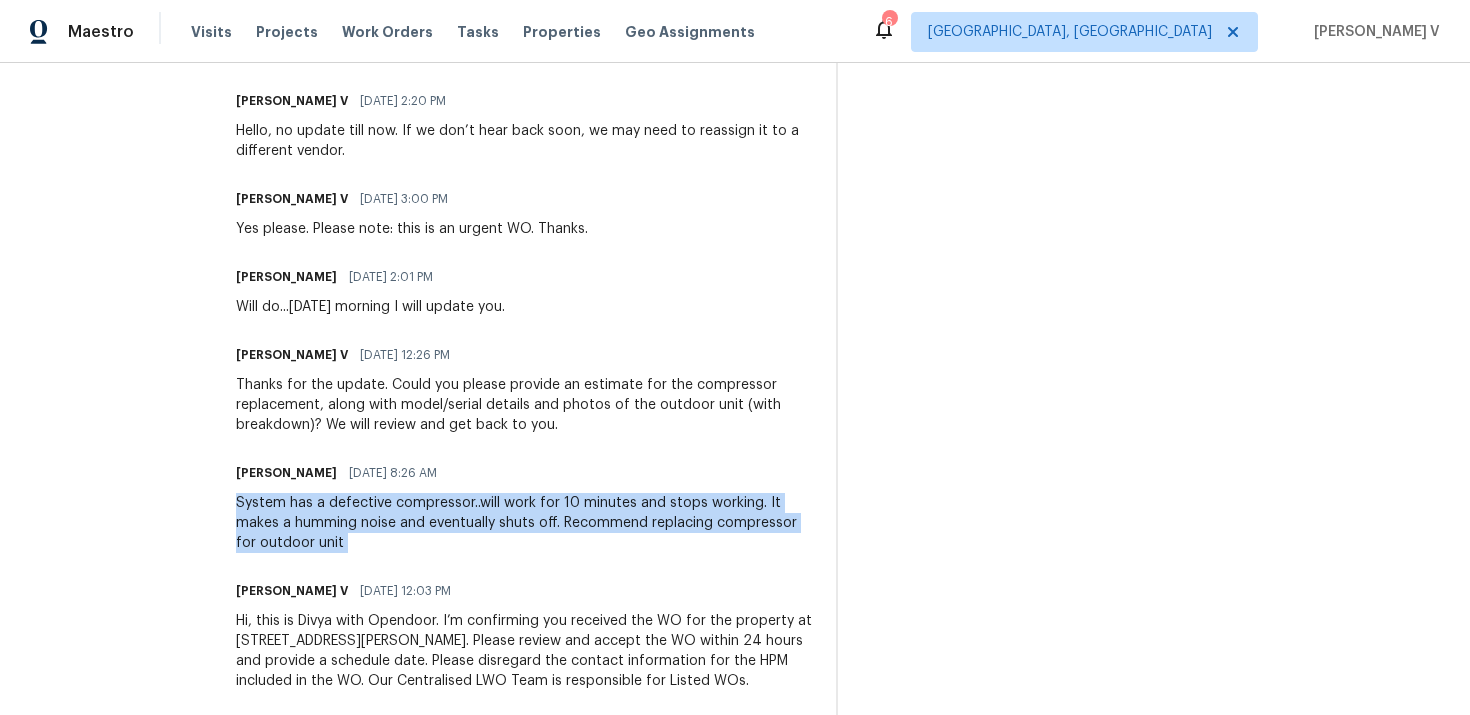 copy on "System has a defective compressor..will work for 10 minutes and stops working. It makes a humming noise and eventually shuts off. Recommend replacing compressor for outdoor unit" 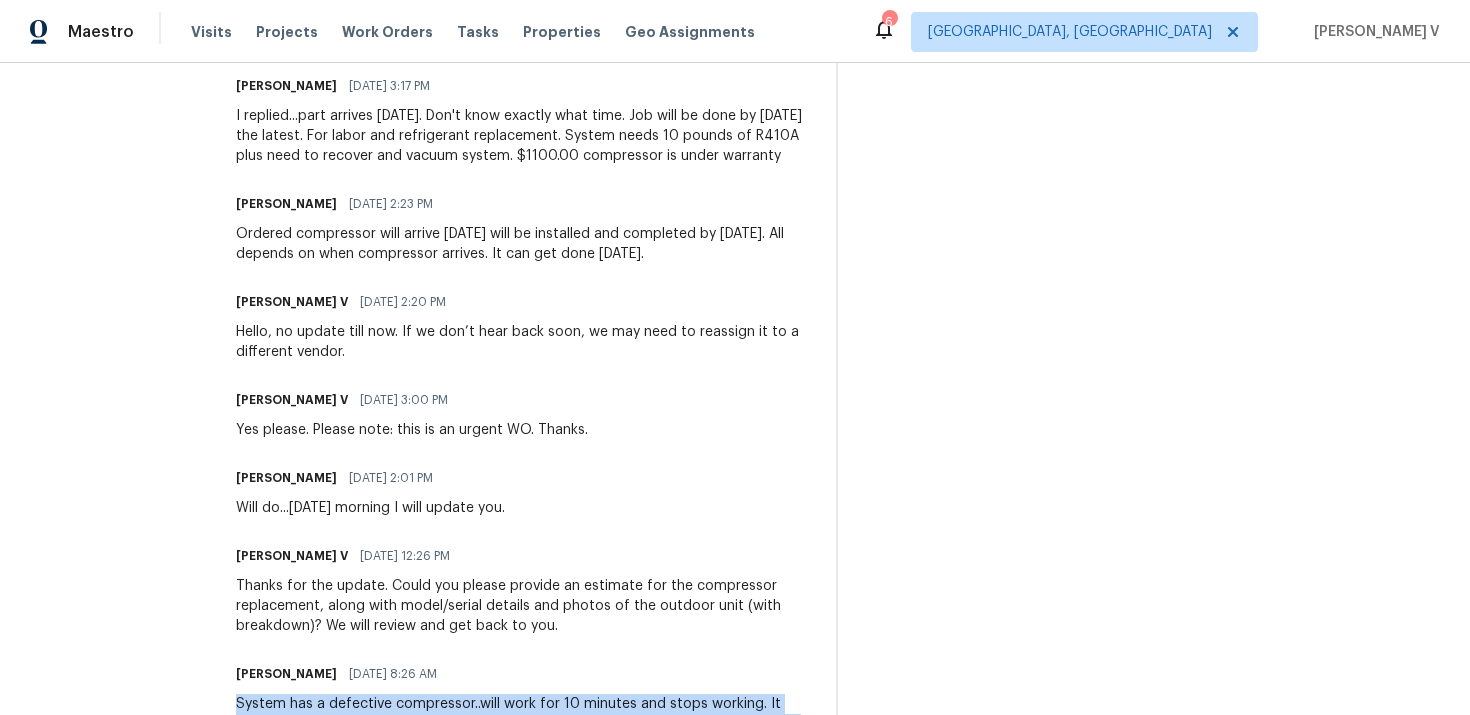 scroll, scrollTop: 698, scrollLeft: 0, axis: vertical 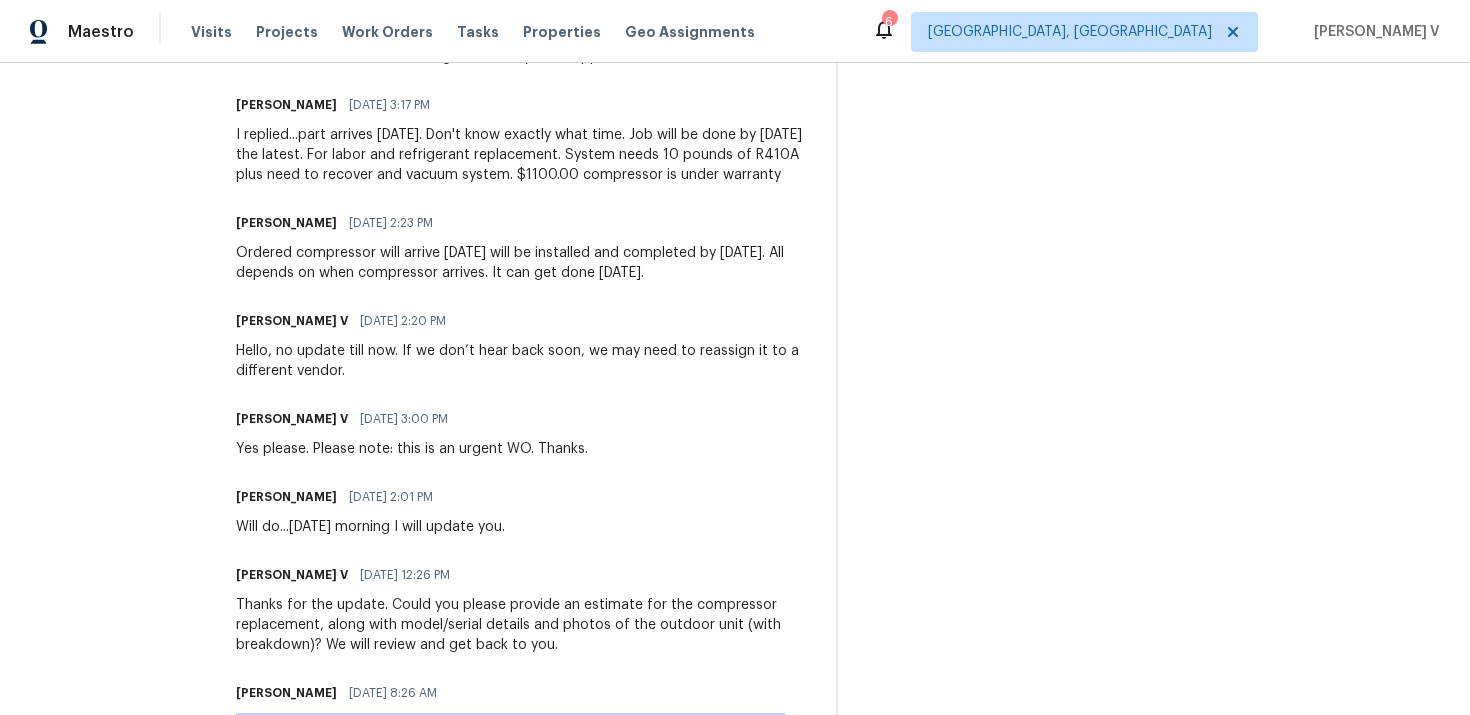 click on "Trade Partner Updates Divya Dharshini V 07/09/2025 4:26 PM Please hold,  We will review and get back to you on approval Steve Edmonds 07/09/2025 3:17 PM I replied...part arrives tomorrow. Don't know exactly what time.  Job will be done by Friday the latest. For labor and refrigerant replacement. System needs 10 pounds of R410A plus need to recover and vacuum system. $1100.00 compressor is under warranty Steve Edmonds 07/09/2025 2:23 PM Ordered compressor will arrive tomorrow will be installed and completed by Friday. All depends on when compressor arrives. It can get done tomorrow. Divya Dharshini V 07/09/2025 2:20 PM Hello, no update till now. If we don’t hear back soon, we may need to reassign it to a different vendor. Divya Dharshini V 07/08/2025 3:00 PM Yes please. Please note: this is an urgent WO. Thanks. Steve Edmonds 07/08/2025 2:01 PM Will do...tomorrow morning I will update you. Divya Dharshini V 07/07/2025 12:26 PM Steve Edmonds 07/07/2025 8:26 AM Divya Dharshini V 07/03/2025 12:03 PM" at bounding box center [524, 458] 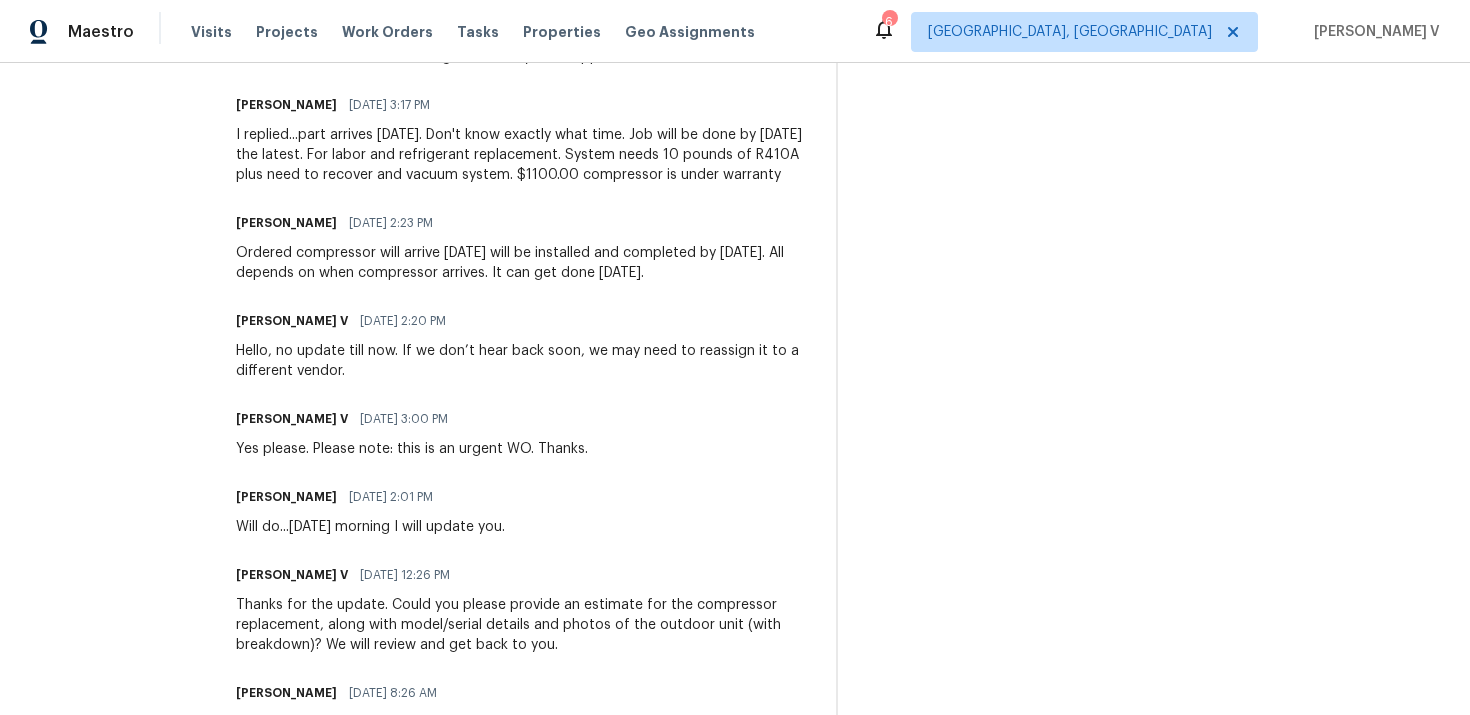 click on "Trade Partner Updates Divya Dharshini V 07/09/2025 4:26 PM Please hold,  We will review and get back to you on approval Steve Edmonds 07/09/2025 3:17 PM I replied...part arrives tomorrow. Don't know exactly what time.  Job will be done by Friday the latest. For labor and refrigerant replacement. System needs 10 pounds of R410A plus need to recover and vacuum system. $1100.00 compressor is under warranty Steve Edmonds 07/09/2025 2:23 PM Ordered compressor will arrive tomorrow will be installed and completed by Friday. All depends on when compressor arrives. It can get done tomorrow. Divya Dharshini V 07/09/2025 2:20 PM Hello, no update till now. If we don’t hear back soon, we may need to reassign it to a different vendor. Divya Dharshini V 07/08/2025 3:00 PM Yes please. Please note: this is an urgent WO. Thanks. Steve Edmonds 07/08/2025 2:01 PM Will do...tomorrow morning I will update you. Divya Dharshini V 07/07/2025 12:26 PM Steve Edmonds 07/07/2025 8:26 AM Divya Dharshini V 07/03/2025 12:03 PM" at bounding box center (524, 458) 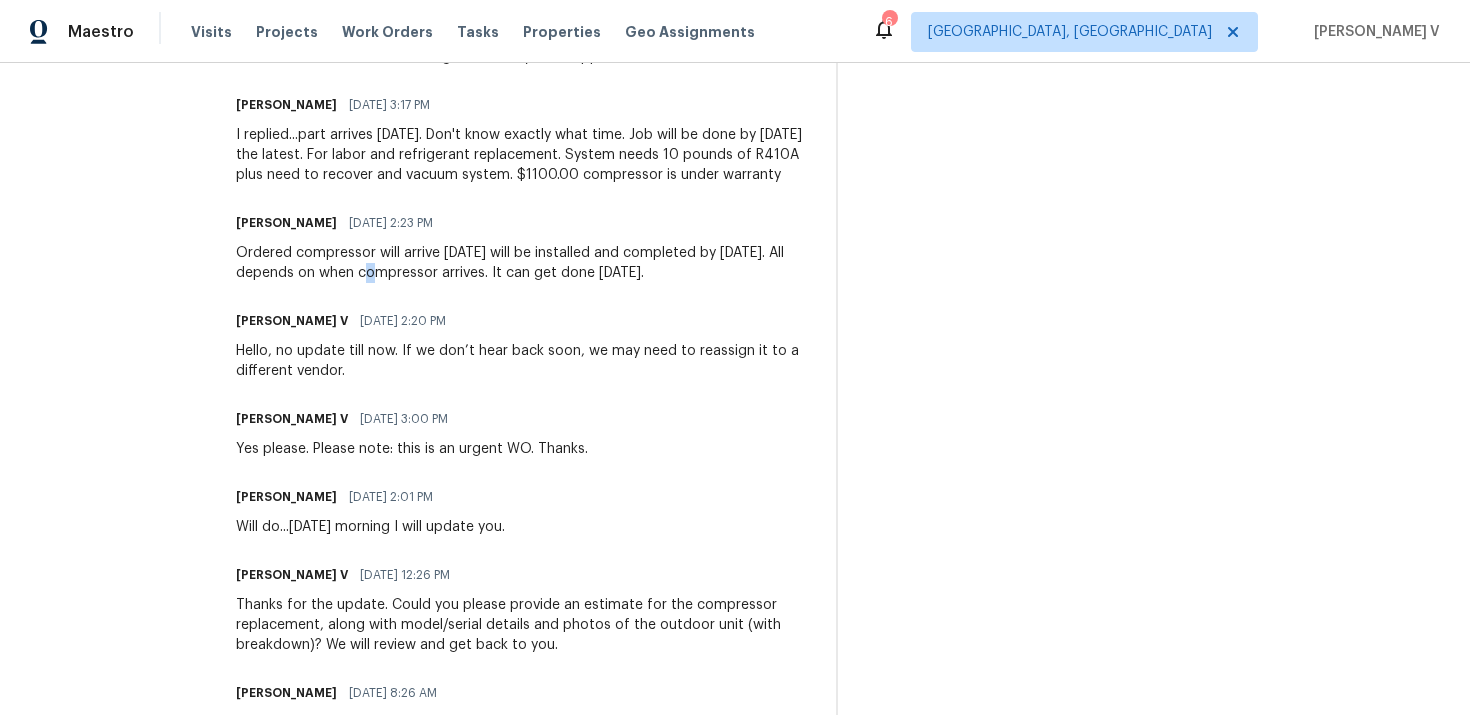 click on "Ordered compressor will arrive tomorrow will be installed and completed by Friday. All depends on when compressor arrives. It can get done tomorrow." at bounding box center [524, 263] 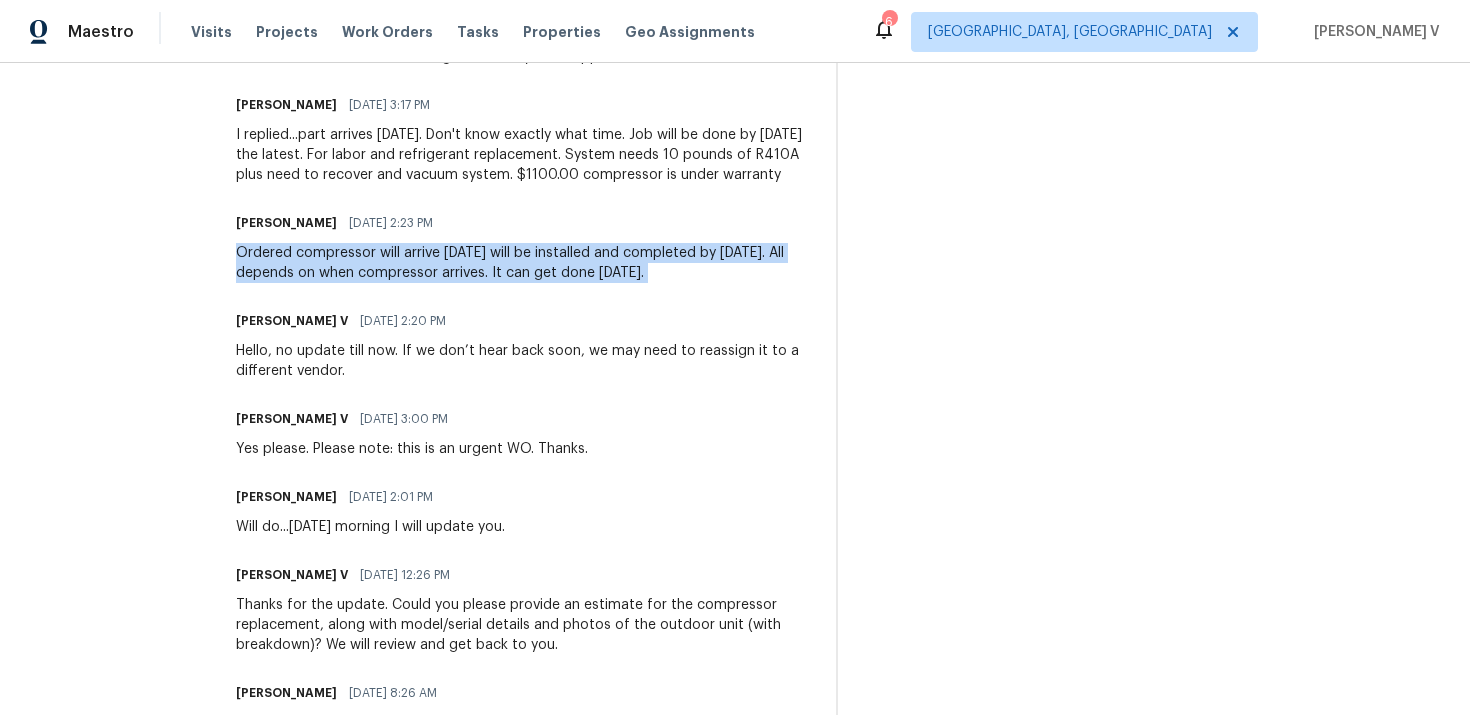 copy on "Ordered compressor will arrive tomorrow will be installed and completed by Friday. All depends on when compressor arrives. It can get done tomorrow." 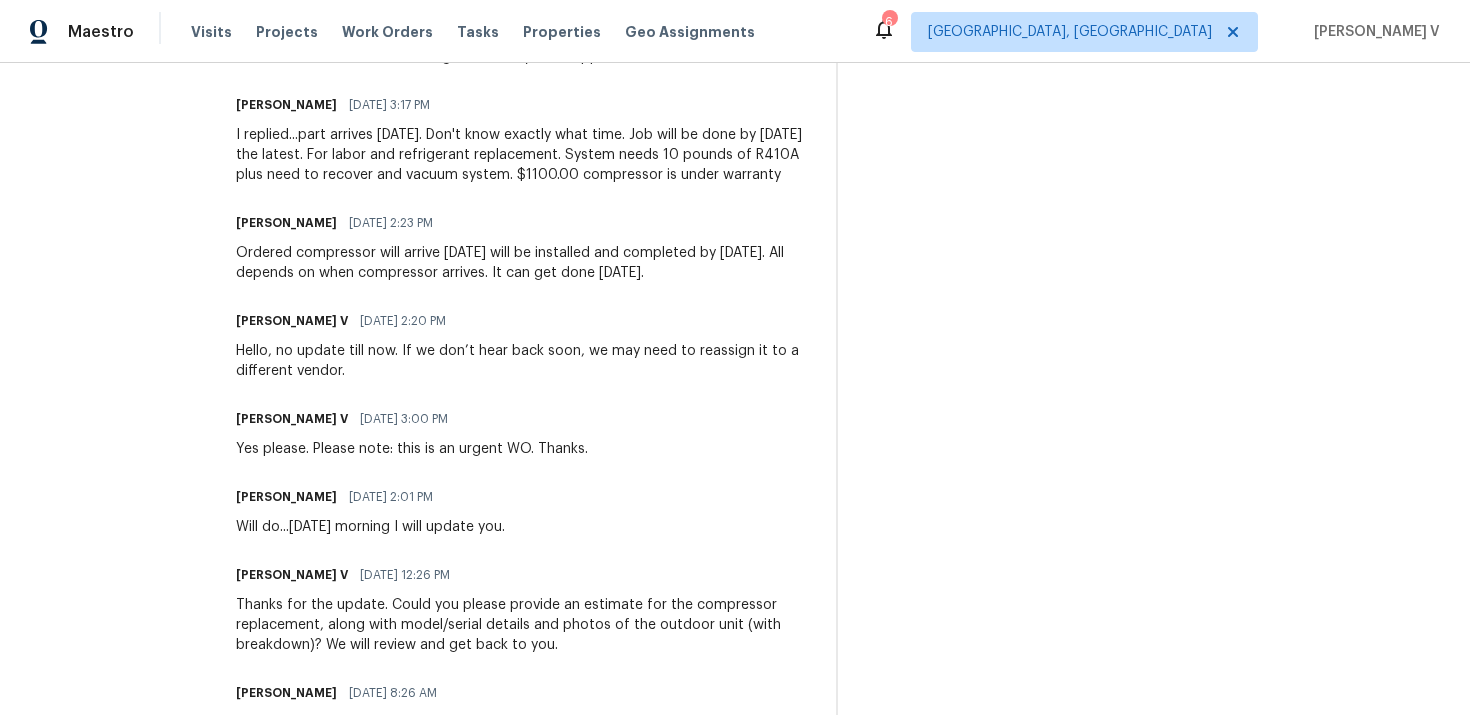 click on "I replied...part arrives tomorrow. Don't know exactly what time.  Job will be done by Friday the latest. For labor and refrigerant replacement. System needs 10 pounds of R410A plus need to recover and vacuum system. $1100.00 compressor is under warranty" at bounding box center (524, 155) 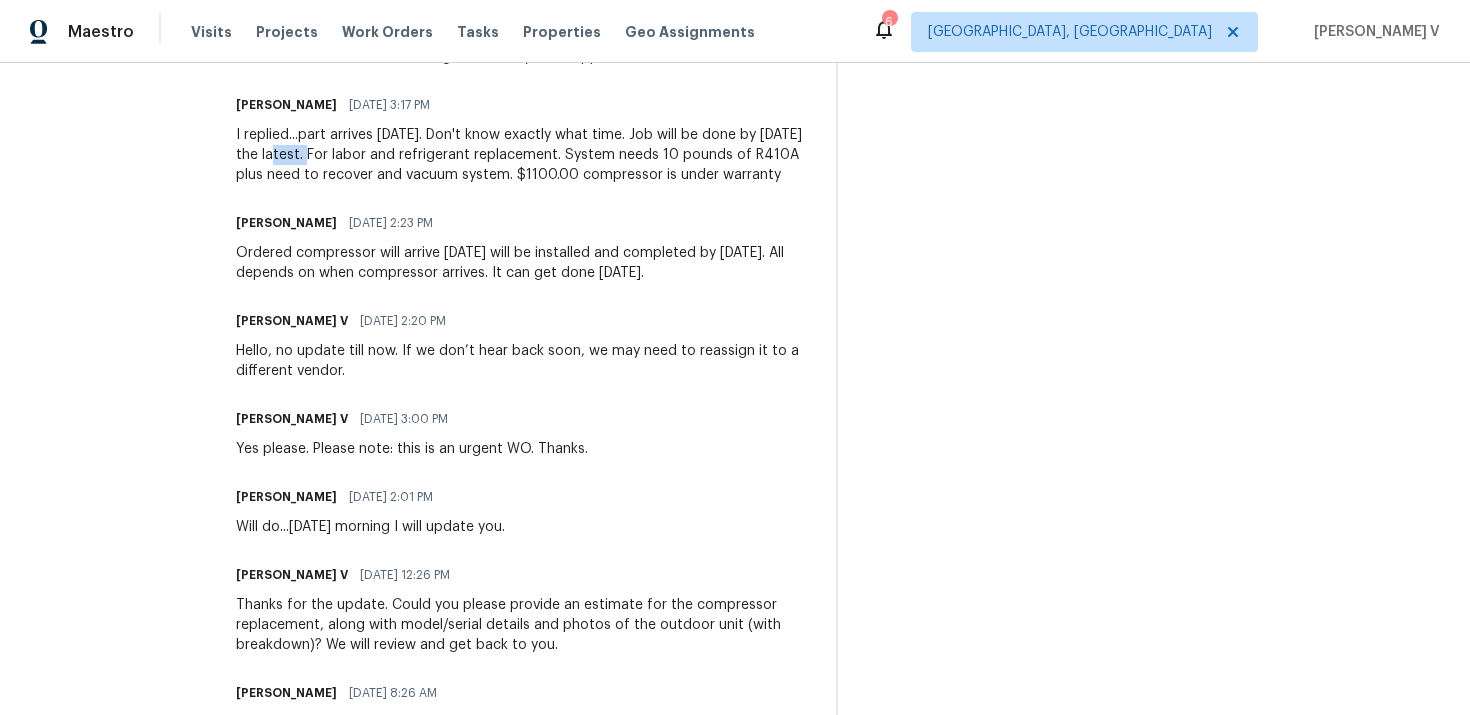 click on "I replied...part arrives tomorrow. Don't know exactly what time.  Job will be done by Friday the latest. For labor and refrigerant replacement. System needs 10 pounds of R410A plus need to recover and vacuum system. $1100.00 compressor is under warranty" at bounding box center (524, 155) 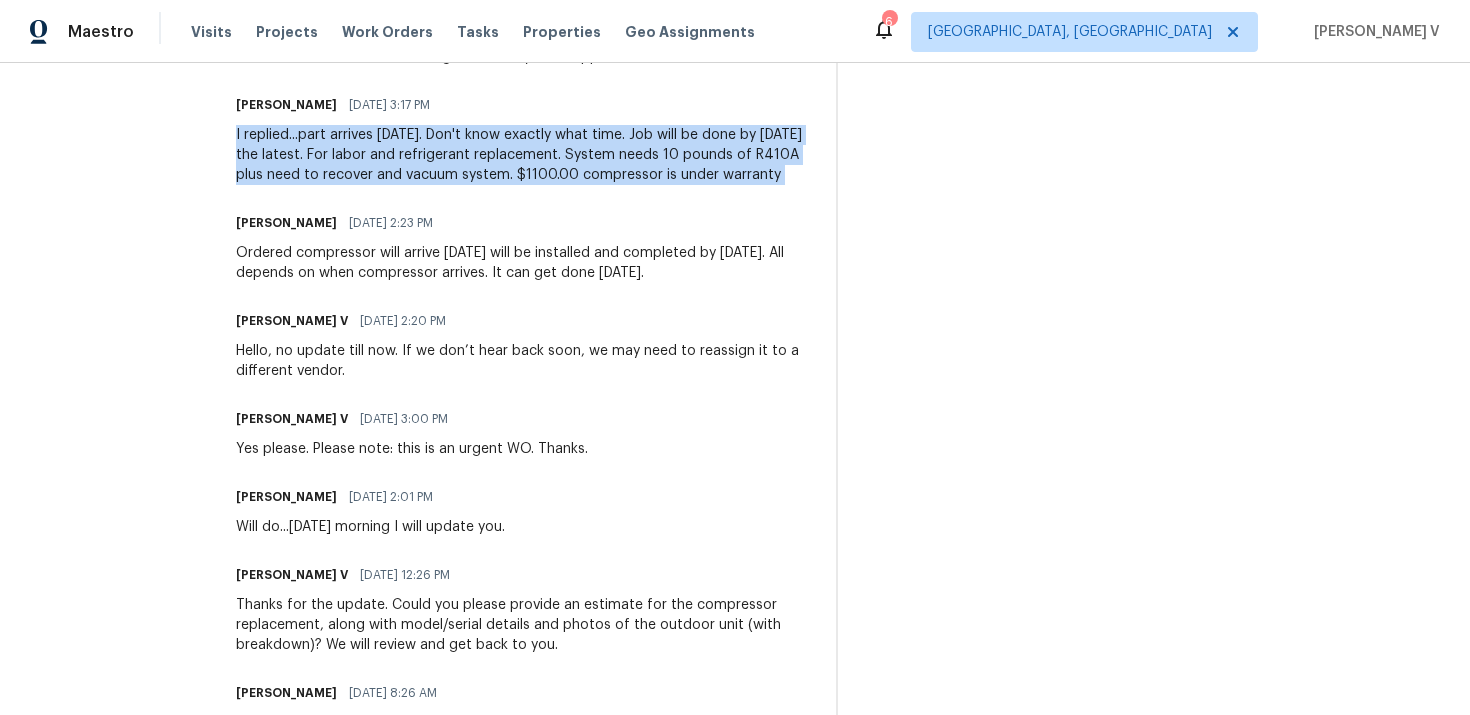 click on "I replied...part arrives tomorrow. Don't know exactly what time.  Job will be done by Friday the latest. For labor and refrigerant replacement. System needs 10 pounds of R410A plus need to recover and vacuum system. $1100.00 compressor is under warranty" at bounding box center [524, 155] 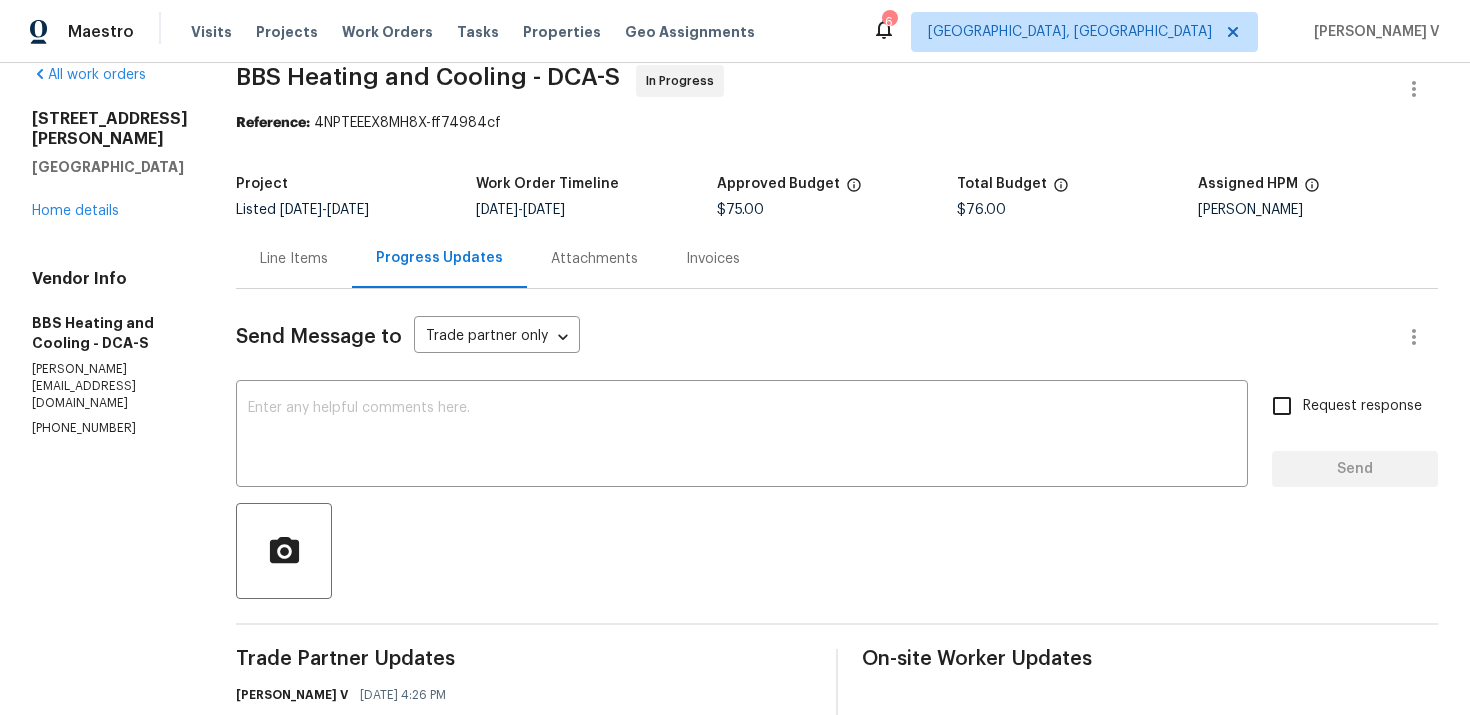 click on "$76.00" at bounding box center (981, 210) 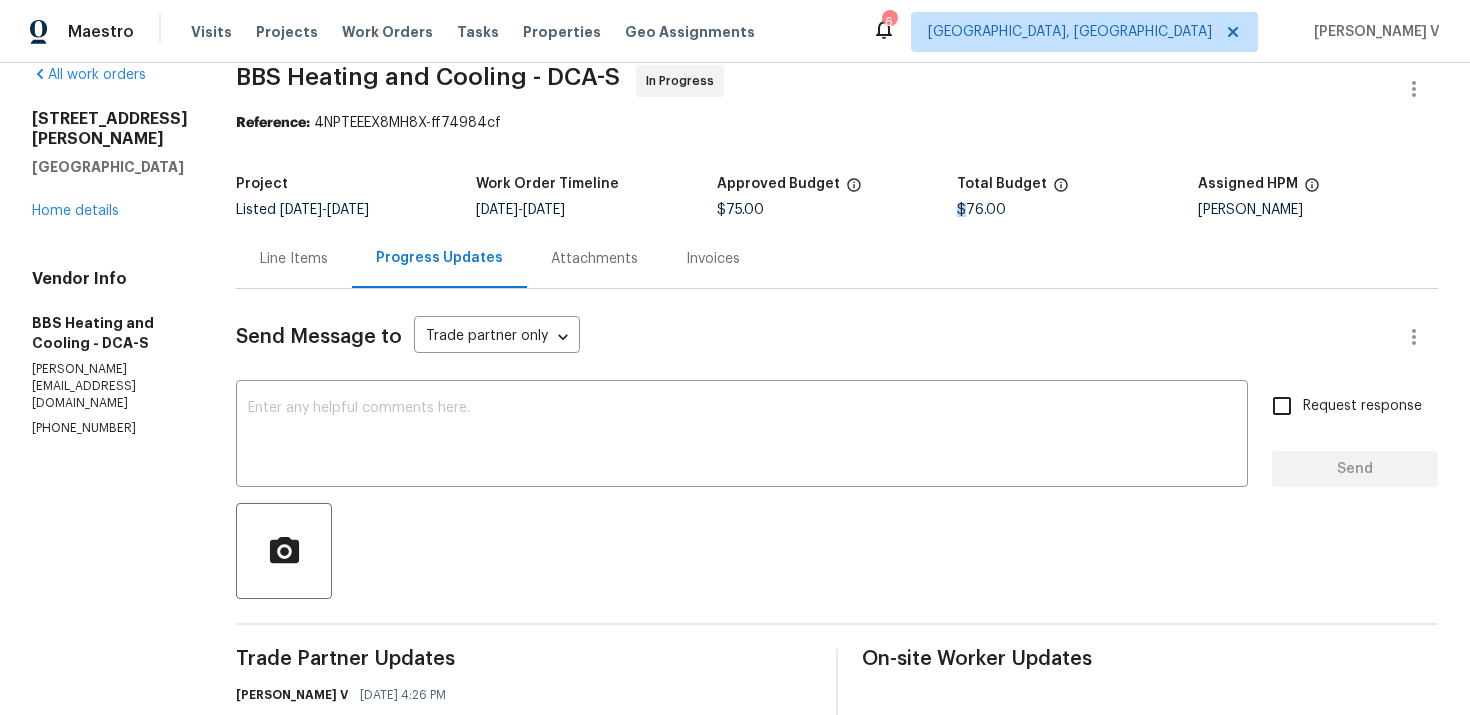 click on "$76.00" at bounding box center [981, 210] 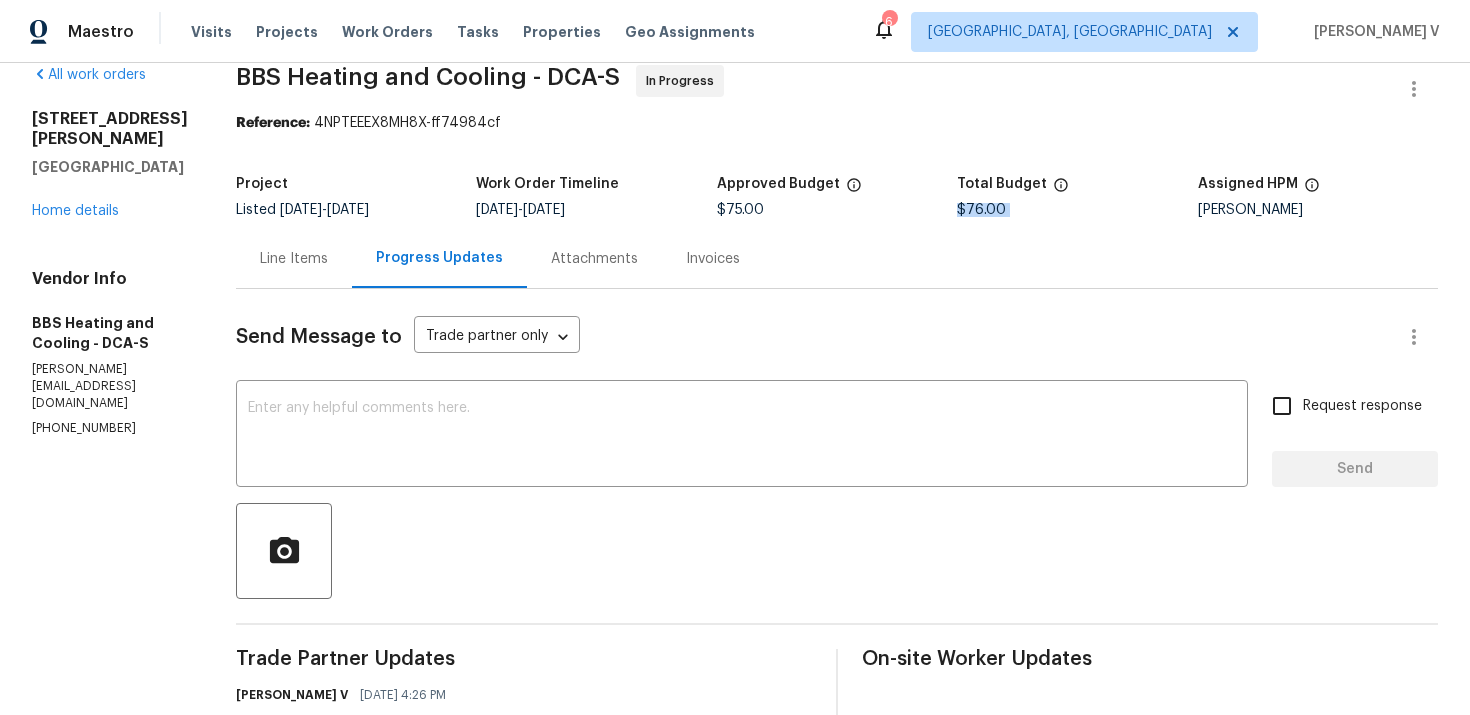 copy on "$76.00" 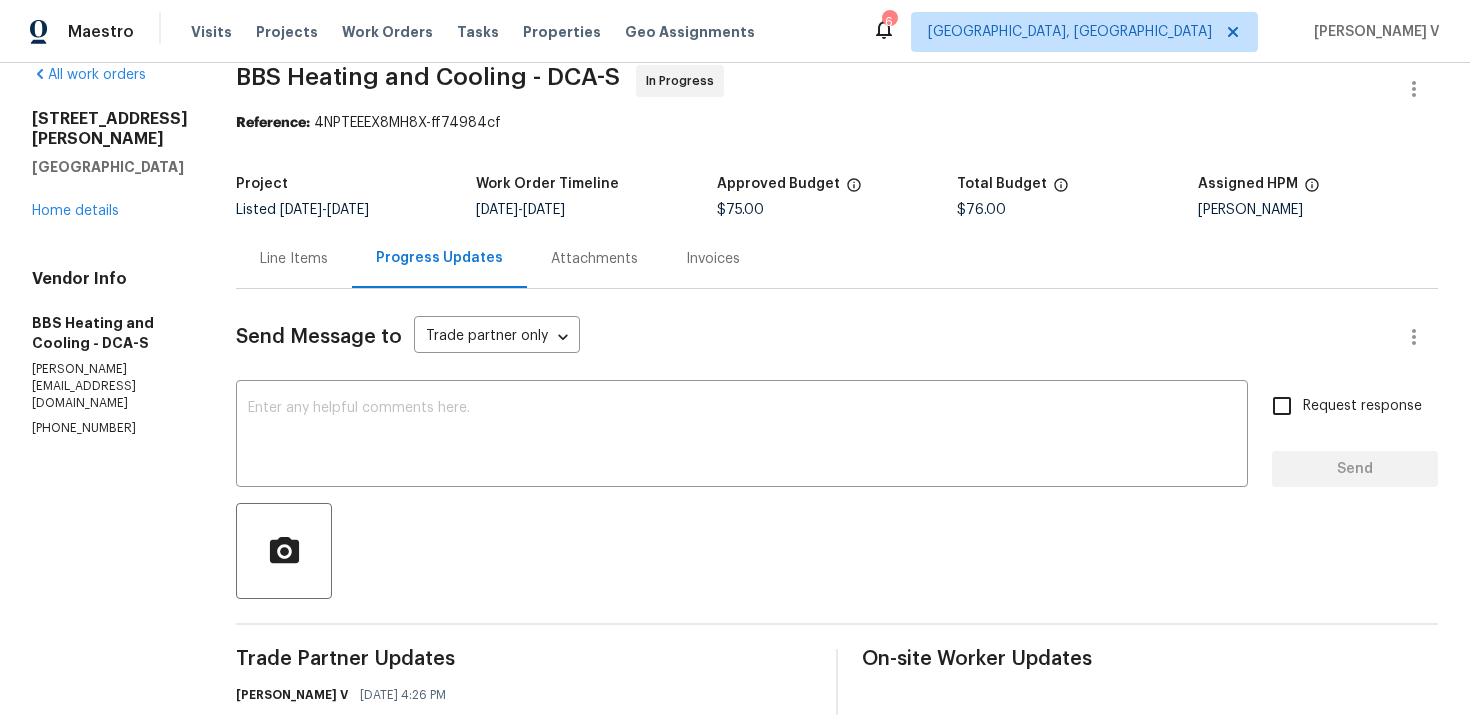 click on "Line Items" at bounding box center [294, 258] 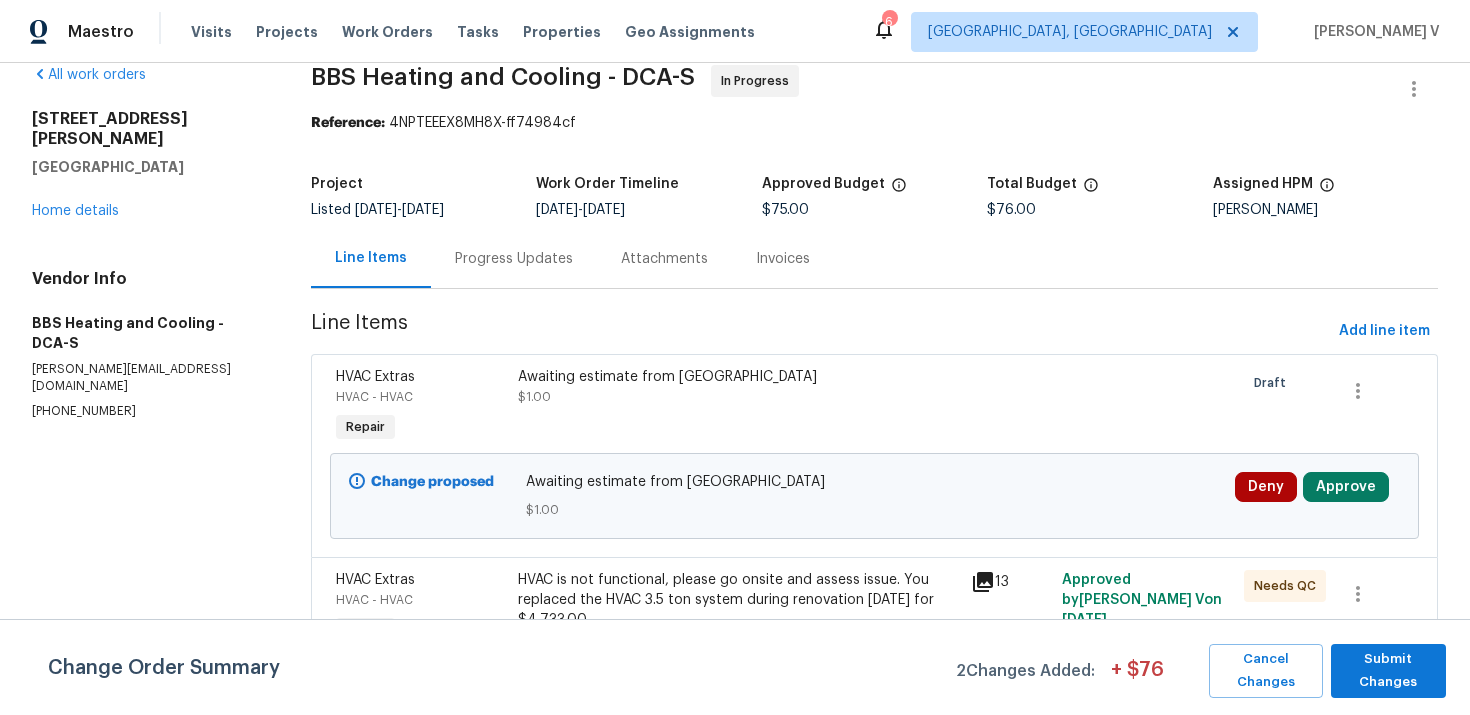 click on "Awaiting estimate from TP $1.00" at bounding box center (739, 387) 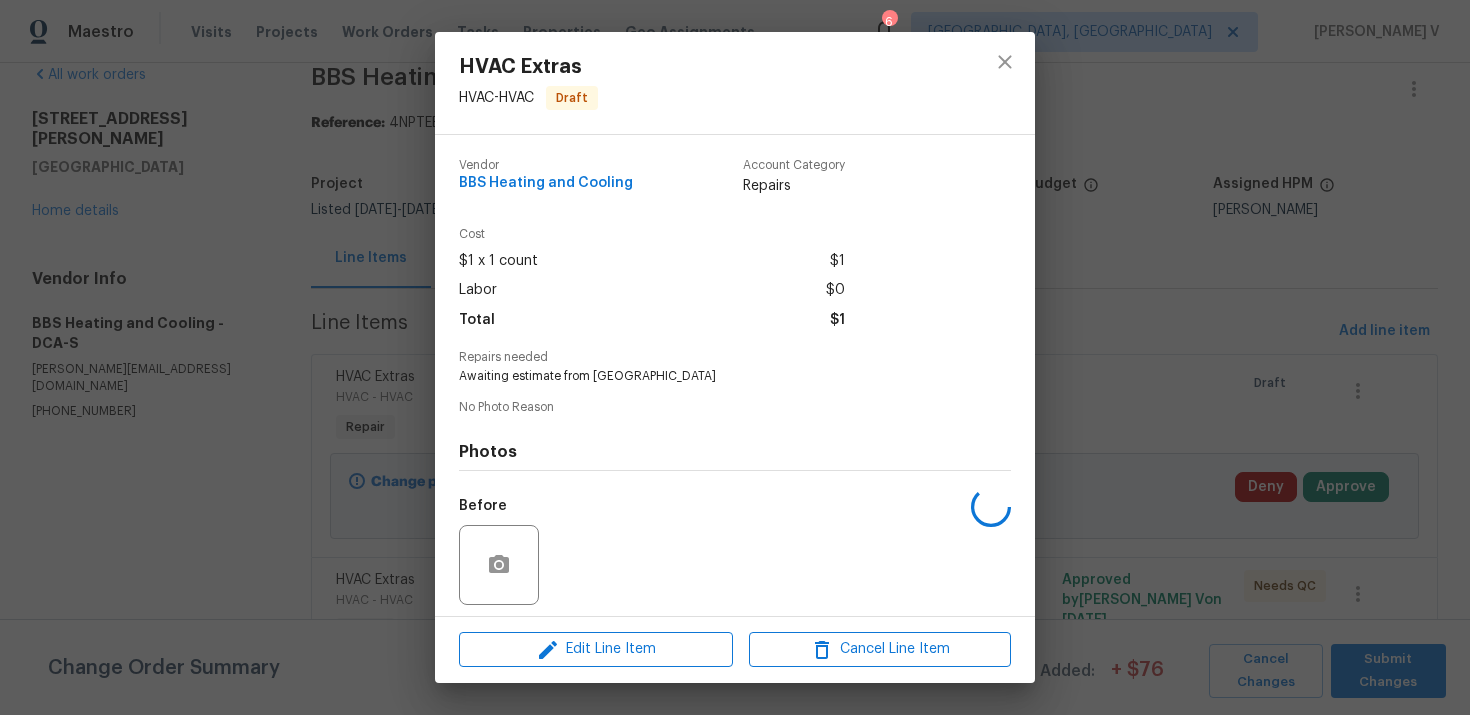 scroll, scrollTop: 139, scrollLeft: 0, axis: vertical 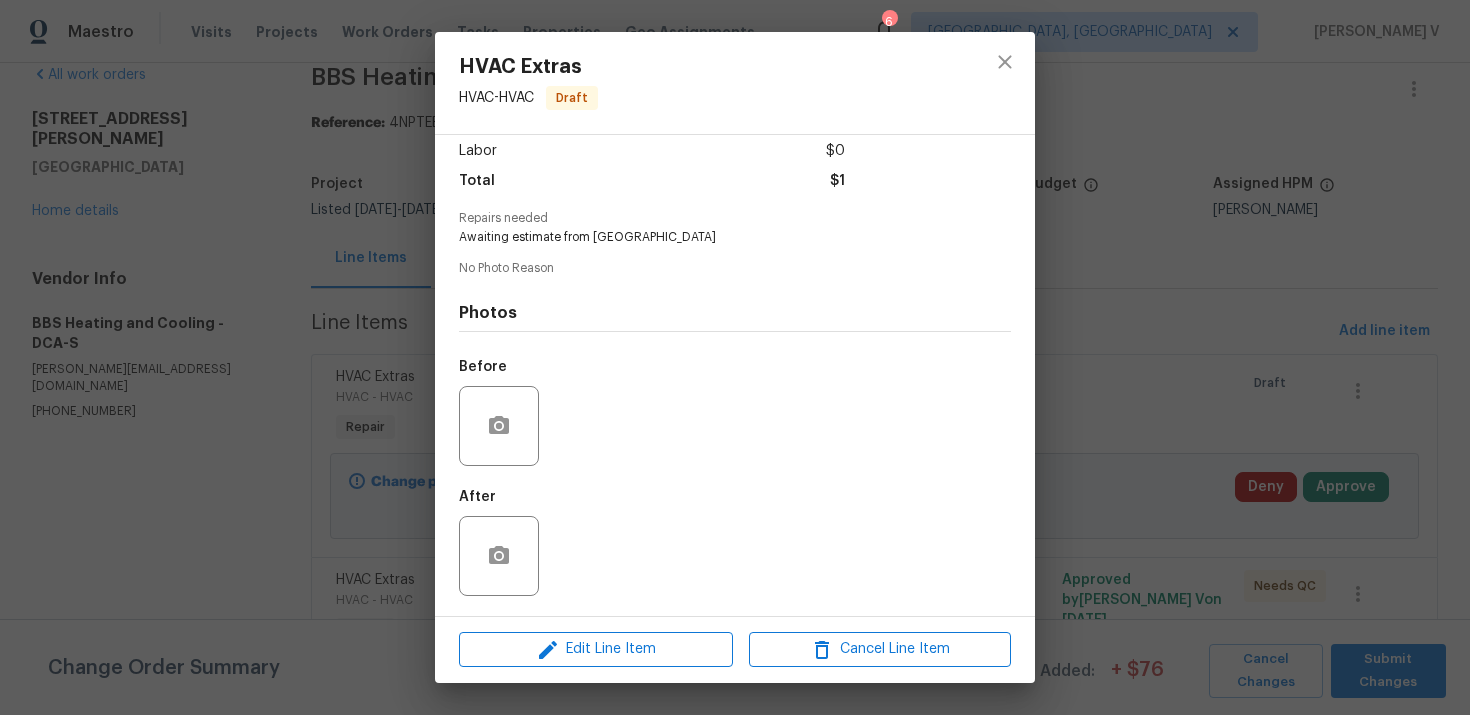 click on "HVAC Extras HVAC  -  HVAC Draft Vendor BBS Heating and Cooling Account Category Repairs Cost $1 x 1 count $1 Labor $0 Total $1 Repairs needed Awaiting estimate from TP No Photo Reason   Photos Before After  Edit Line Item  Cancel Line Item" at bounding box center (735, 357) 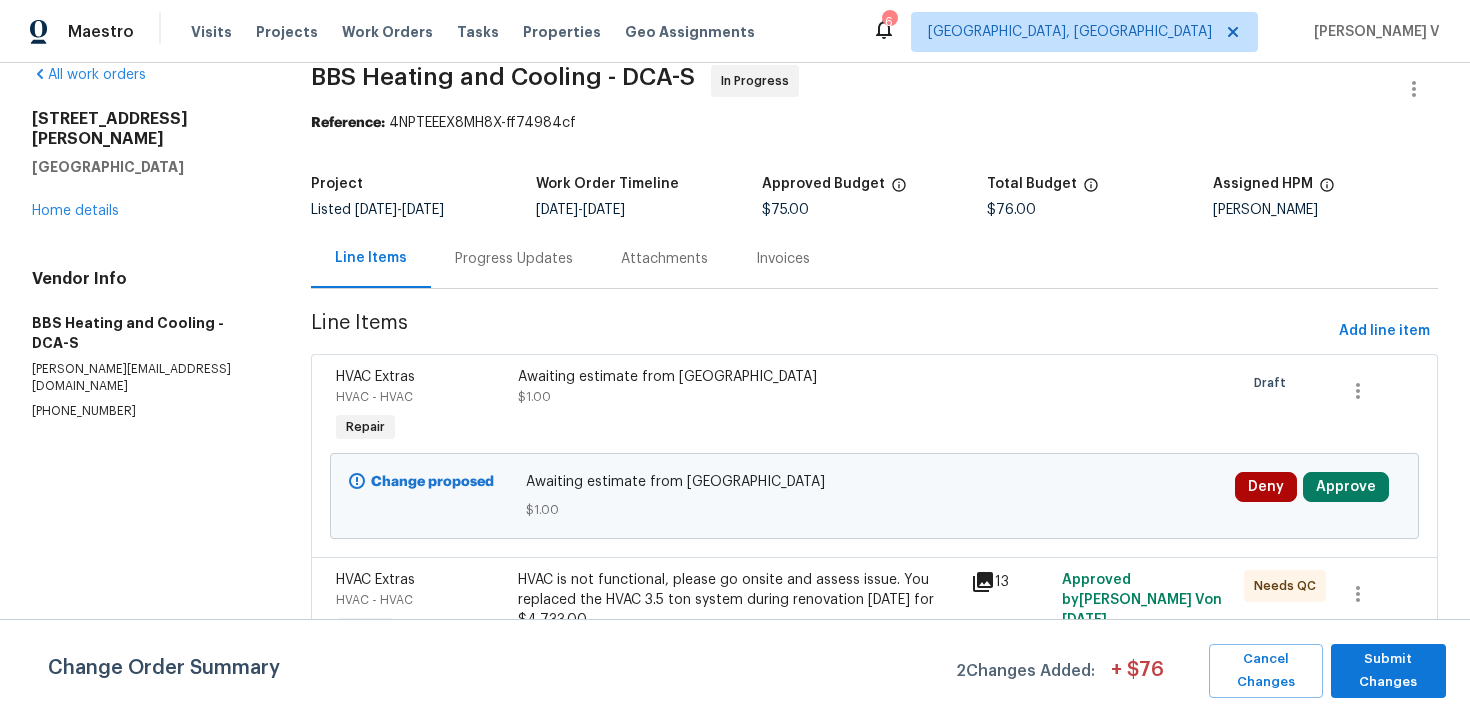 click on "HVAC is not functional, please go onsite and assess issue.
You replaced the HVAC 3.5 ton system during renovation 1/23/25 for $4,733.00 $75.00" at bounding box center [739, 610] 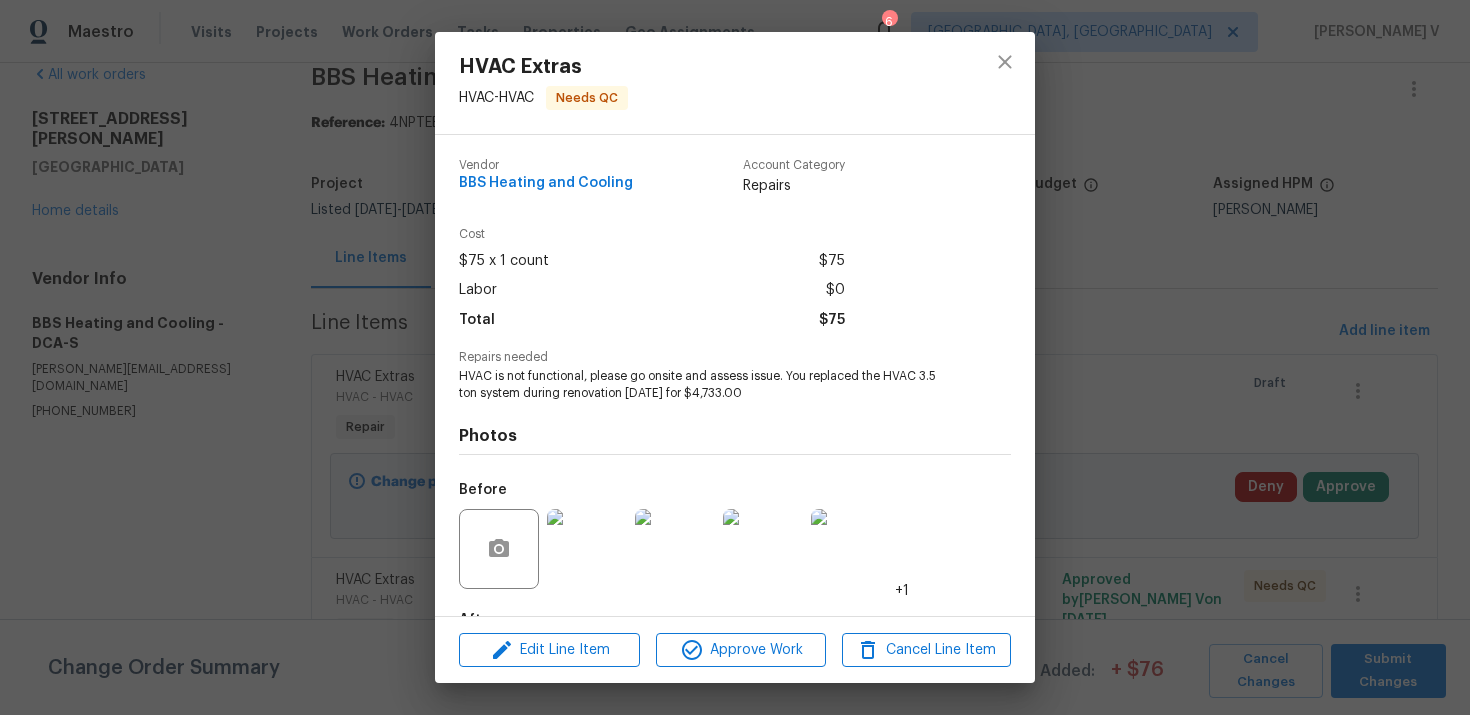 click on "HVAC is not functional, please go onsite and assess issue.
You replaced the HVAC 3.5 ton system during renovation 1/23/25 for $4,733.00" at bounding box center [707, 385] 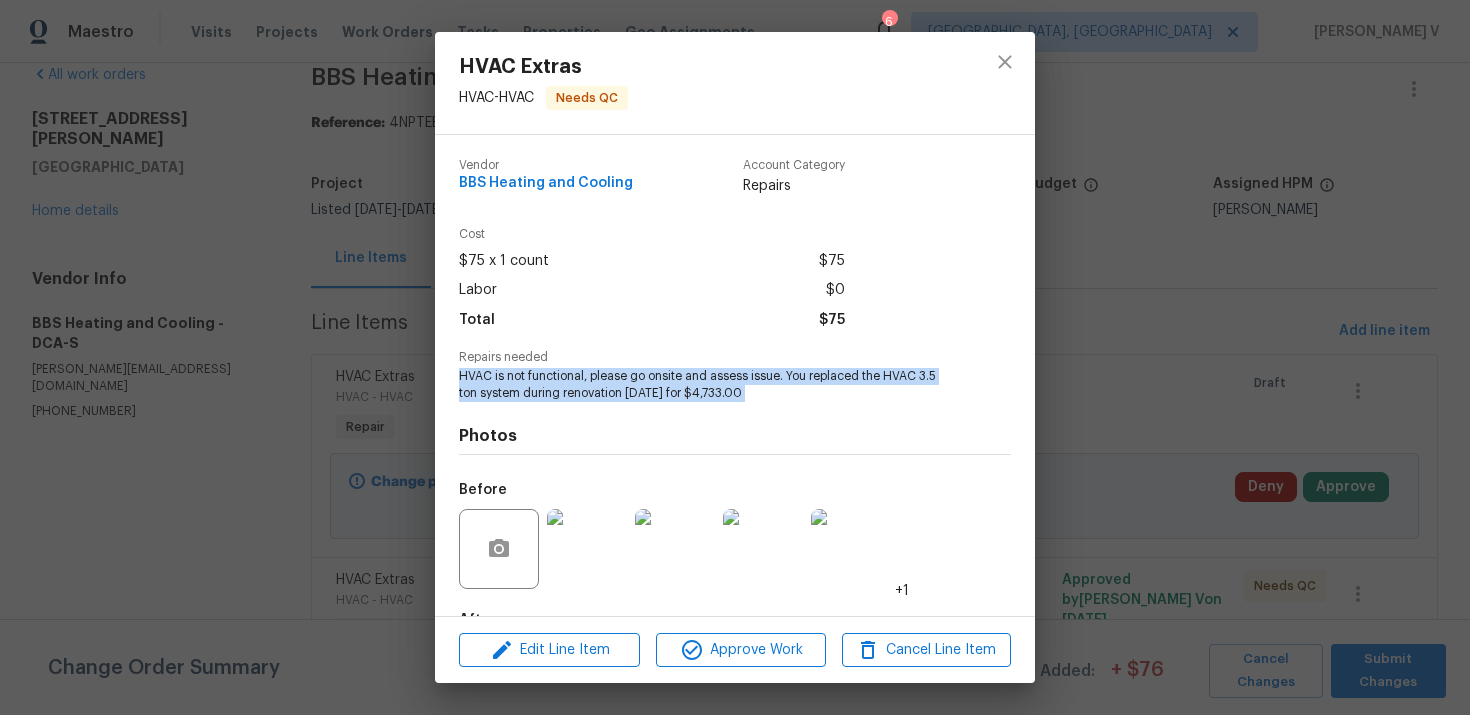 click on "HVAC is not functional, please go onsite and assess issue.
You replaced the HVAC 3.5 ton system during renovation 1/23/25 for $4,733.00" at bounding box center [707, 385] 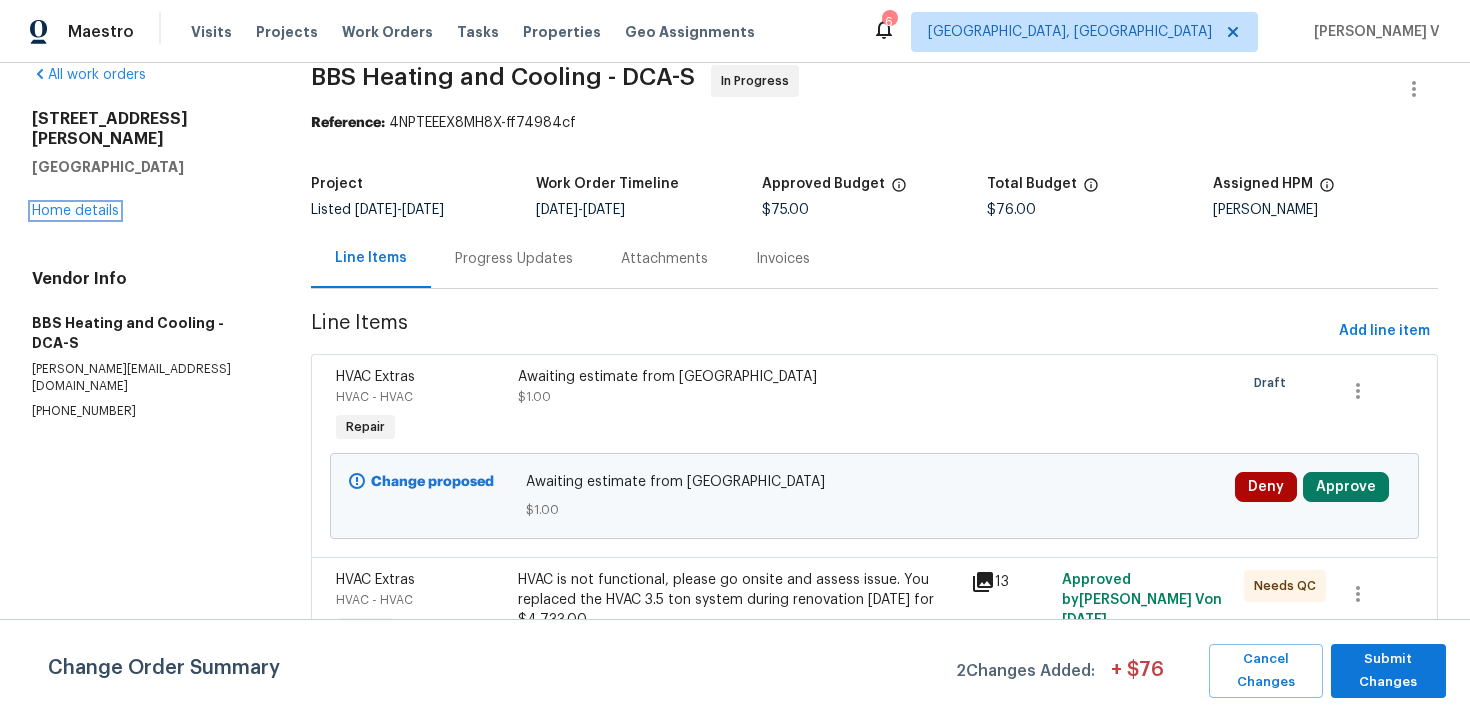 click on "Home details" at bounding box center (75, 211) 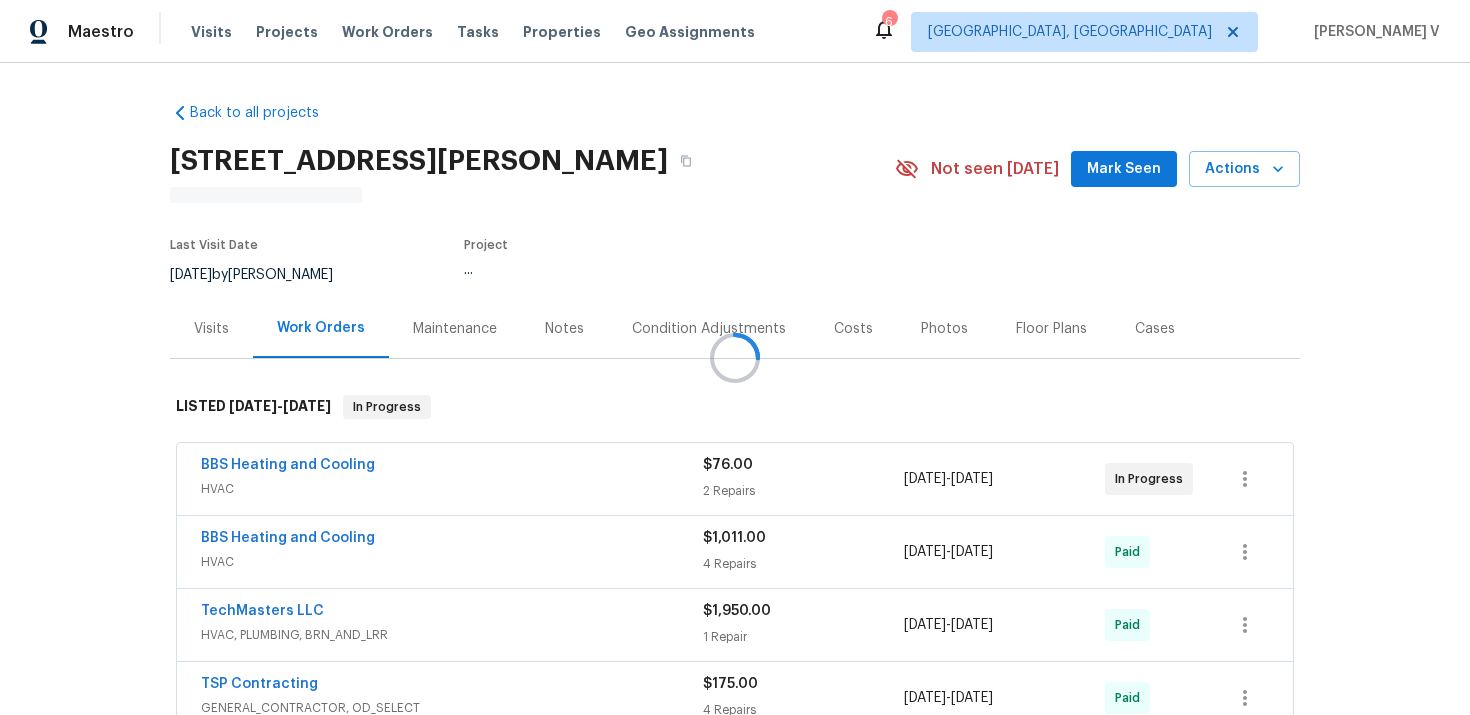 drag, startPoint x: 157, startPoint y: 464, endPoint x: 705, endPoint y: 464, distance: 548 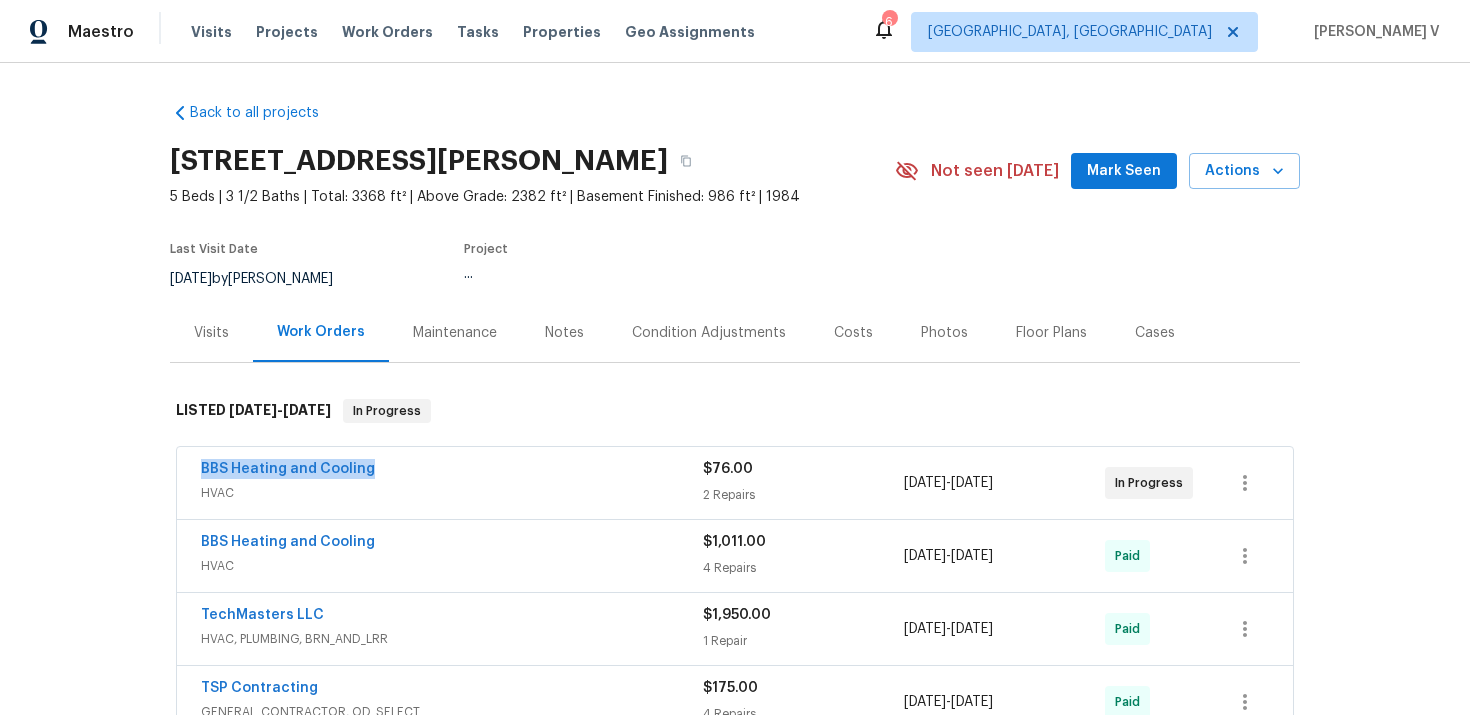 drag, startPoint x: 172, startPoint y: 467, endPoint x: 450, endPoint y: 465, distance: 278.0072 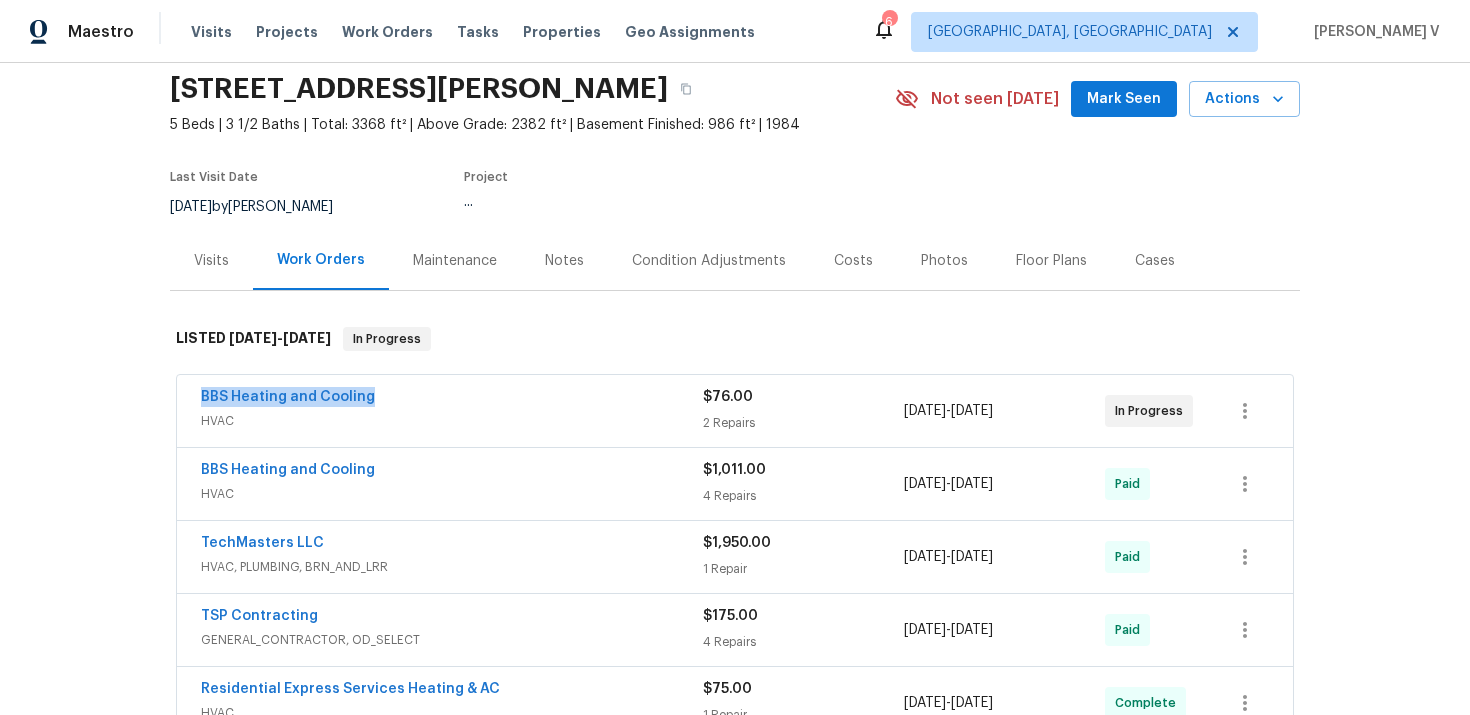 scroll, scrollTop: 148, scrollLeft: 0, axis: vertical 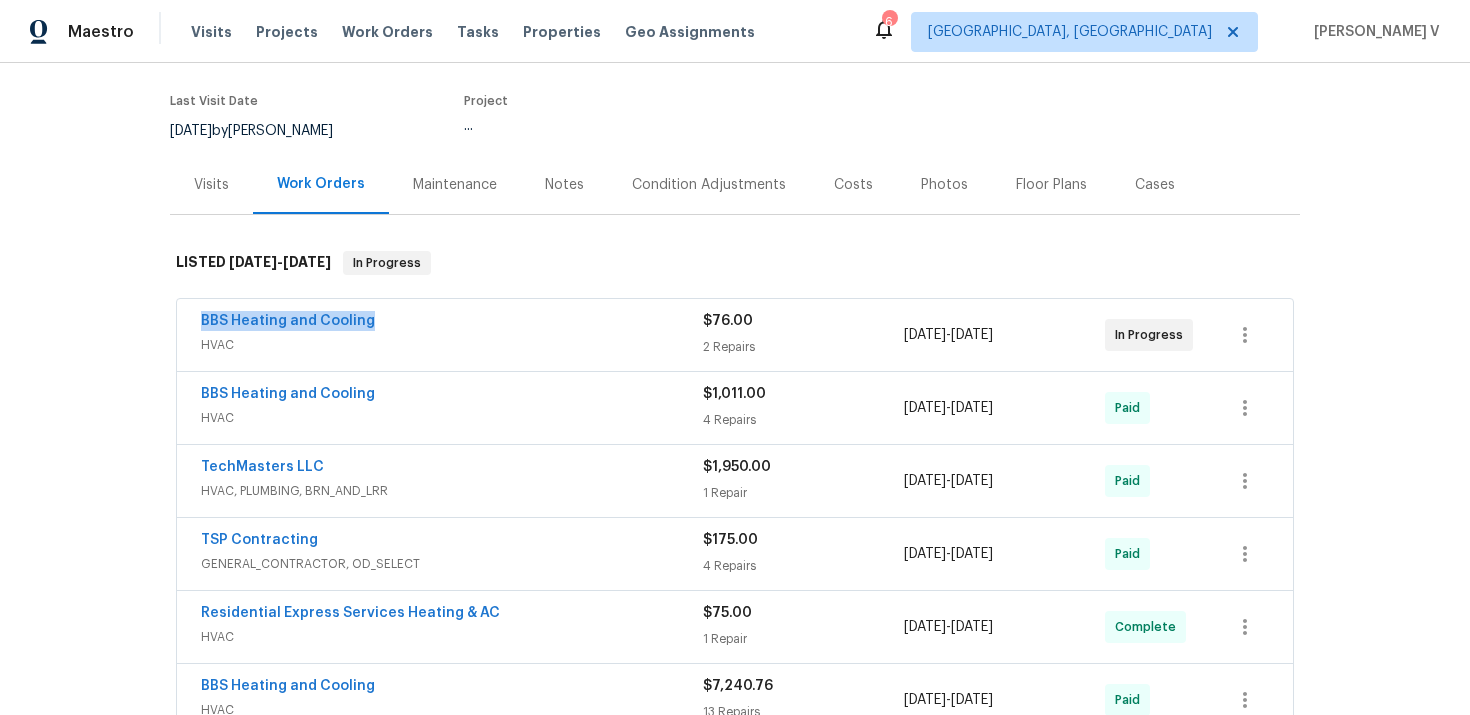 click on "BBS Heating and Cooling" at bounding box center (452, 396) 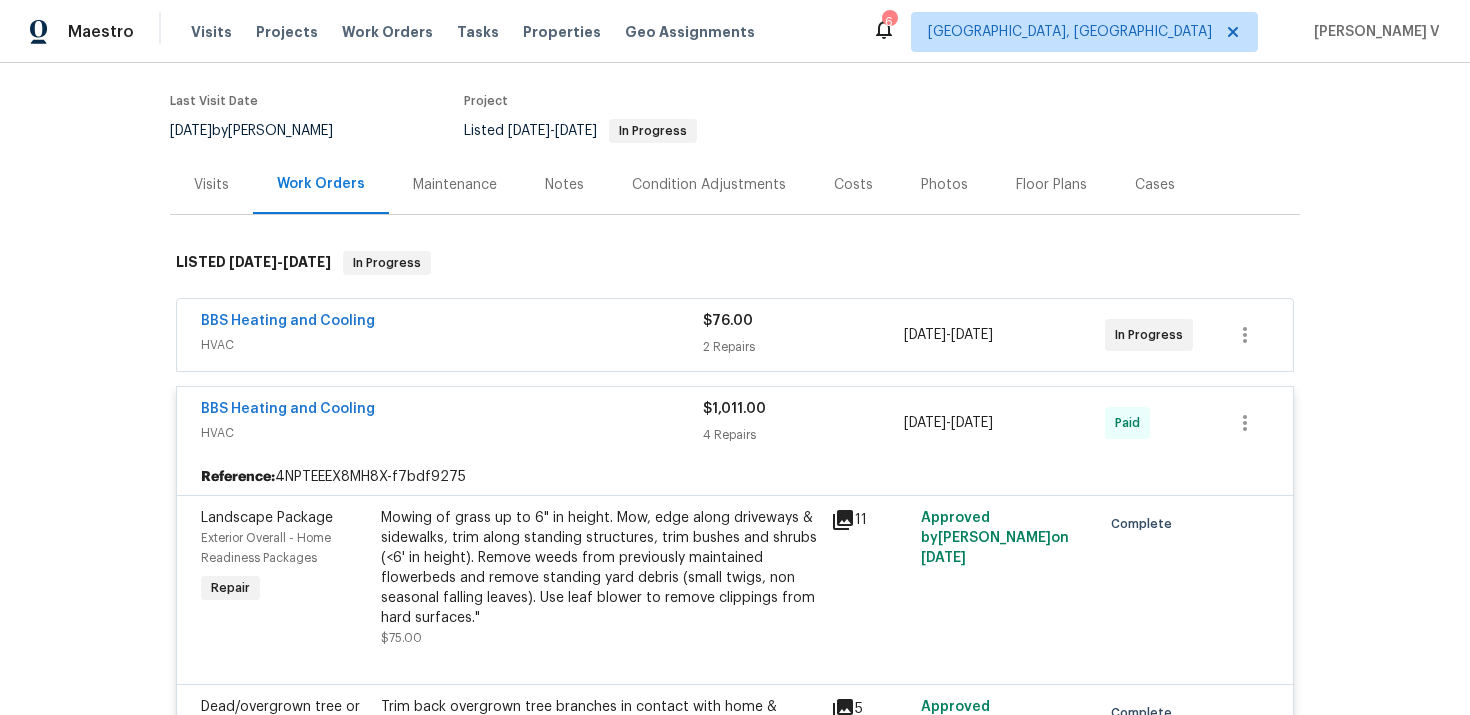 click on "HVAC" at bounding box center (452, 345) 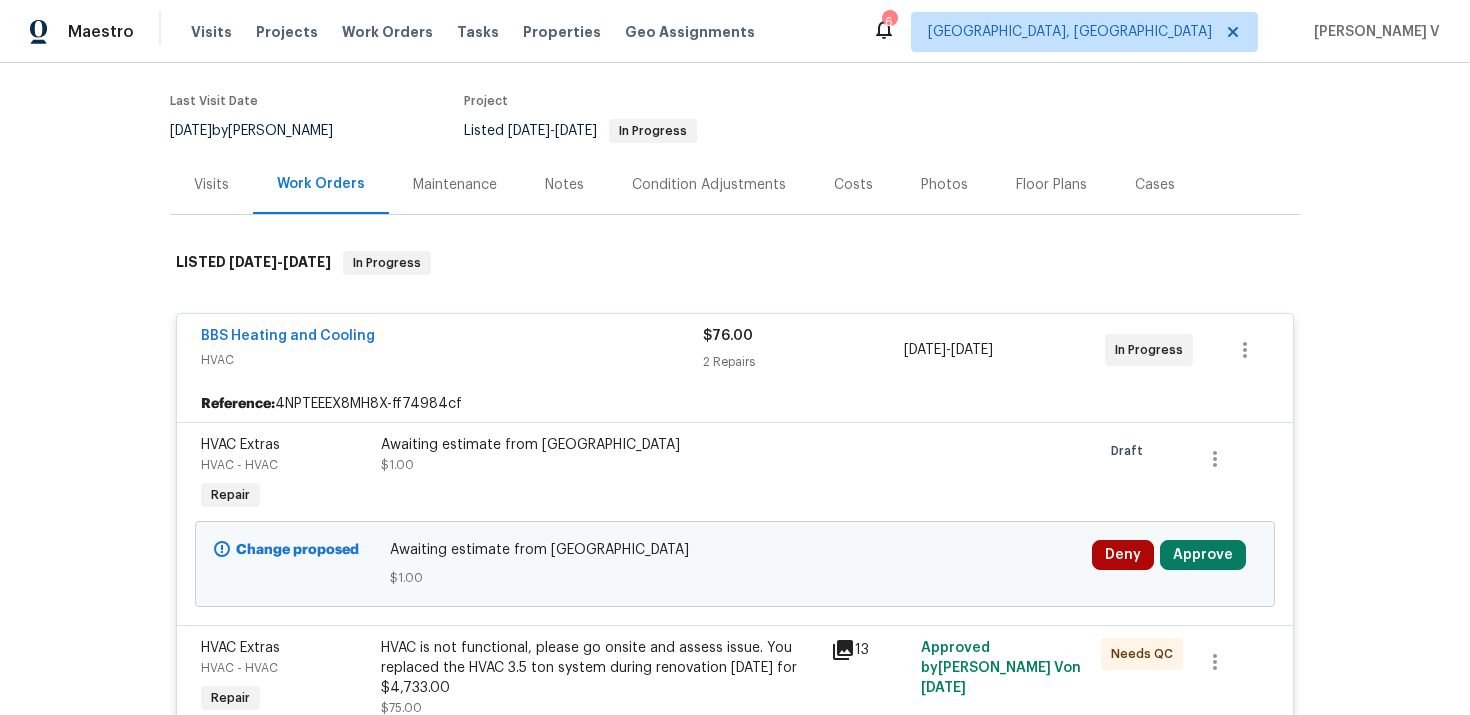 scroll, scrollTop: 244, scrollLeft: 0, axis: vertical 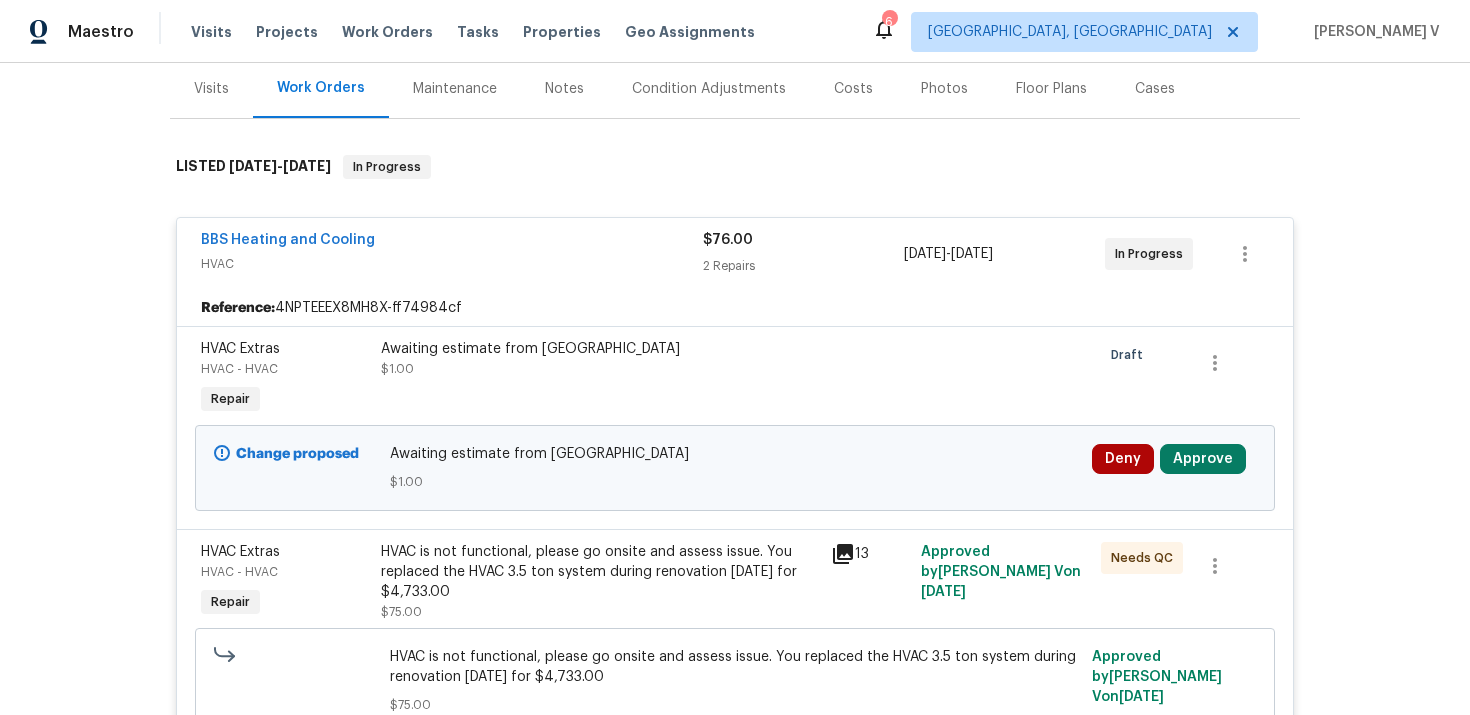 click on "HVAC is not functional, please go onsite and assess issue.
You replaced the HVAC 3.5 ton system during renovation 1/23/25 for $4,733.00" at bounding box center (600, 572) 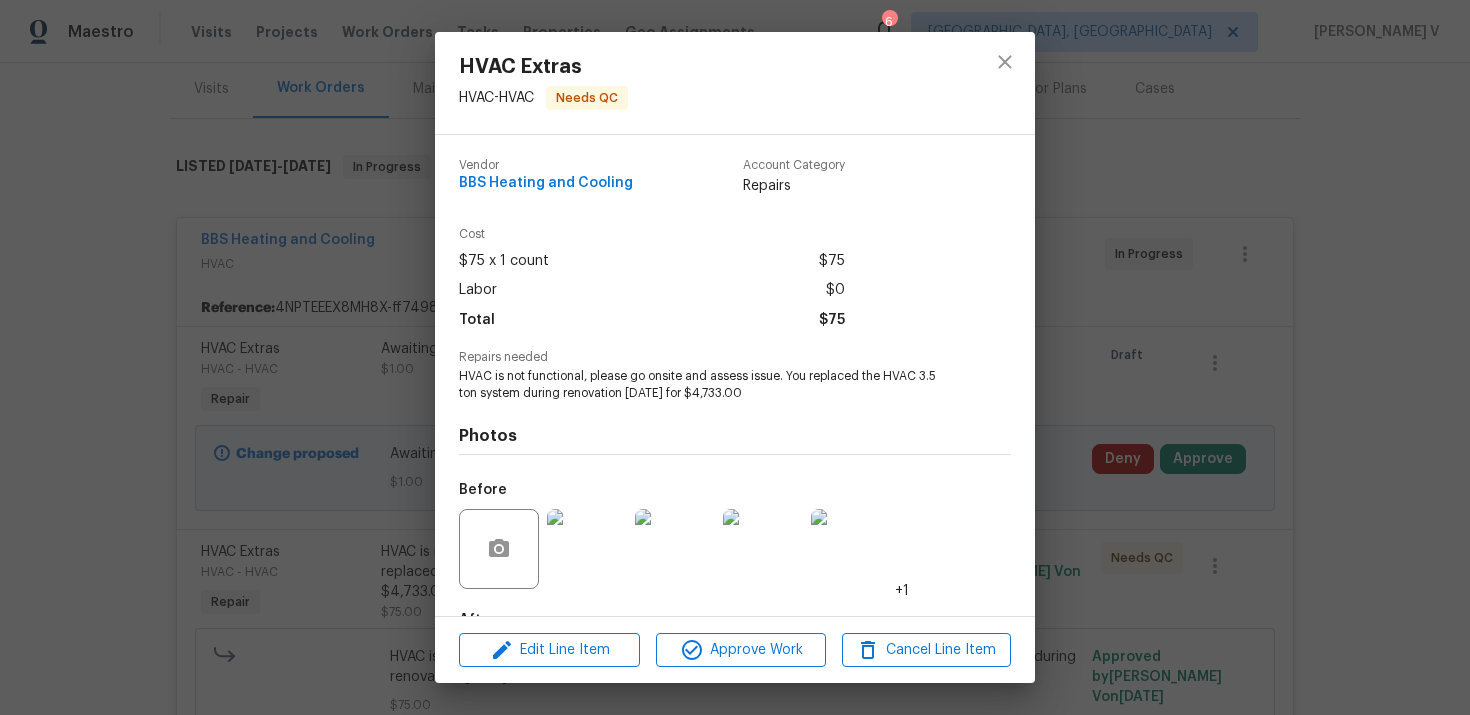 scroll, scrollTop: 123, scrollLeft: 0, axis: vertical 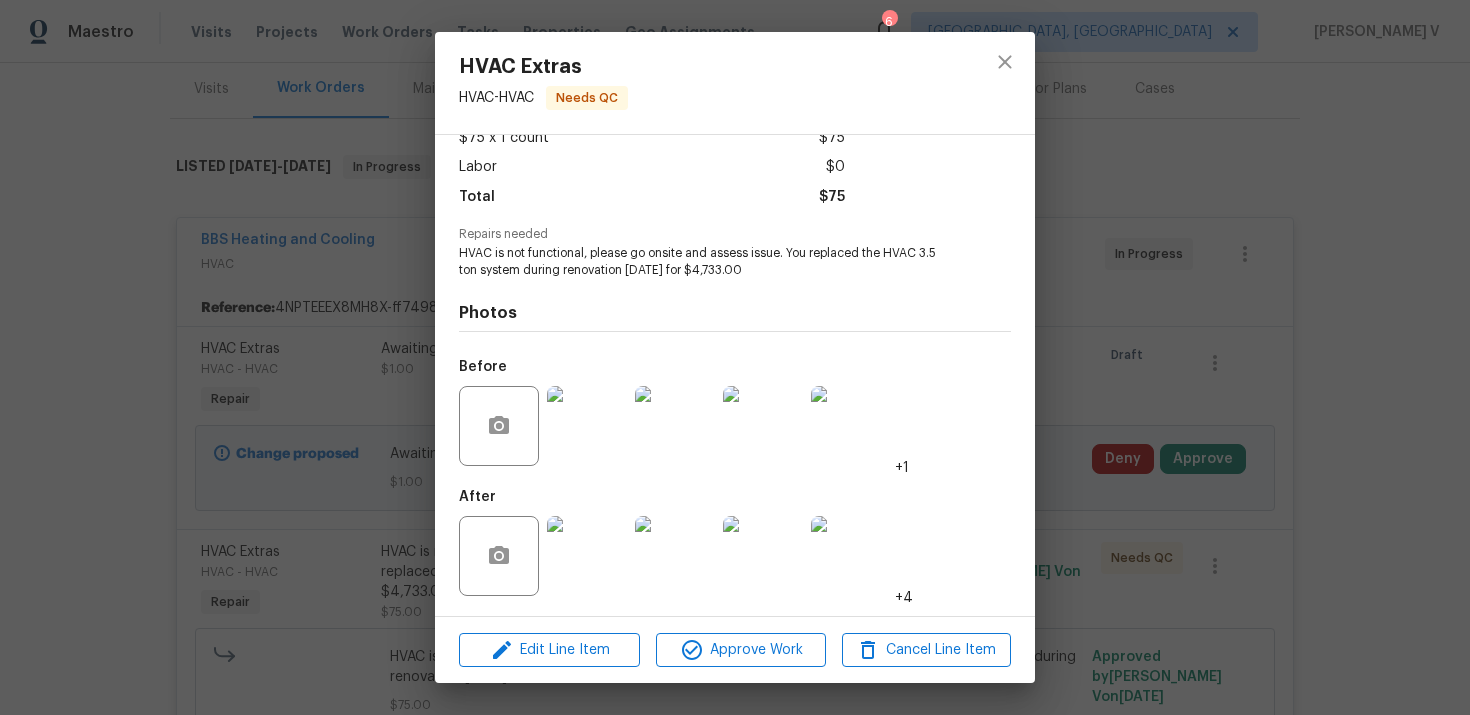 click at bounding box center [587, 556] 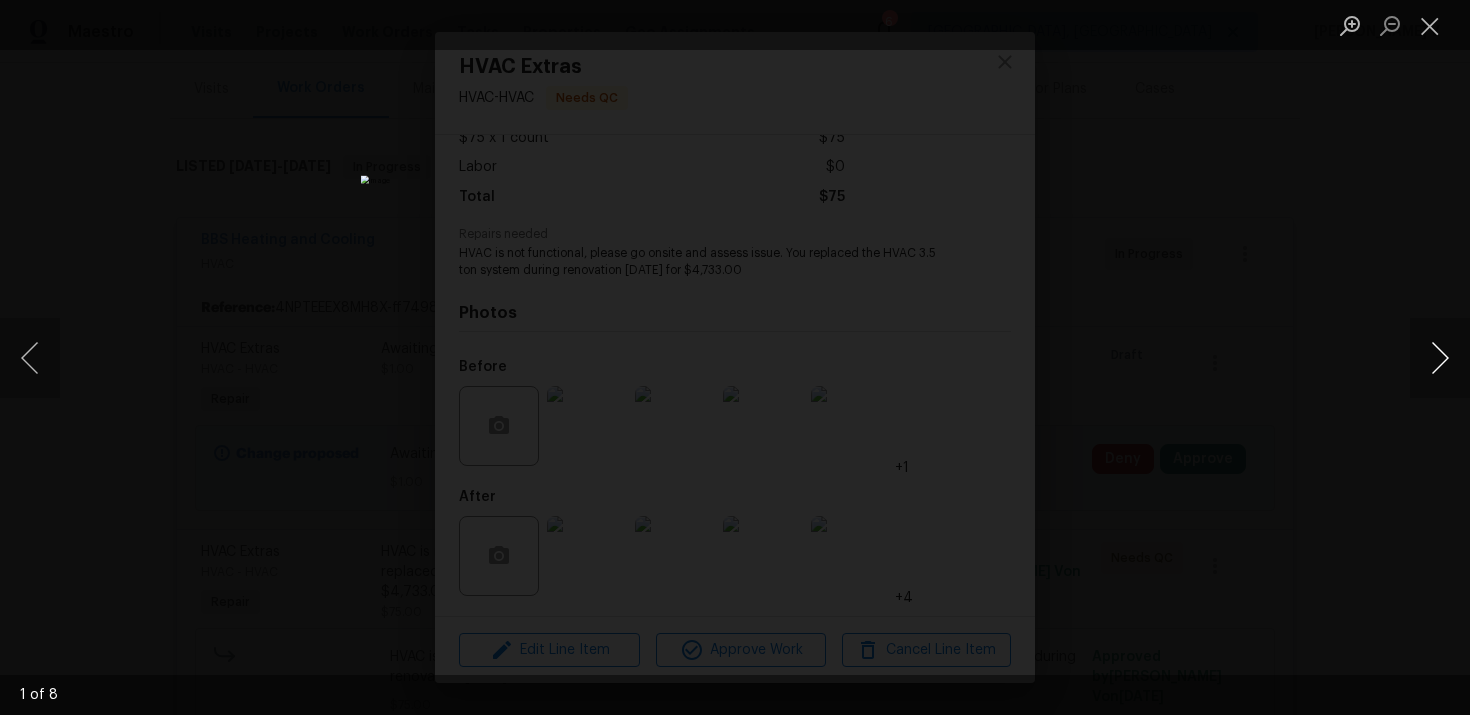 click at bounding box center [1440, 358] 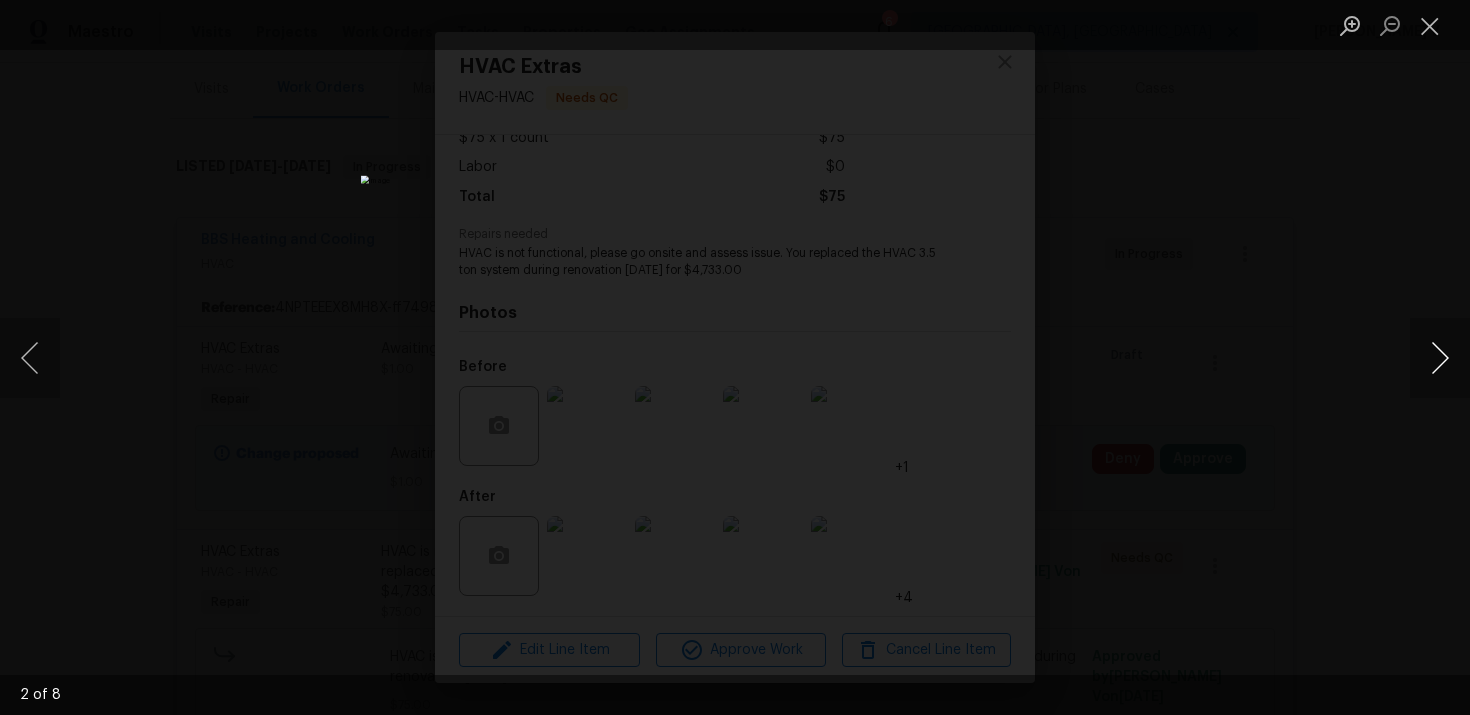 click at bounding box center [1440, 358] 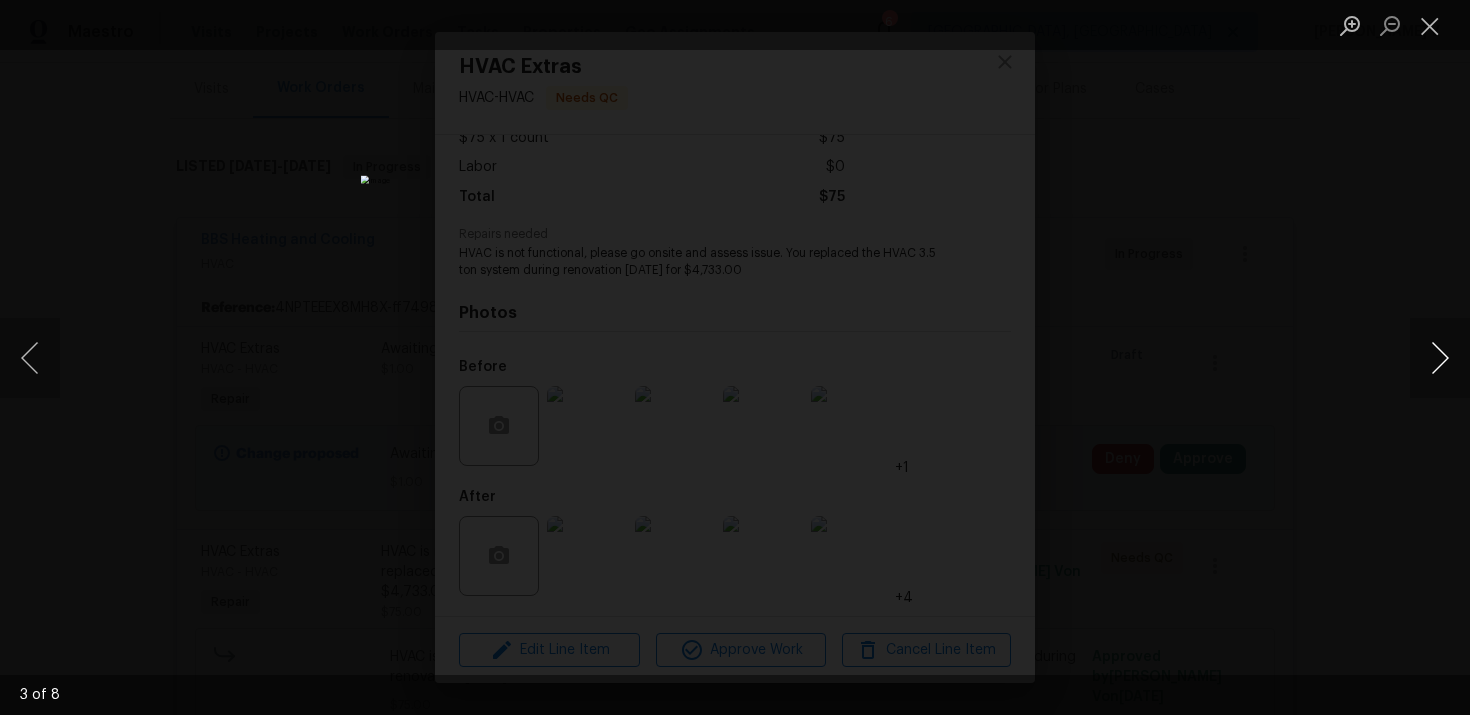 click at bounding box center [1440, 358] 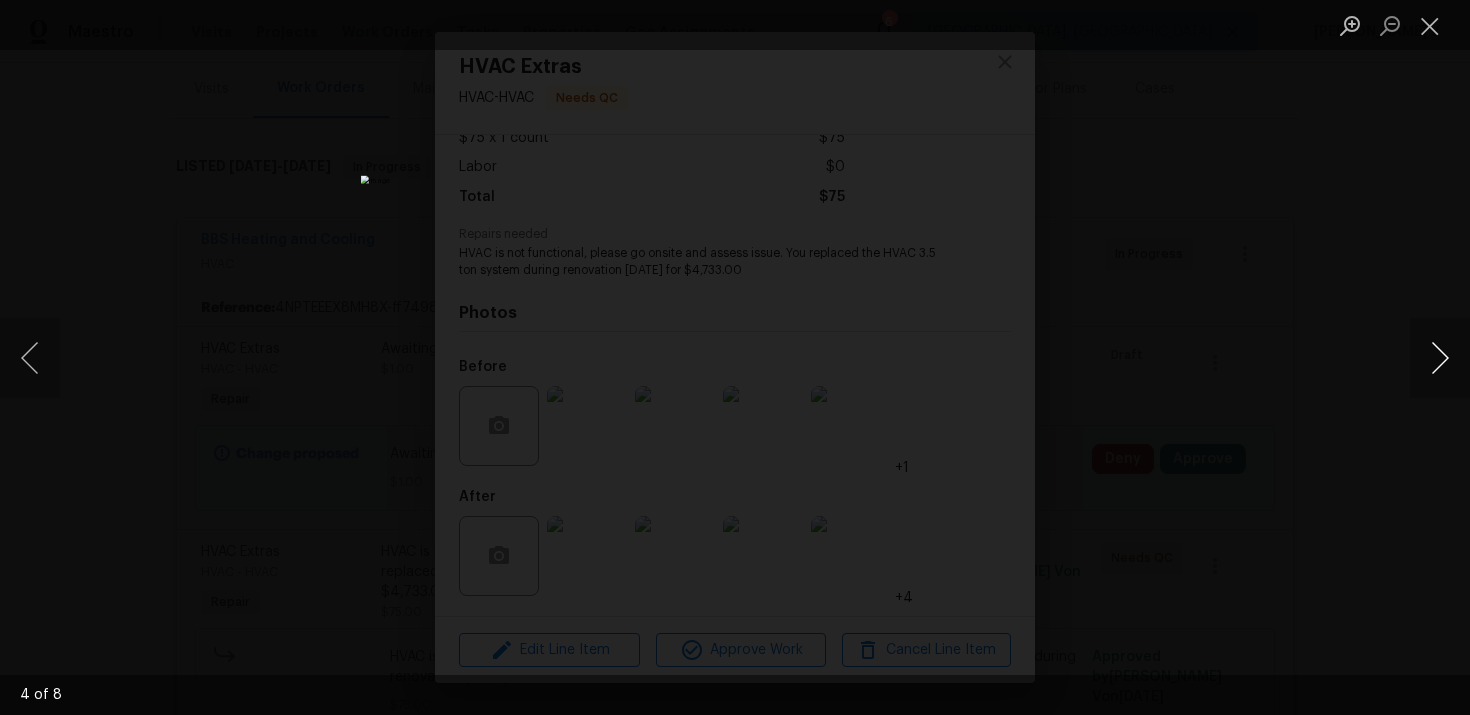 click at bounding box center [1440, 358] 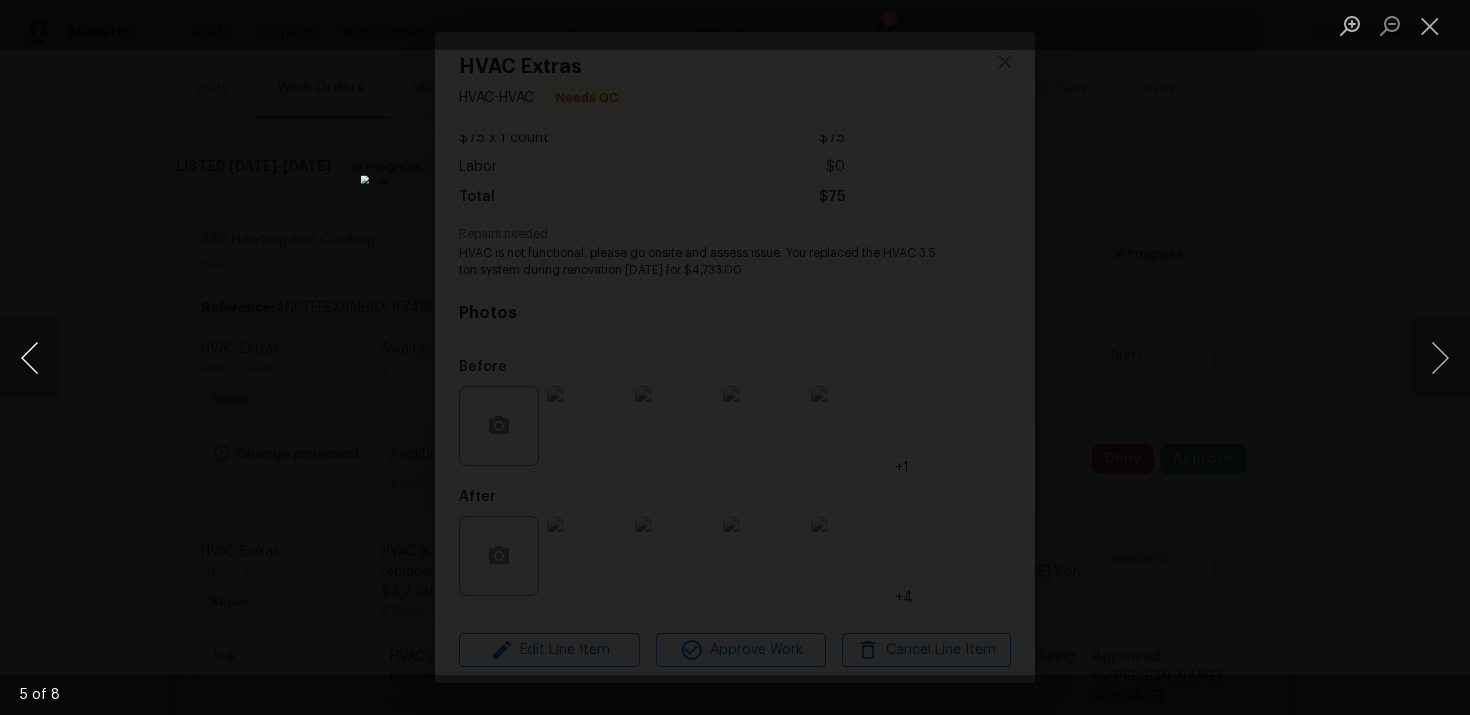 click at bounding box center [30, 358] 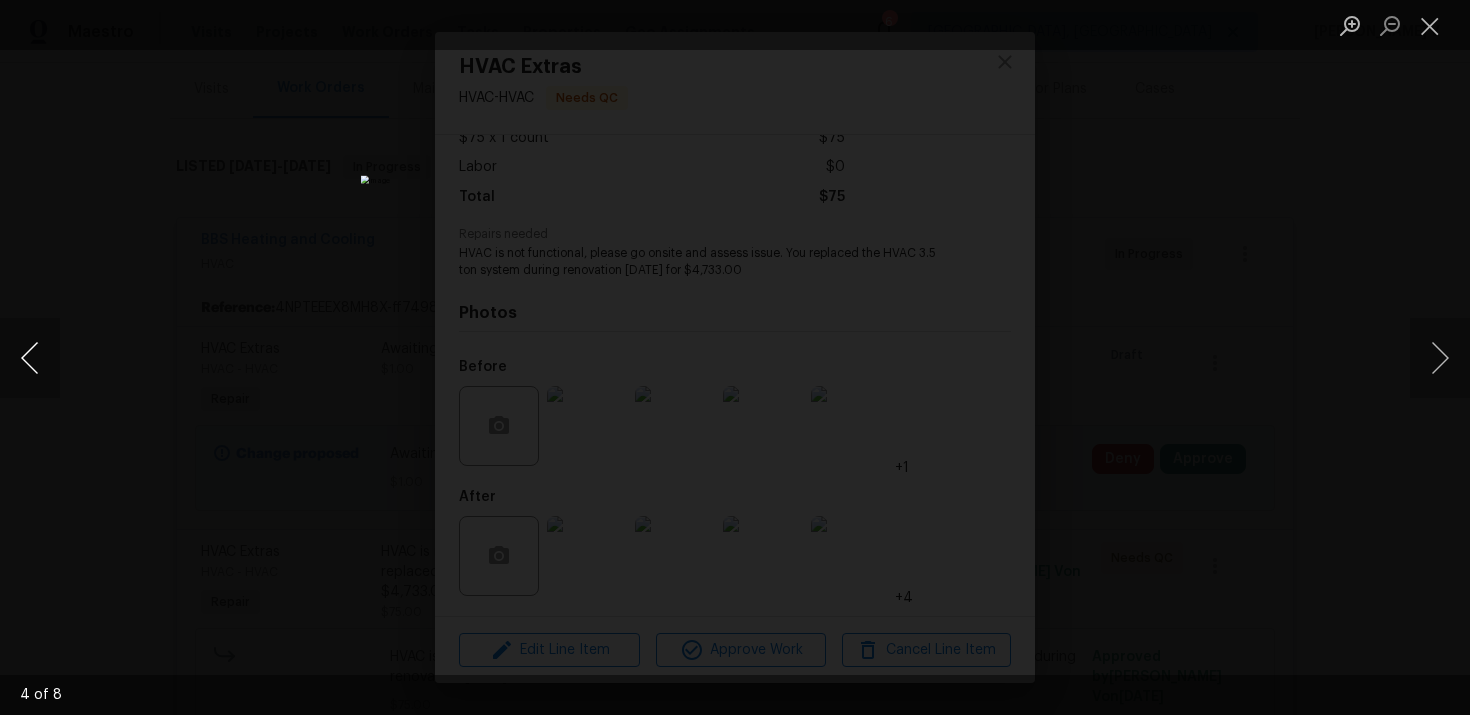 click at bounding box center (30, 358) 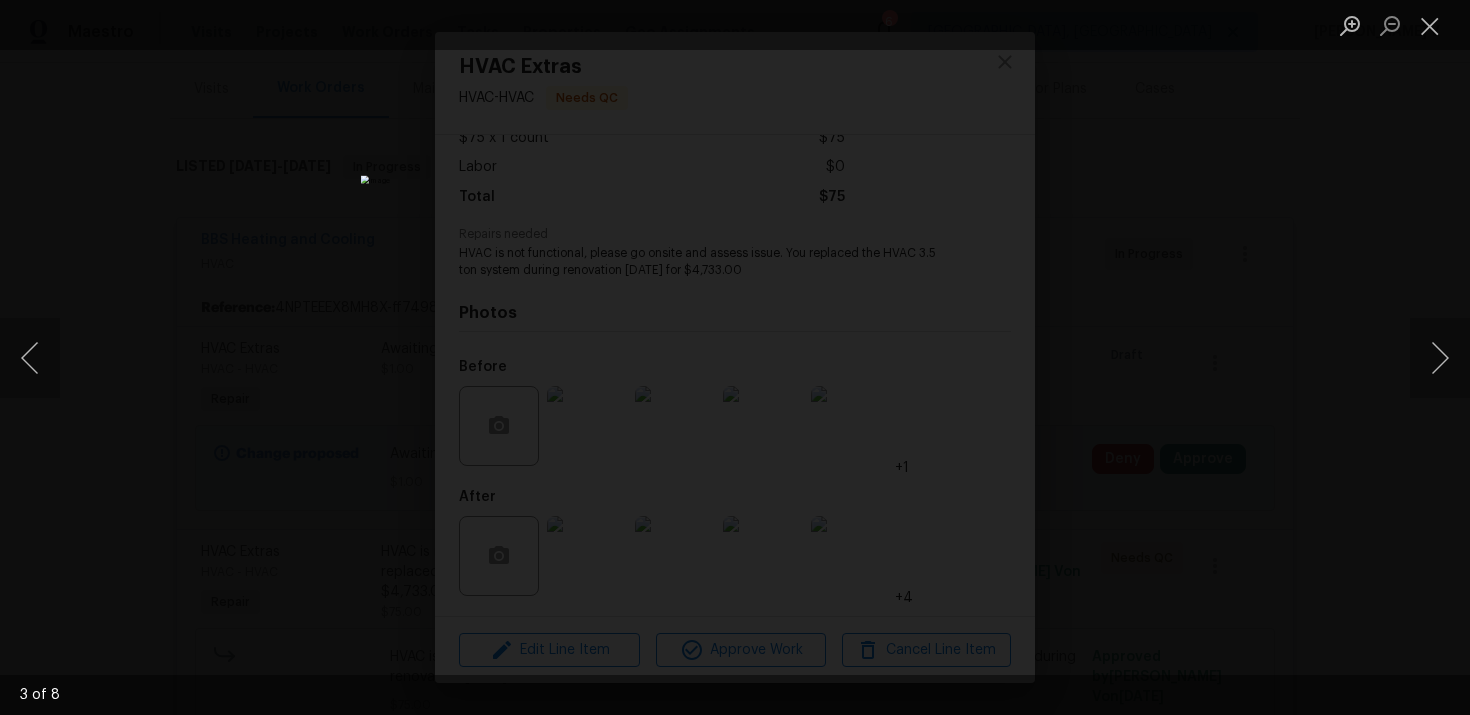 click at bounding box center [735, 357] 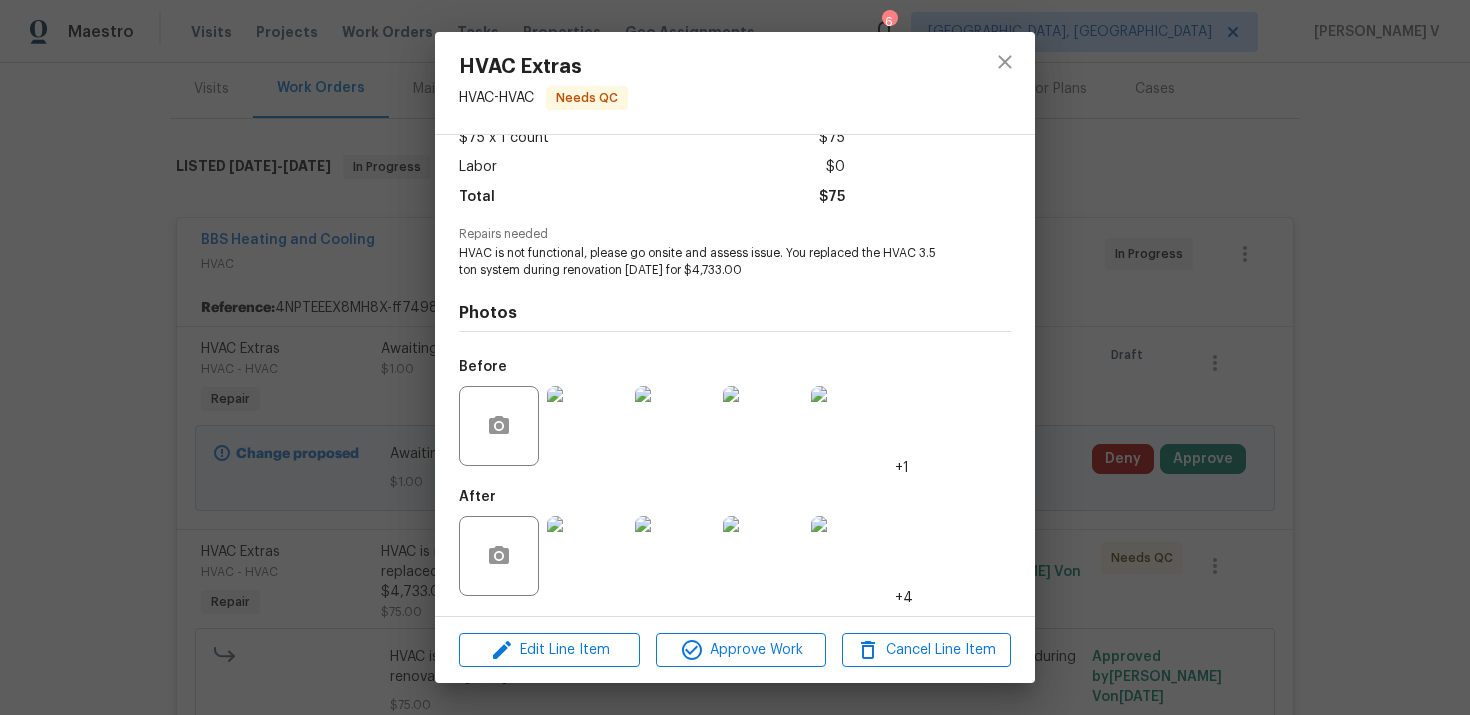 click on "HVAC Extras HVAC  -  HVAC Needs QC Vendor BBS Heating and Cooling Account Category Repairs Cost $75 x 1 count $75 Labor $0 Total $75 Repairs needed HVAC is not functional, please go onsite and assess issue.
You replaced the HVAC 3.5 ton system during renovation 1/23/25 for $4,733.00 Photos Before  +1 After  +4  Edit Line Item  Approve Work  Cancel Line Item" at bounding box center (735, 357) 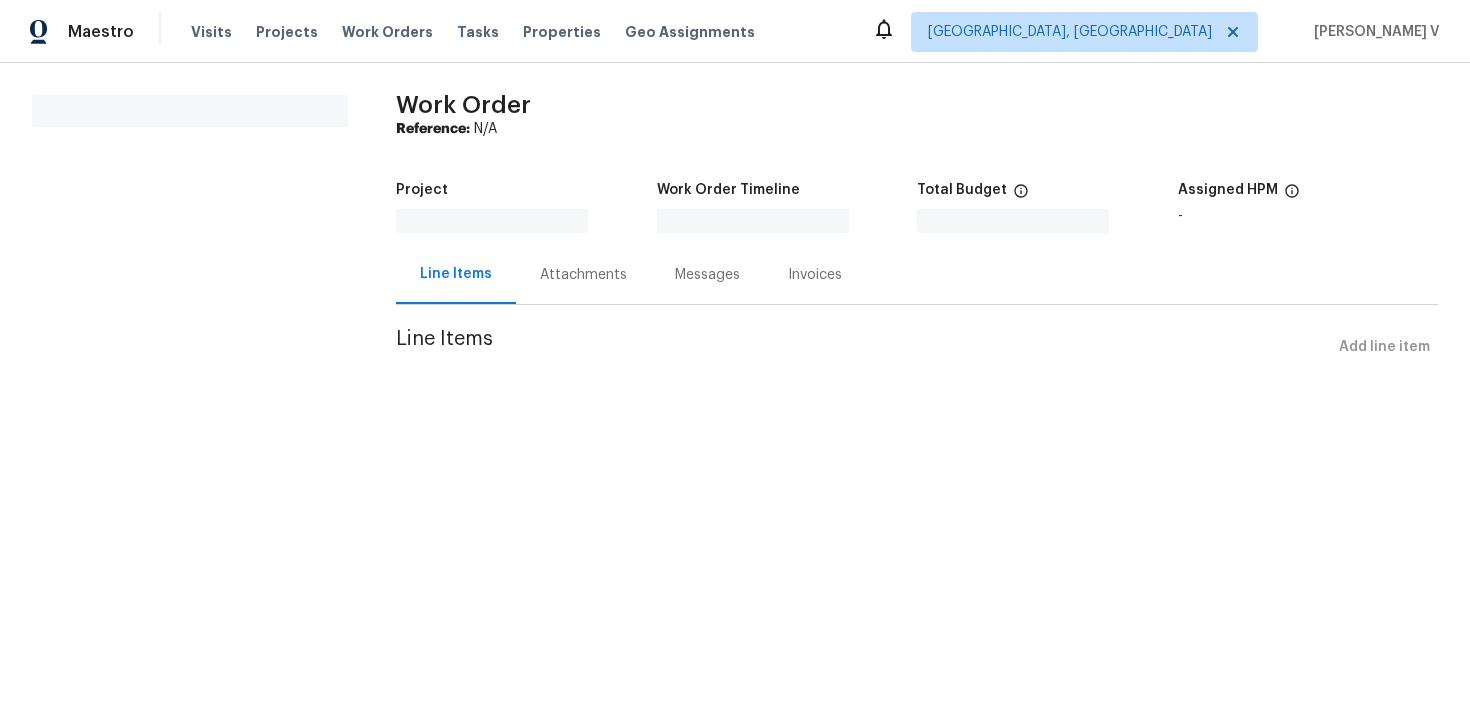 scroll, scrollTop: 0, scrollLeft: 0, axis: both 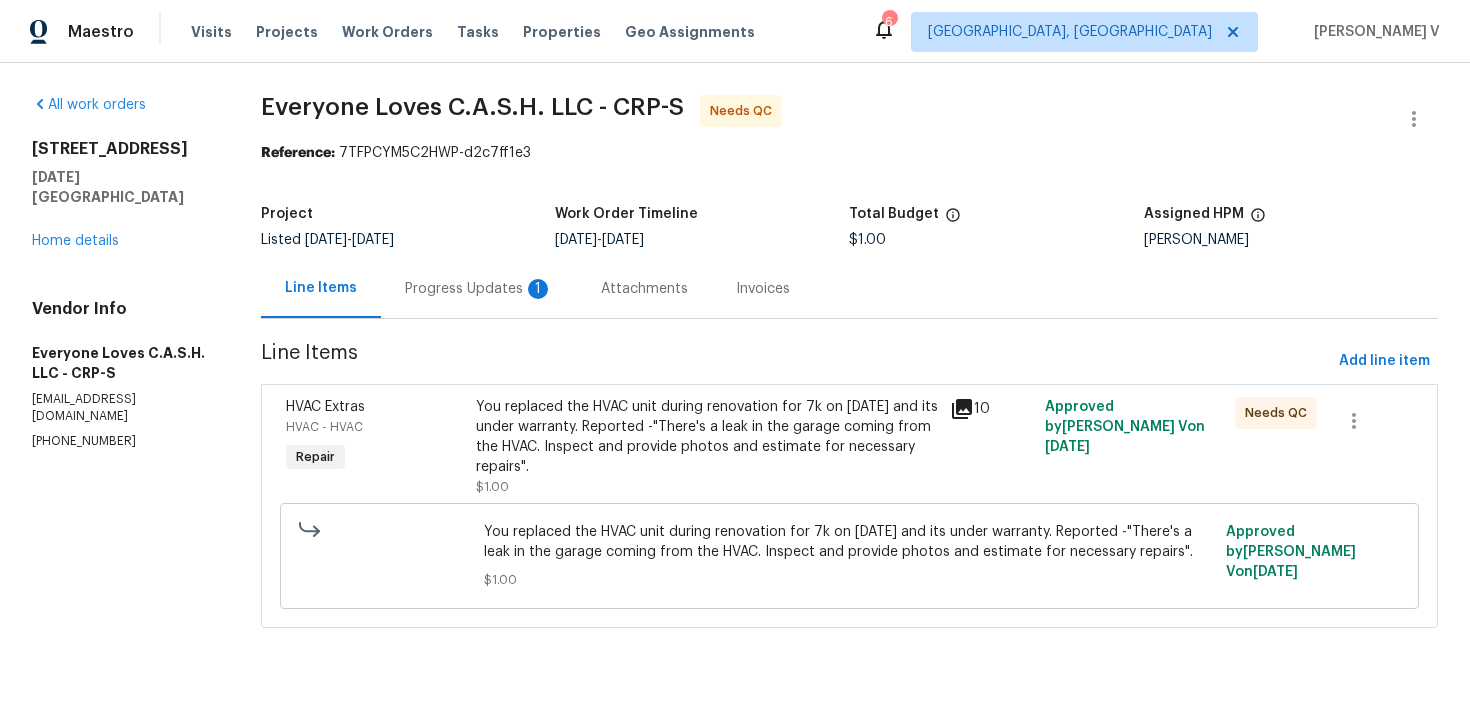 click on "Progress Updates 1" at bounding box center (479, 288) 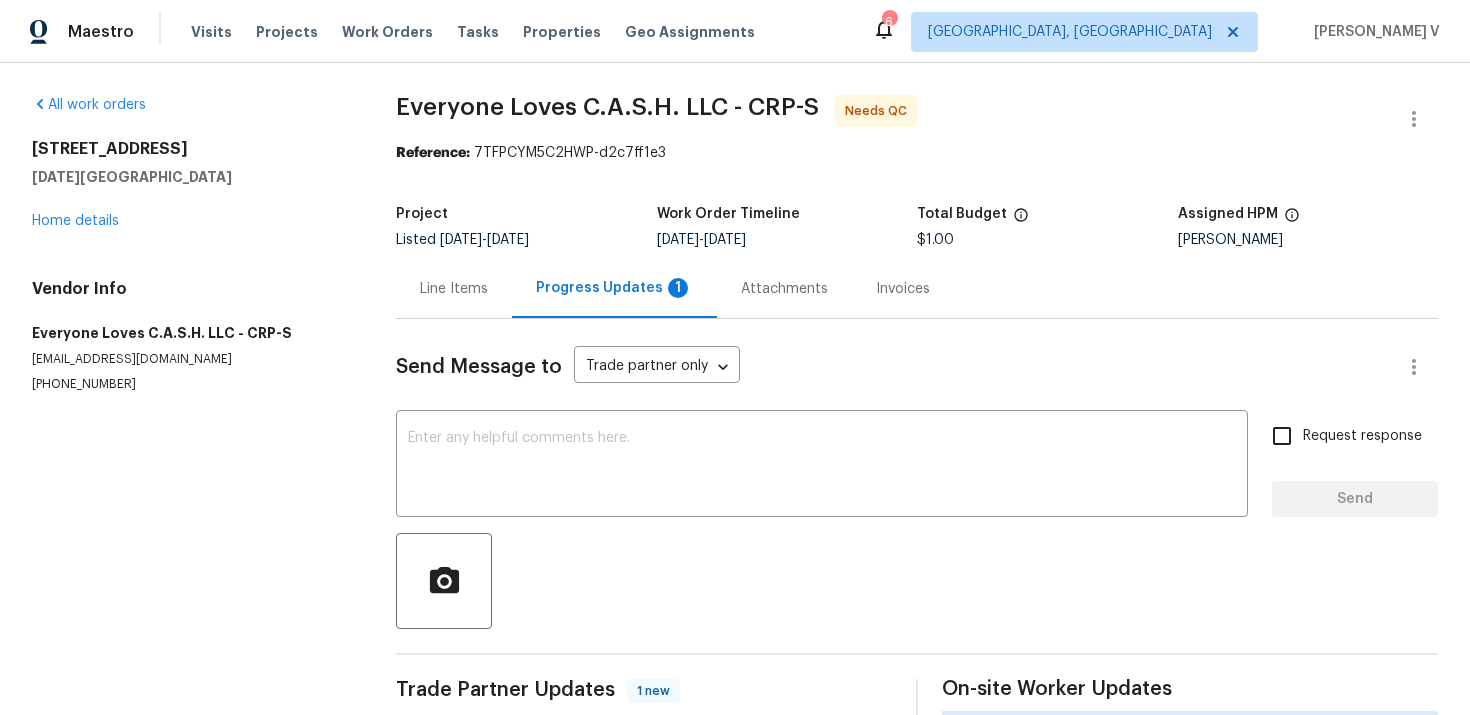 click on "Progress Updates 1" at bounding box center [614, 288] 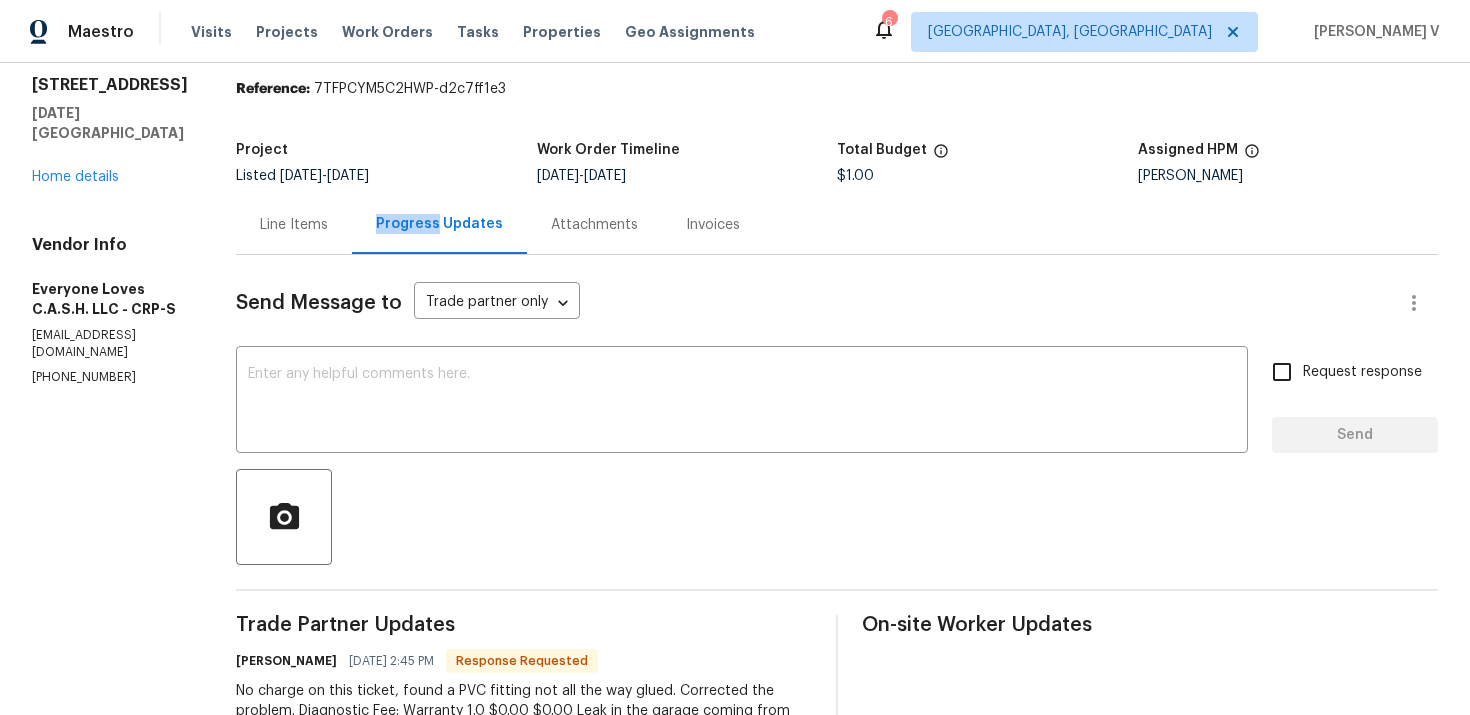 scroll, scrollTop: 24, scrollLeft: 0, axis: vertical 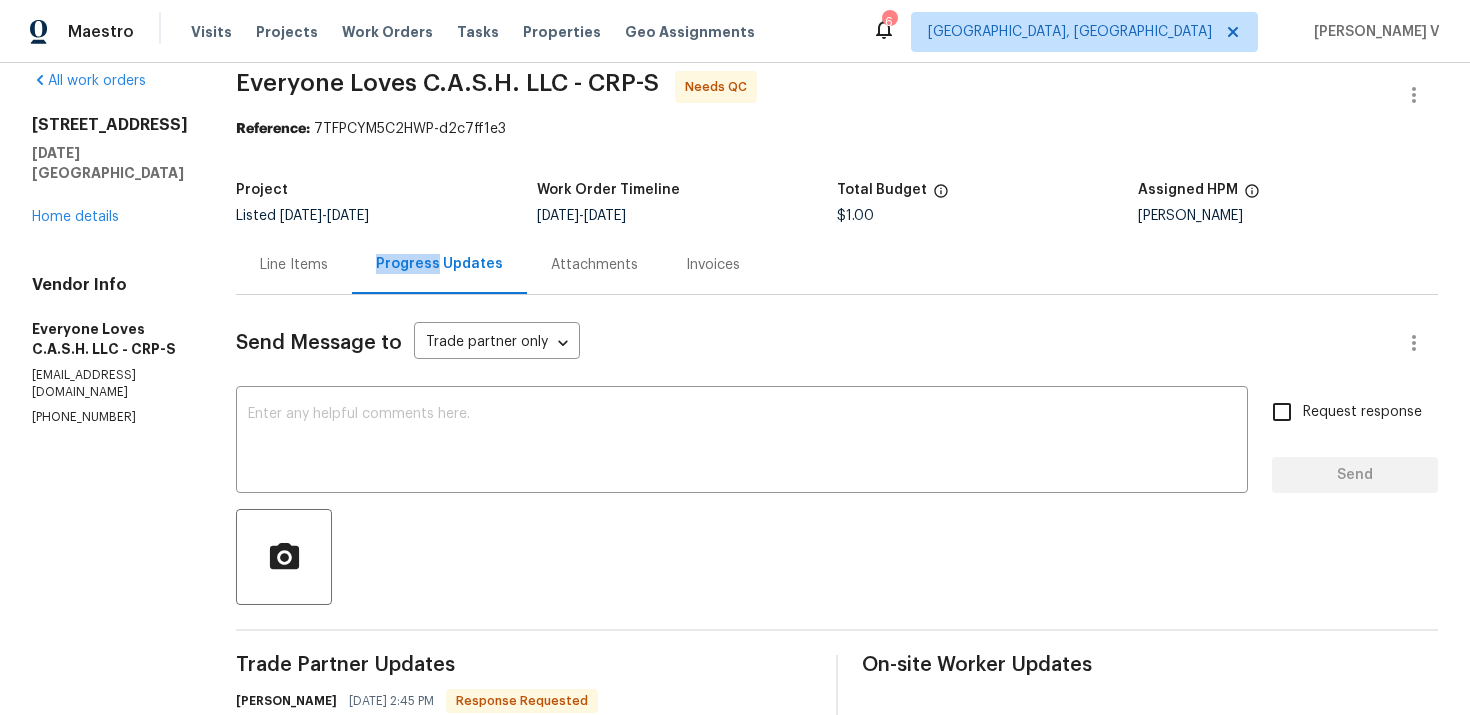 click on "Project Listed   6/27/2025  -  7/9/2025 Work Order Timeline 7/3/2025  -  7/9/2025 Total Budget $1.00 Assigned HPM Scott McGinnis" at bounding box center [837, 203] 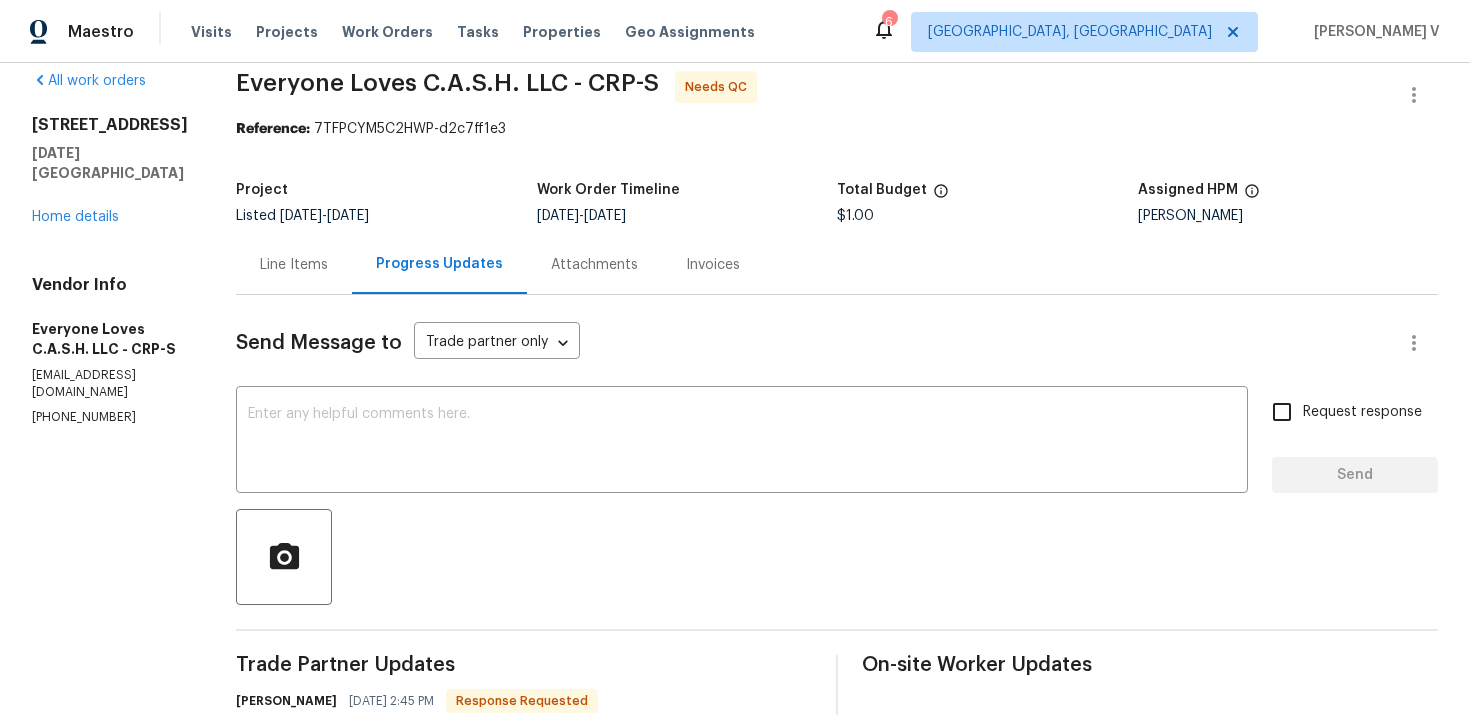 click on "Line Items" at bounding box center [294, 265] 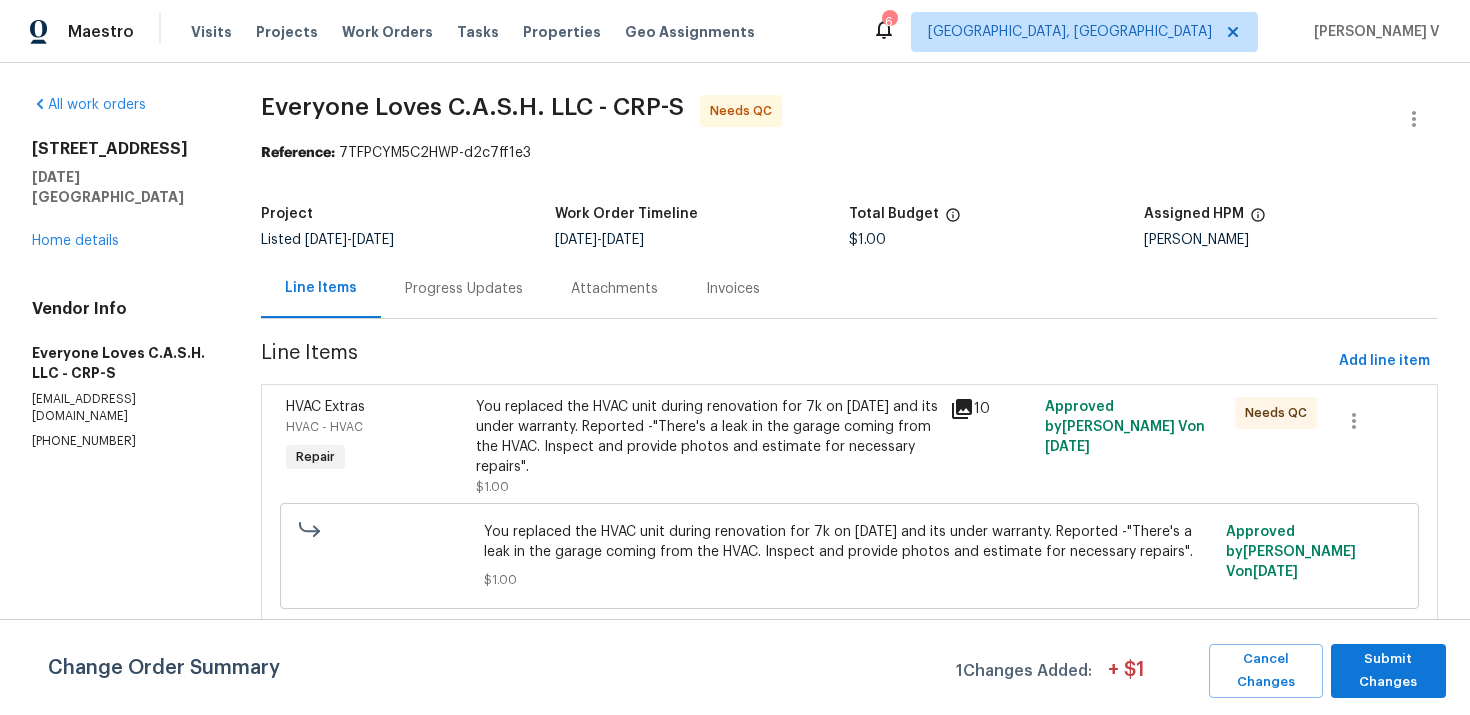 scroll, scrollTop: 0, scrollLeft: 0, axis: both 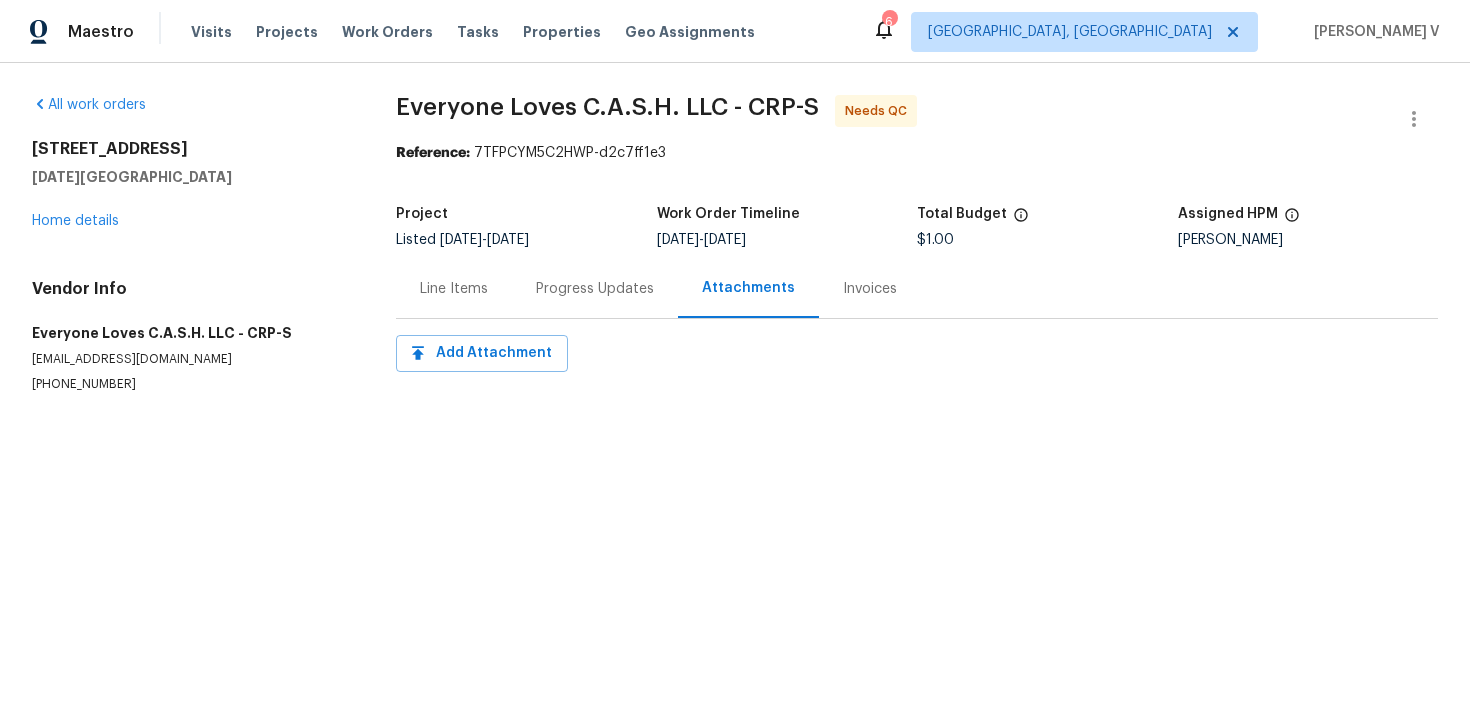 click on "Progress Updates" at bounding box center [595, 289] 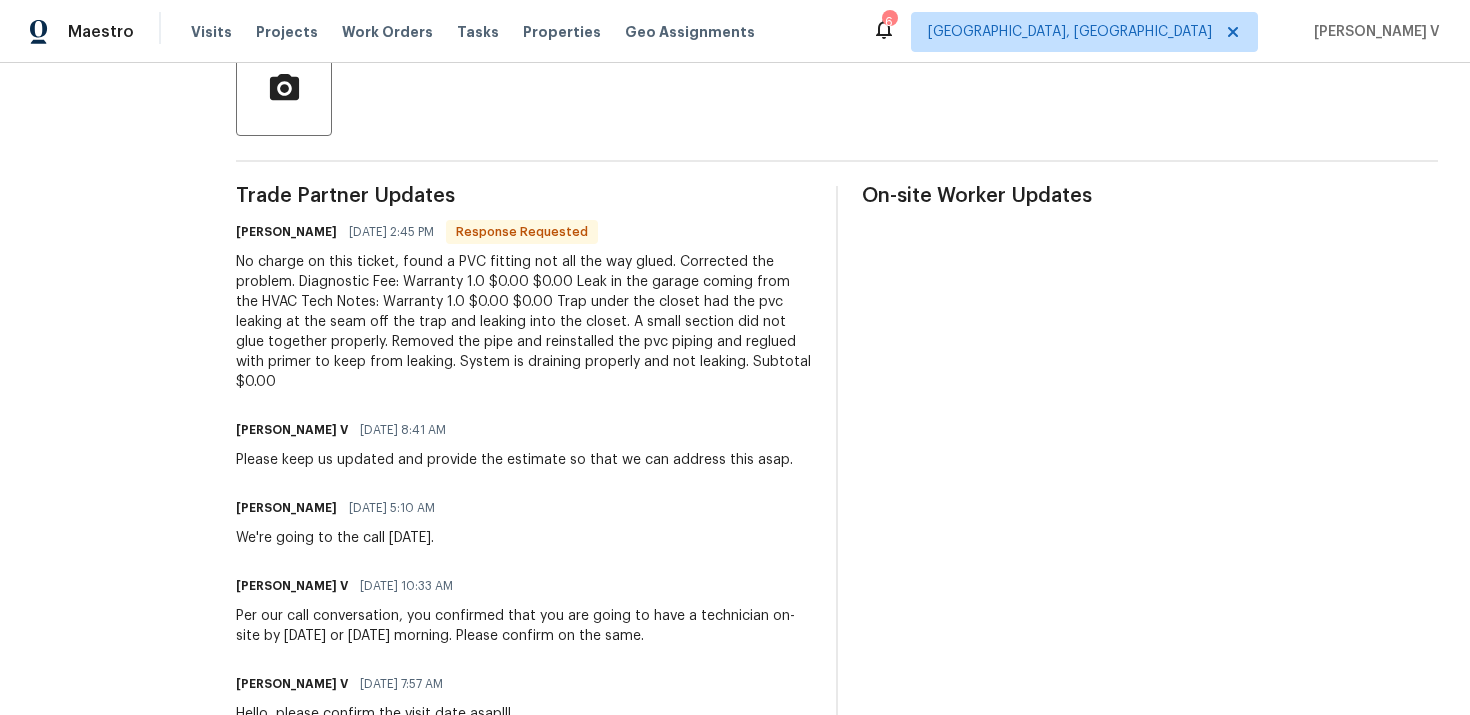 scroll, scrollTop: 168, scrollLeft: 0, axis: vertical 